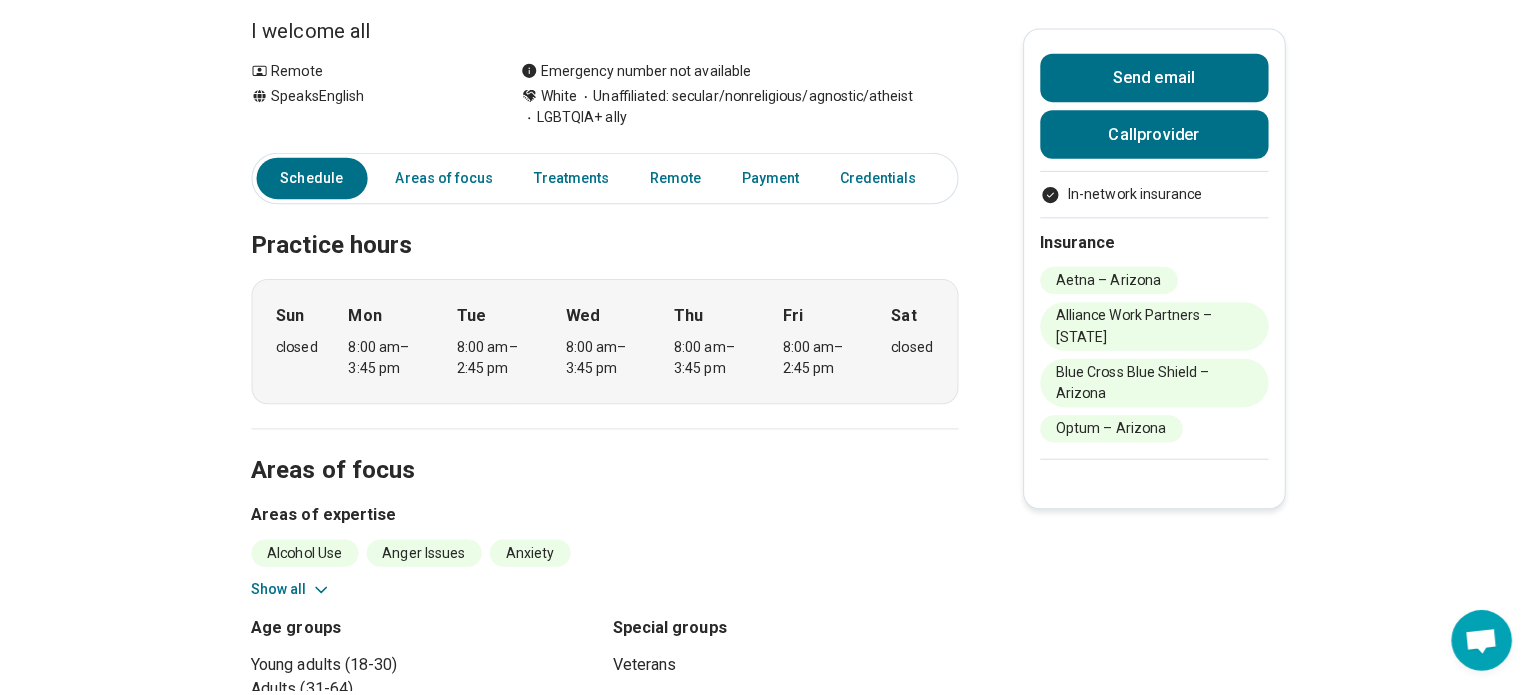 scroll, scrollTop: 0, scrollLeft: 0, axis: both 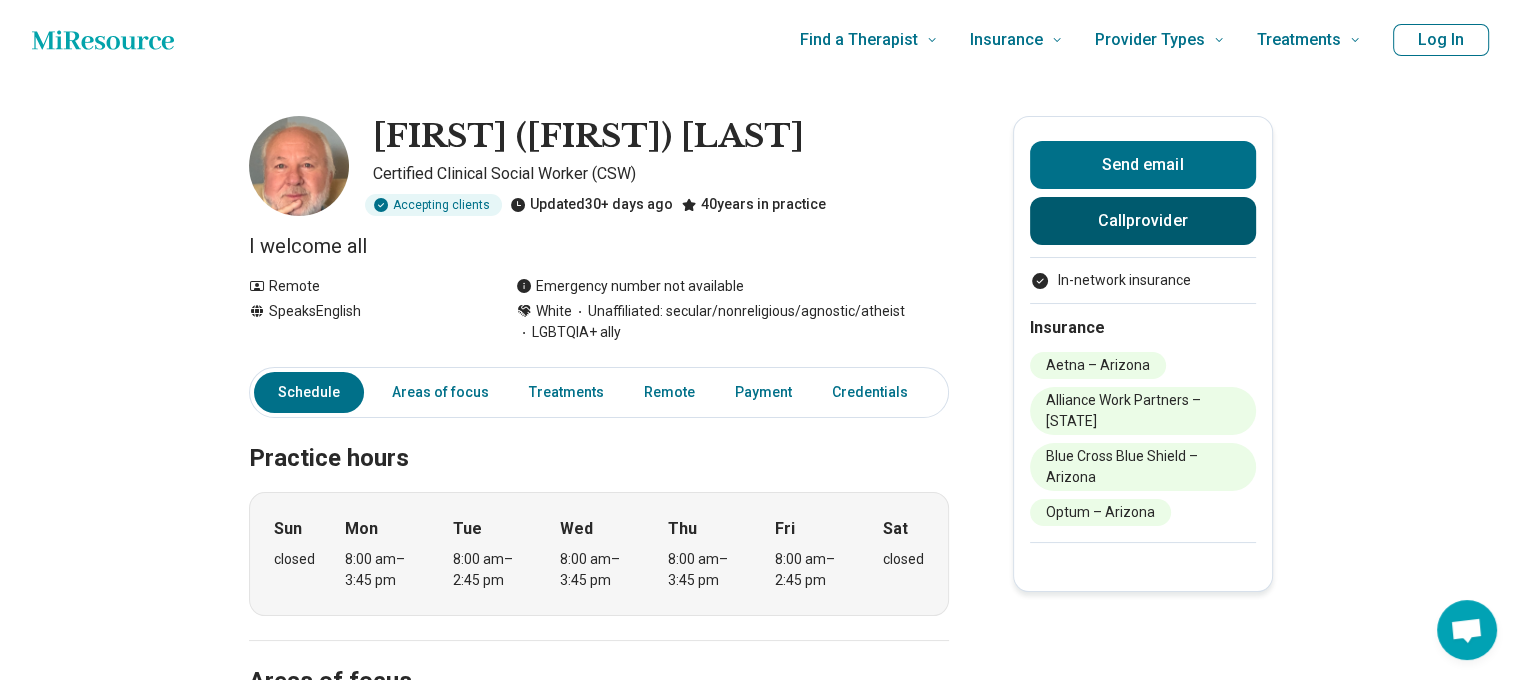 click on "Call  provider" at bounding box center [1143, 221] 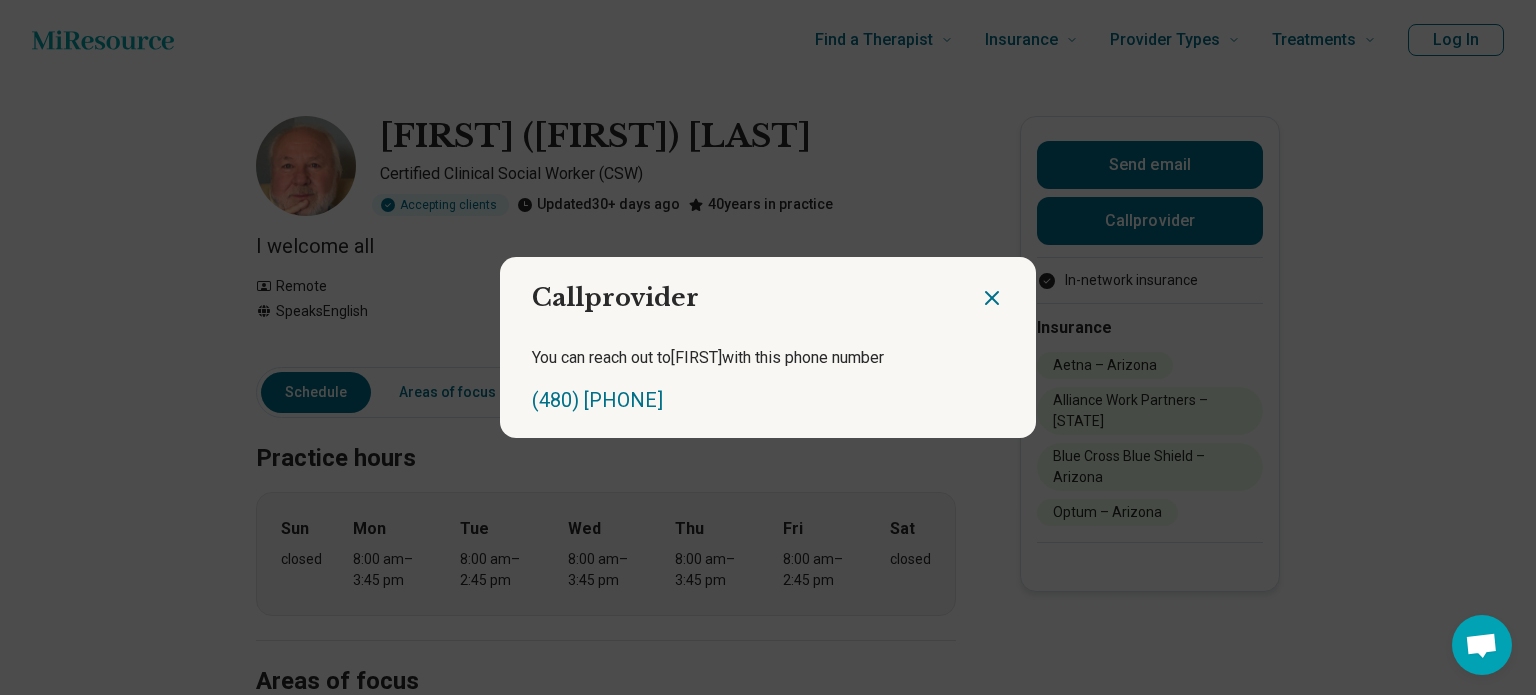click on "Call  provider" at bounding box center [740, 290] 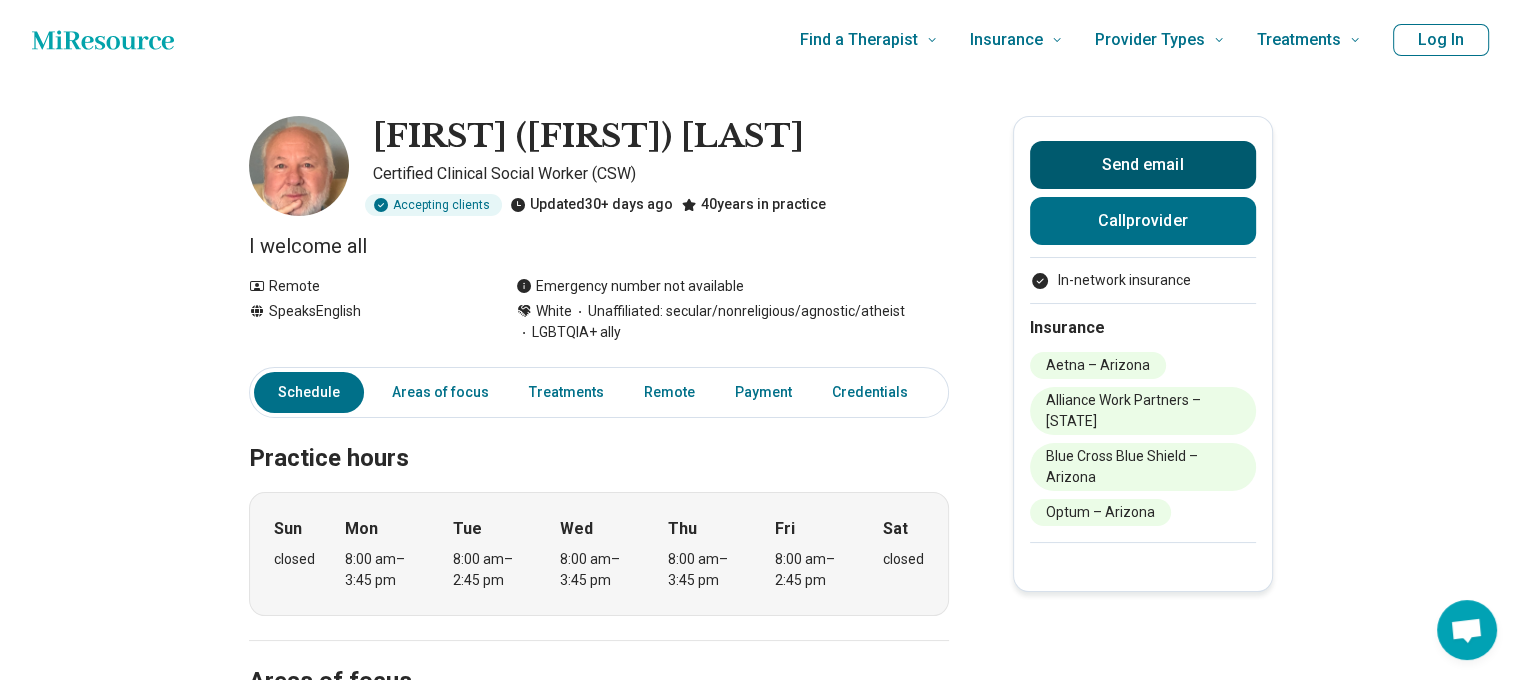 click on "Send email" at bounding box center [1143, 165] 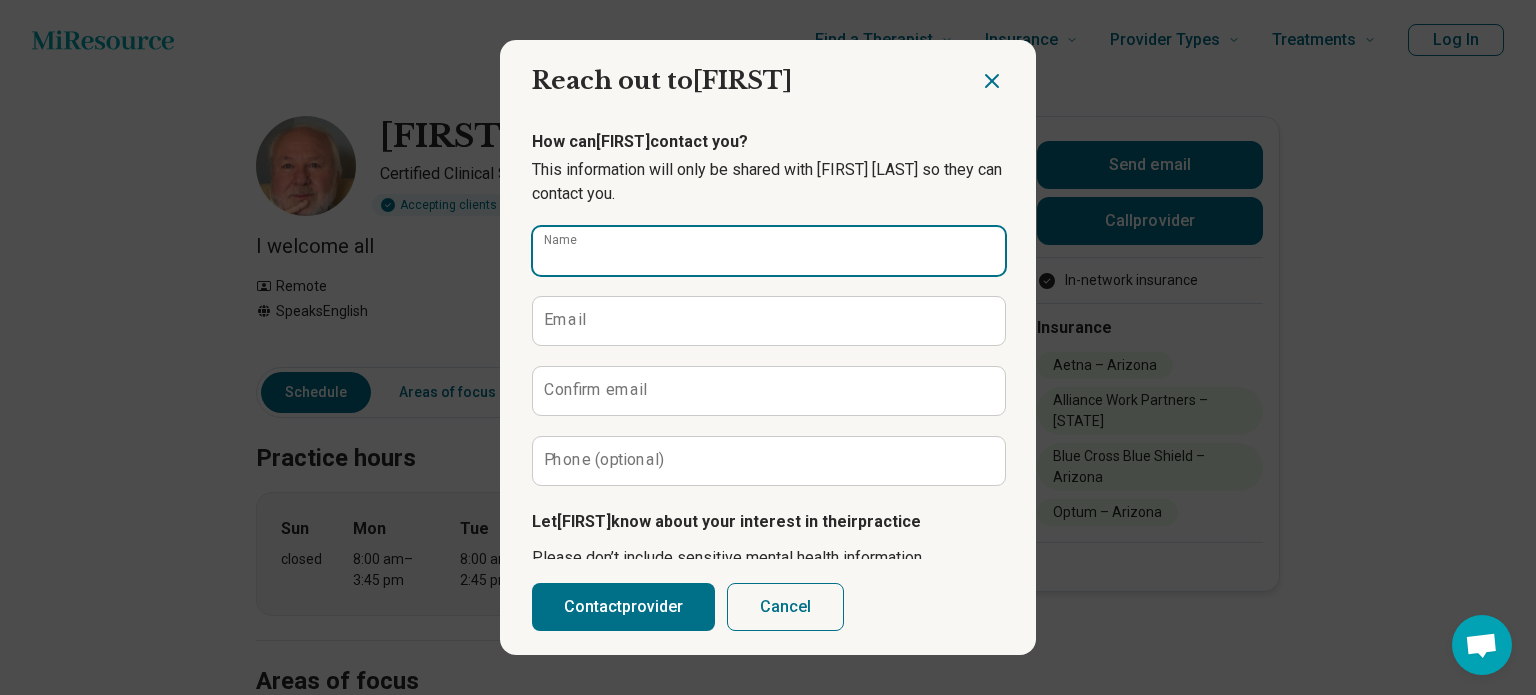 click on "Name" at bounding box center [769, 251] 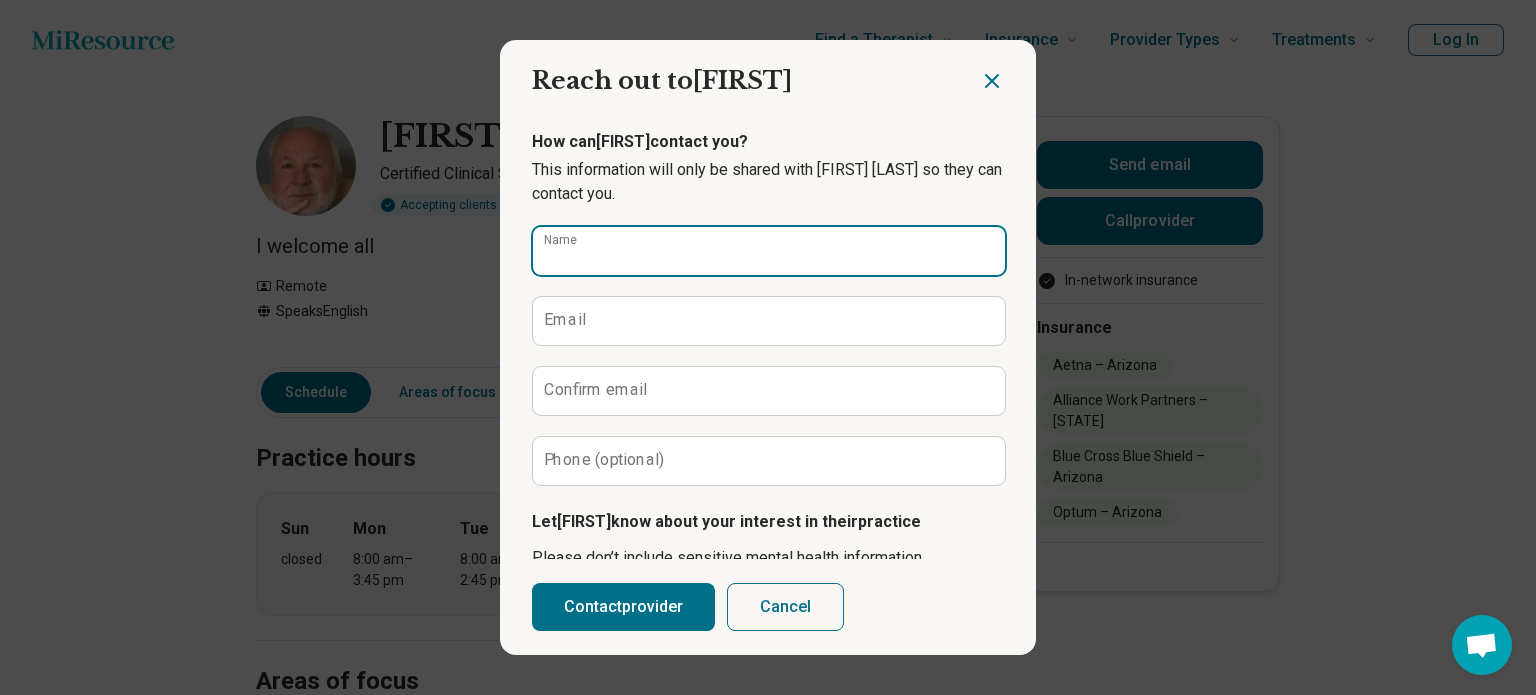 type on "**********" 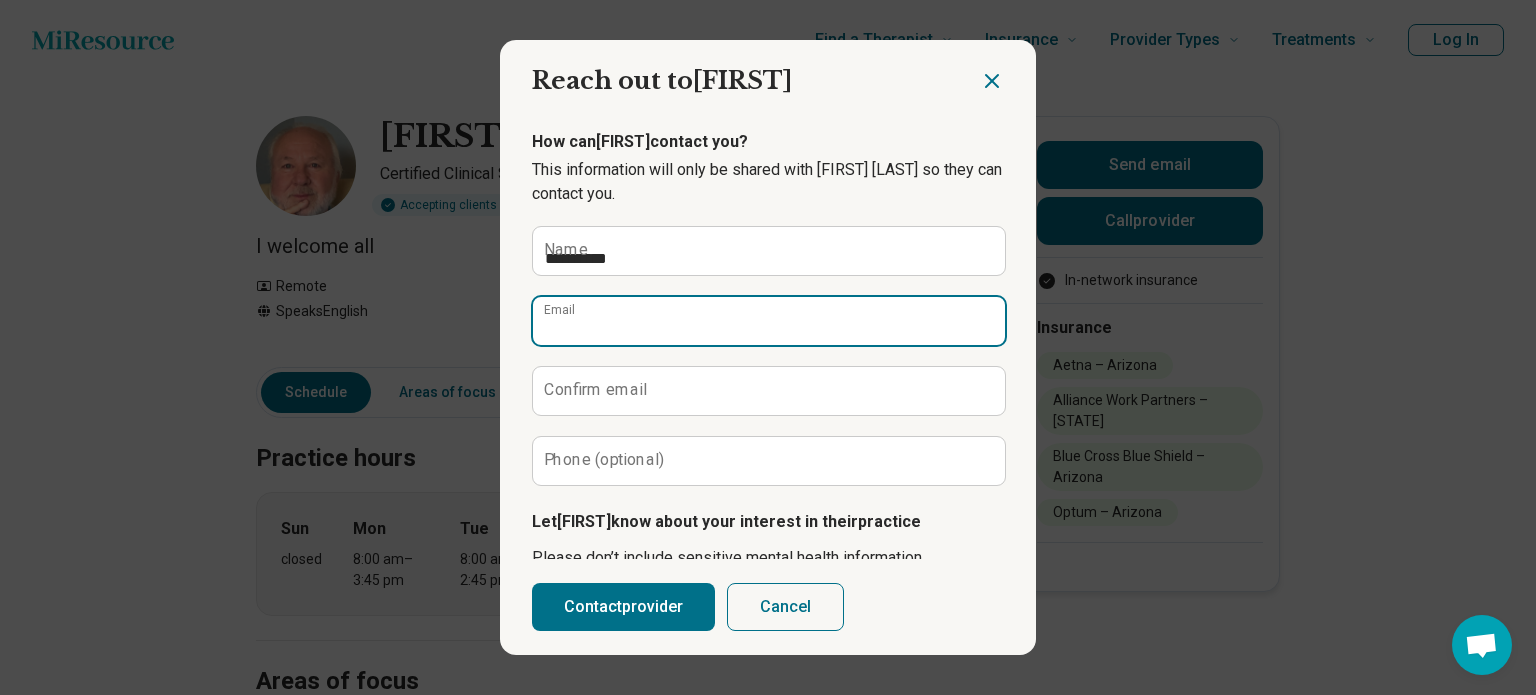 type on "**********" 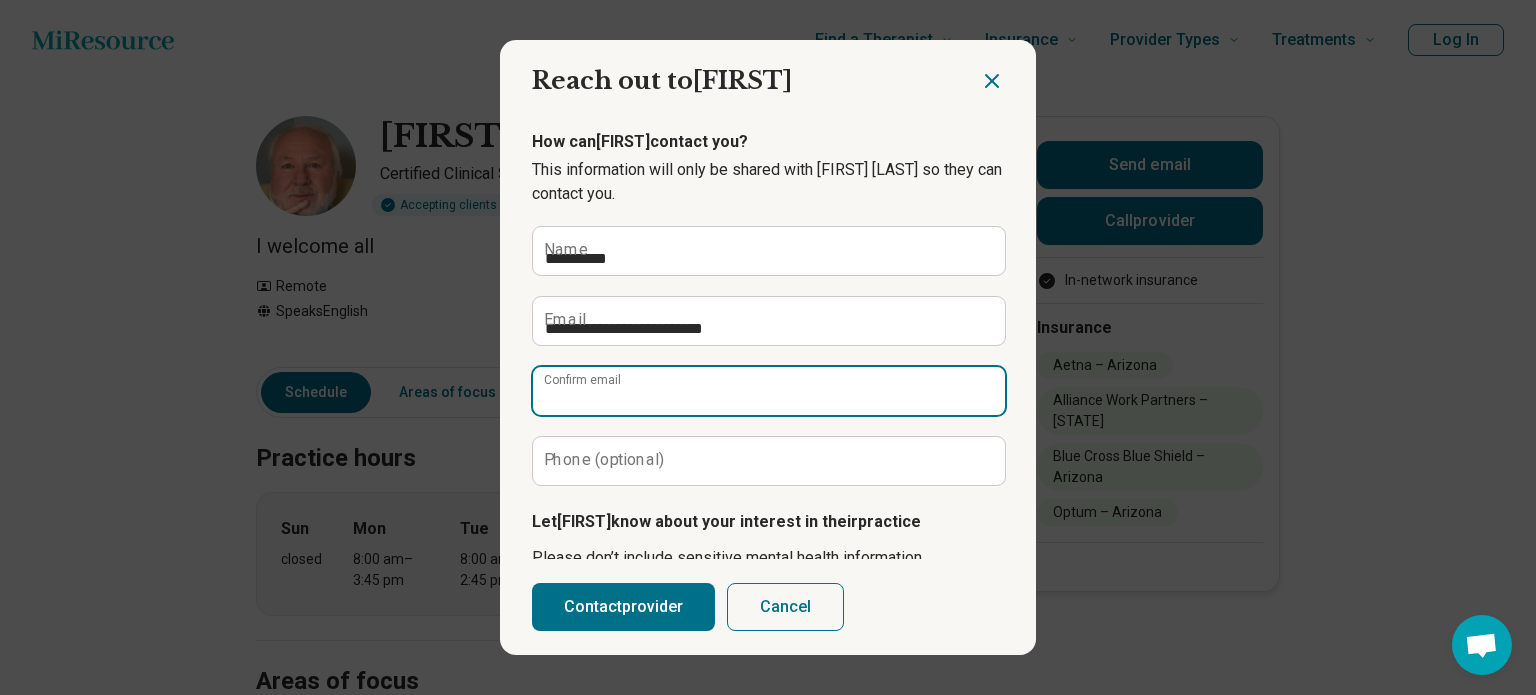 type on "**********" 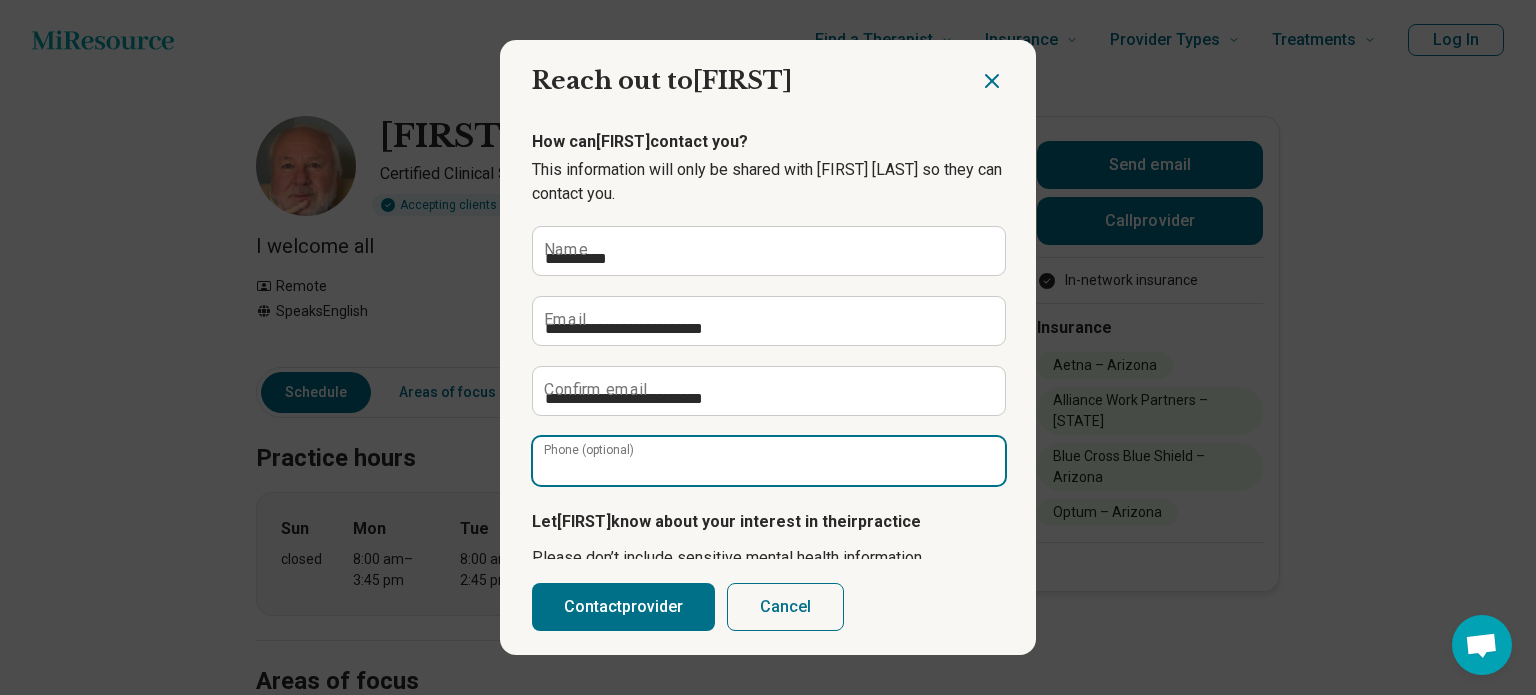 type on "**********" 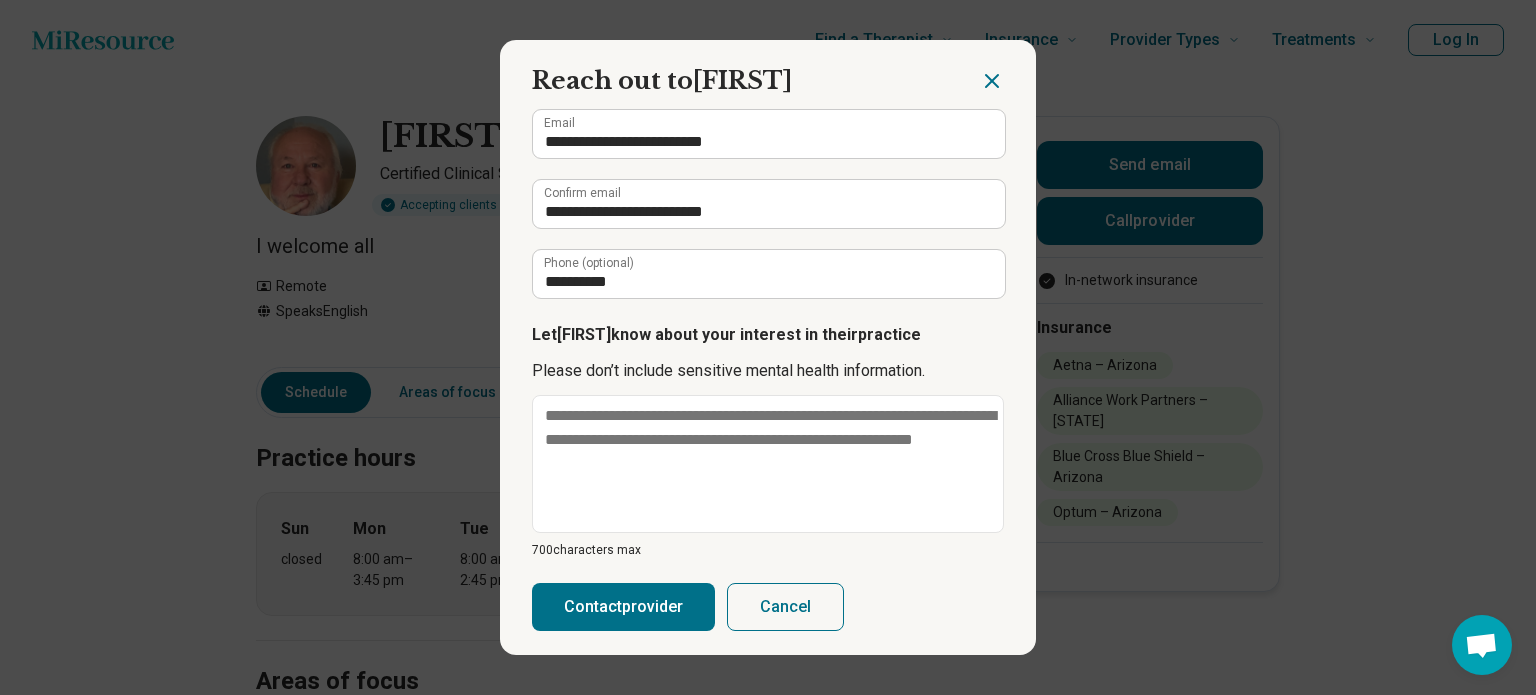scroll, scrollTop: 188, scrollLeft: 0, axis: vertical 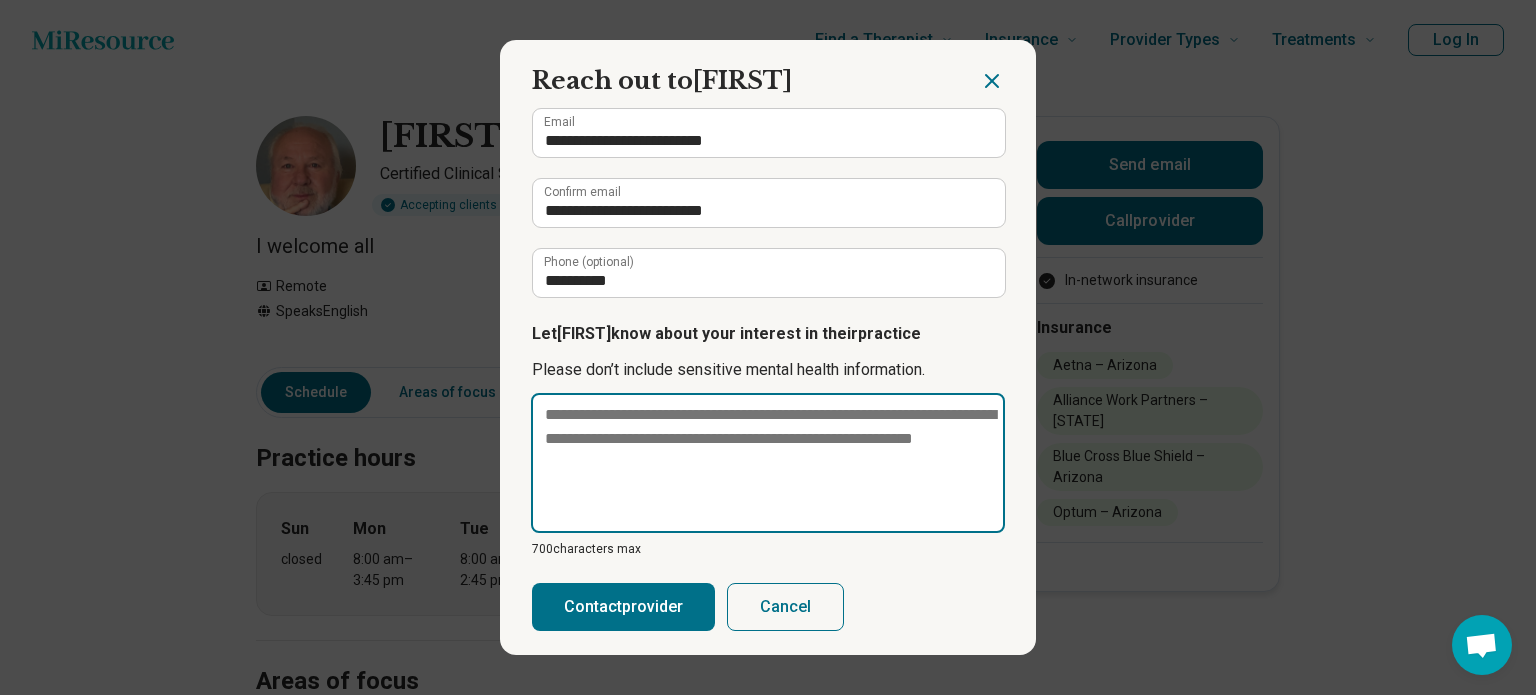 click at bounding box center (768, 463) 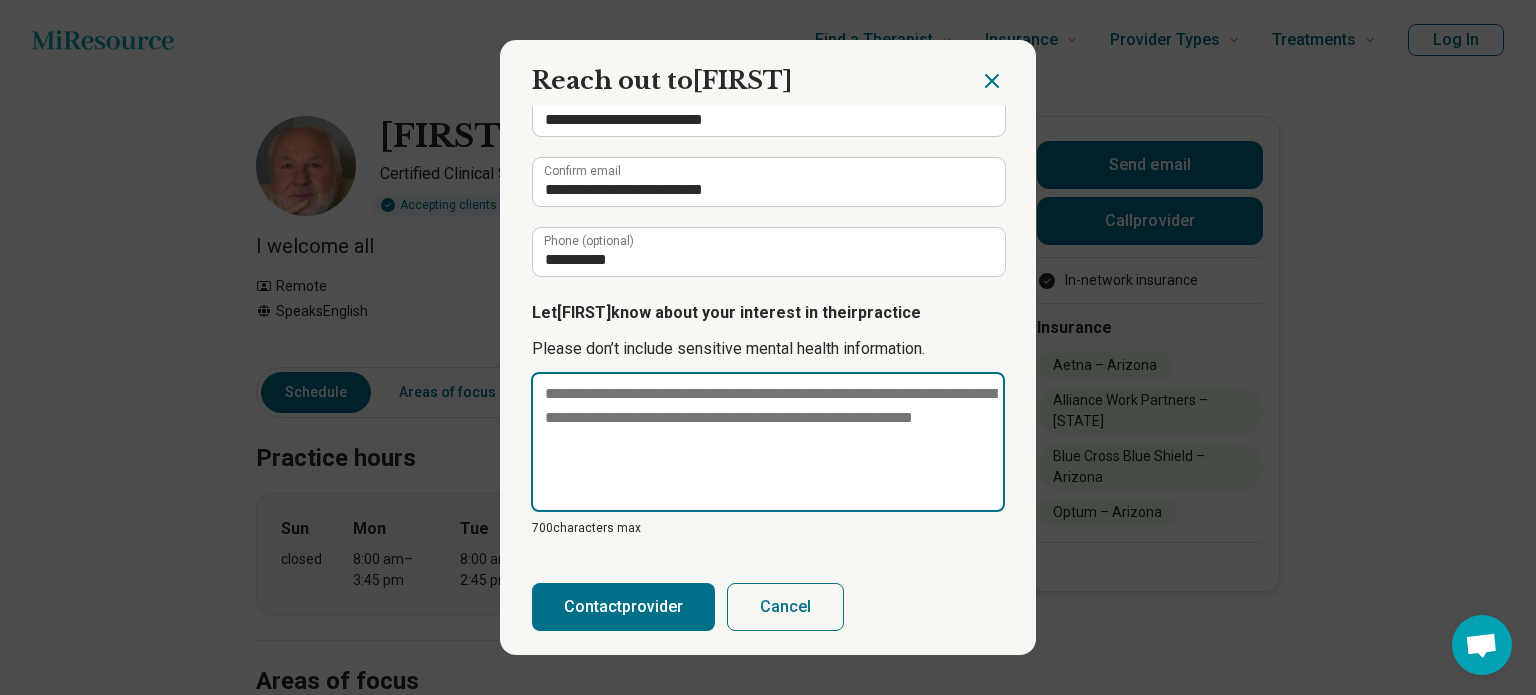 type on "*" 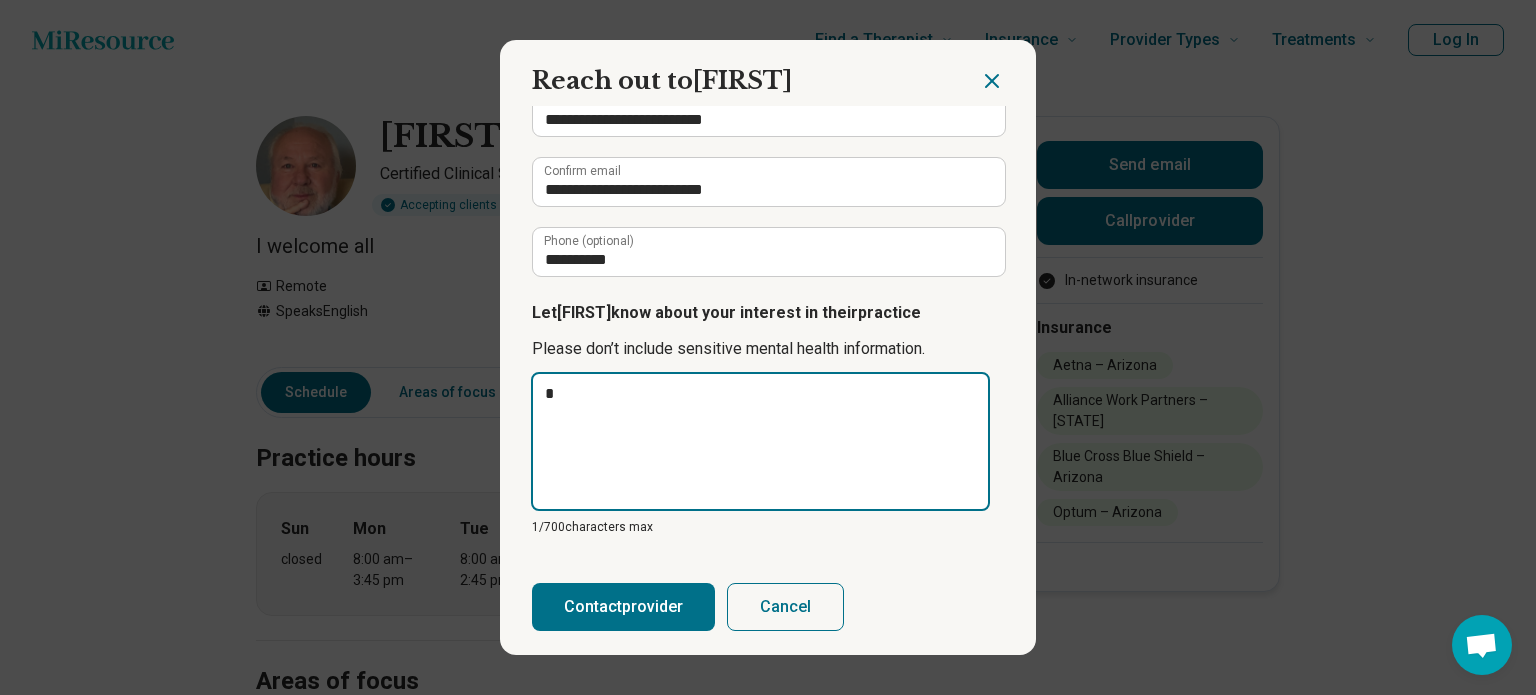 type on "**" 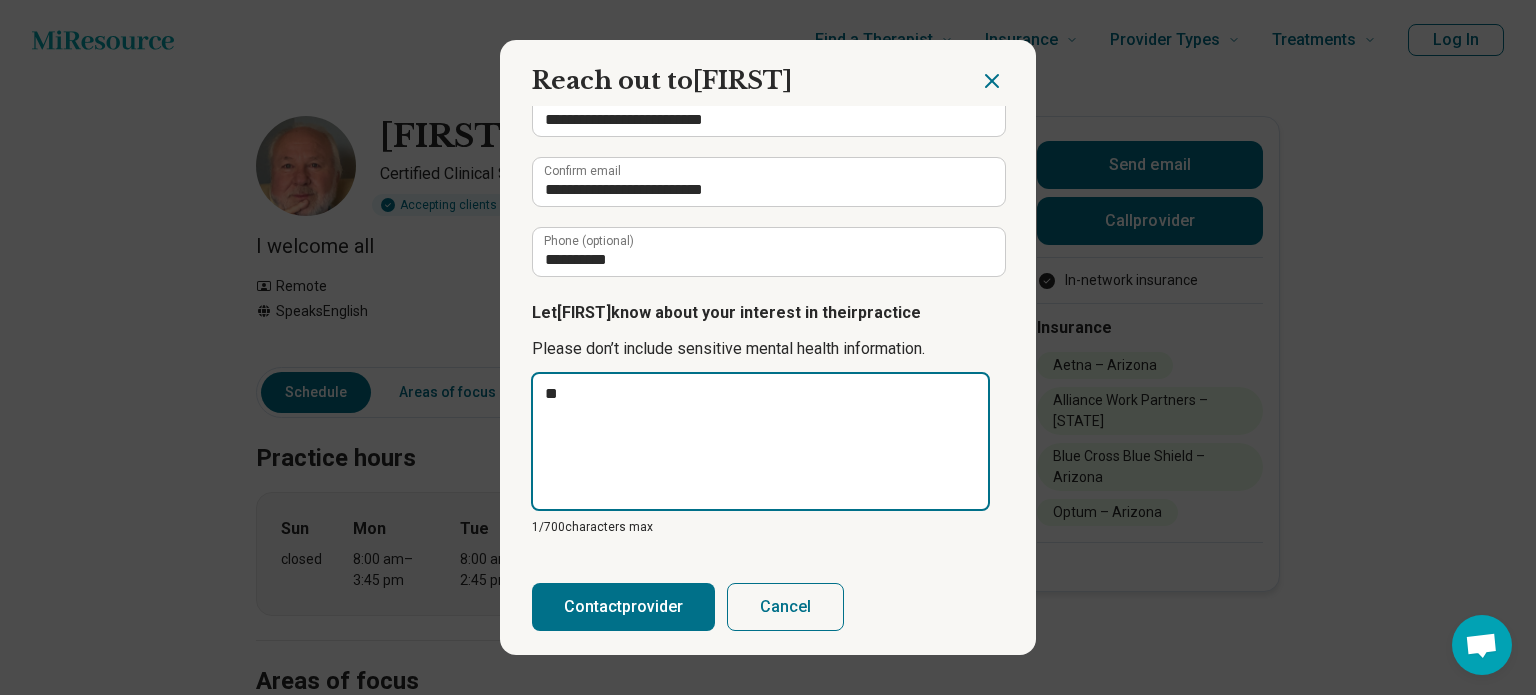 type on "*" 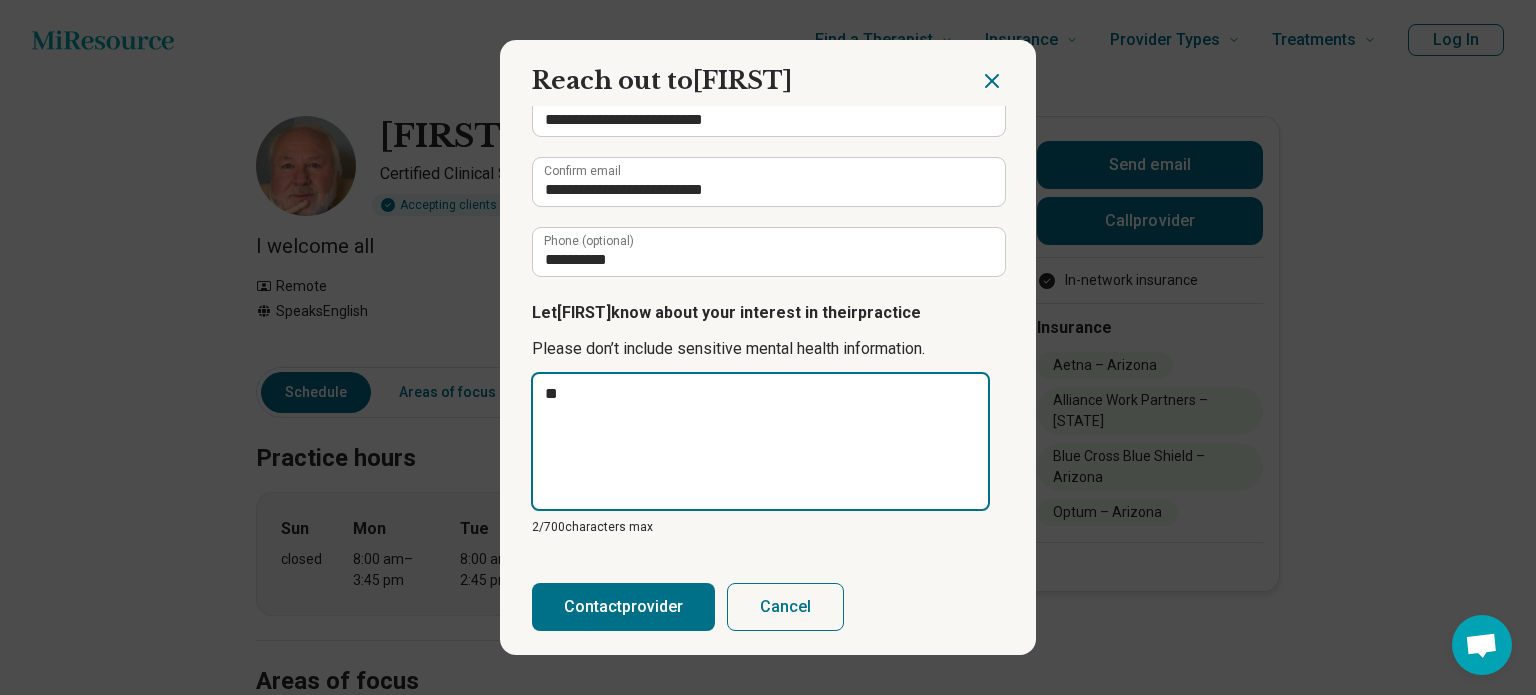 type on "***" 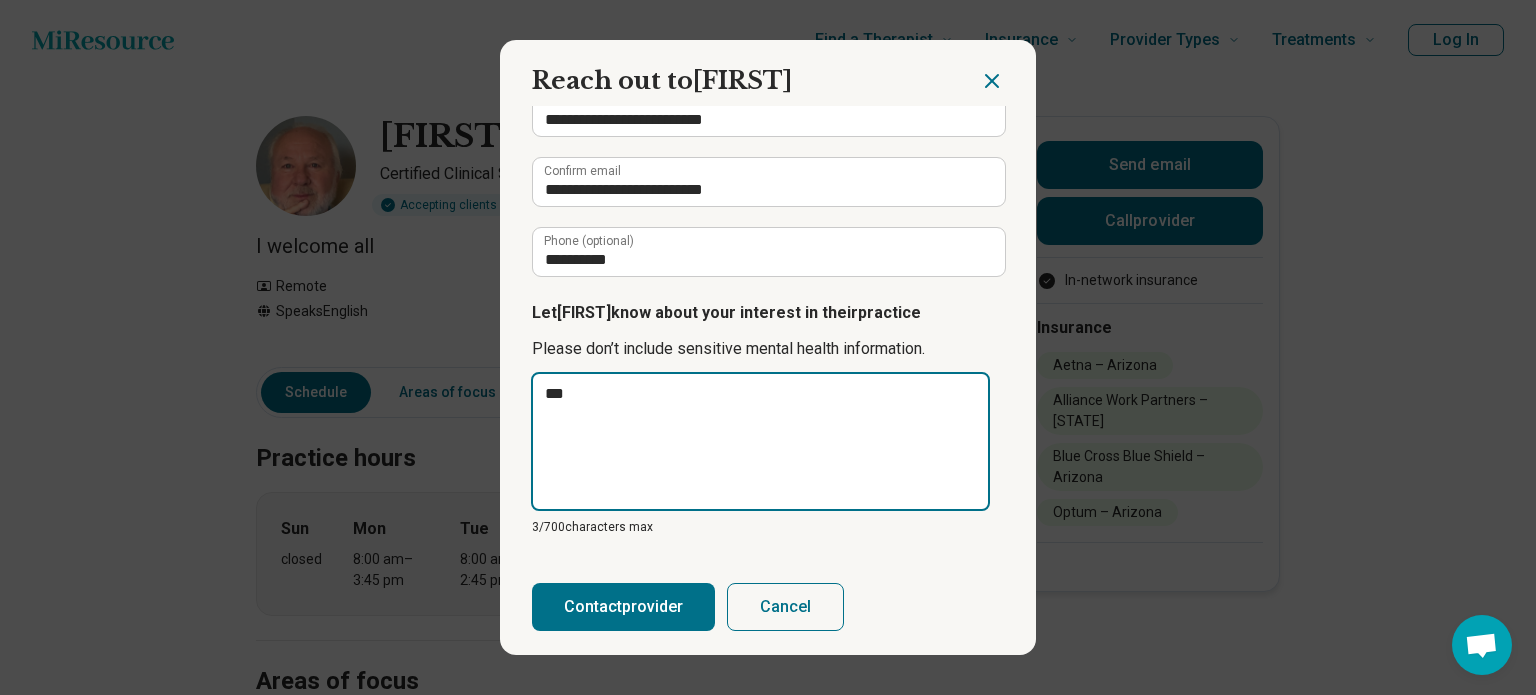 type on "***" 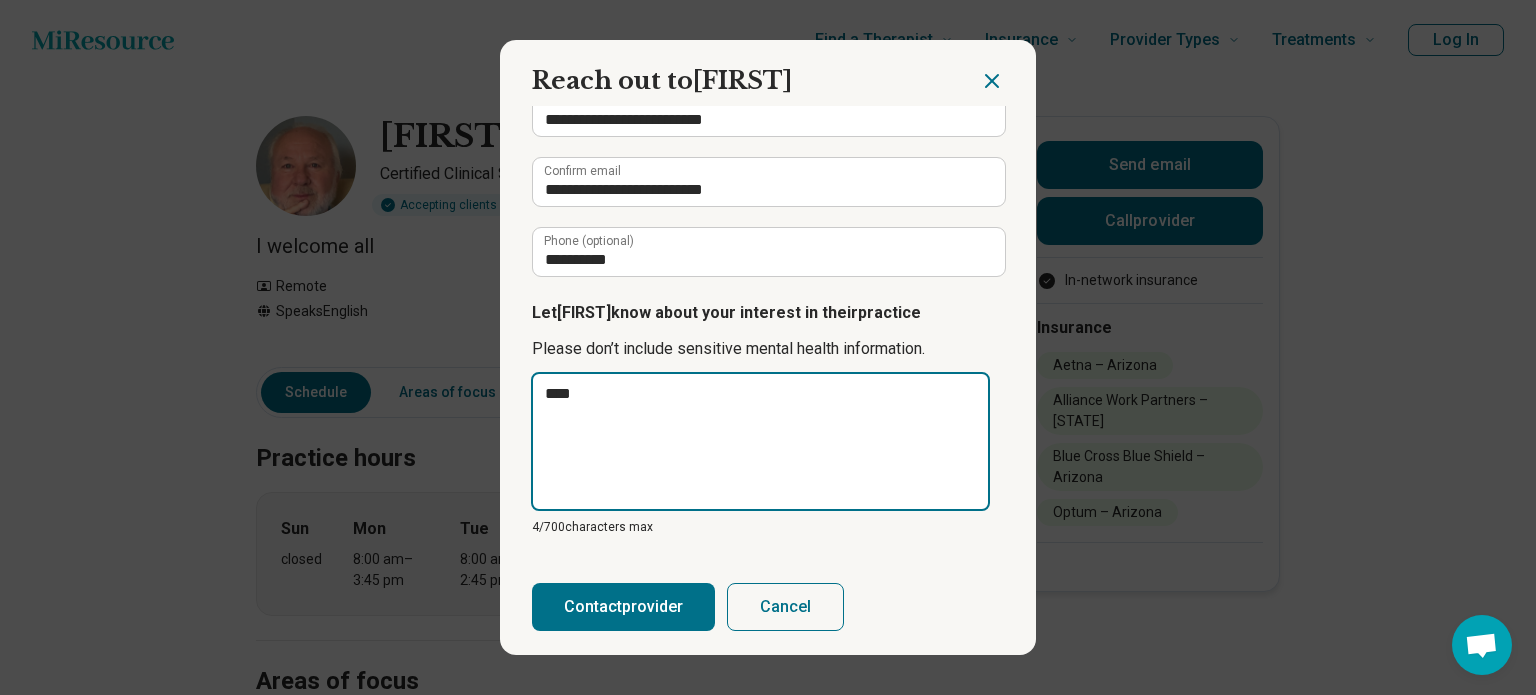 type on "*****" 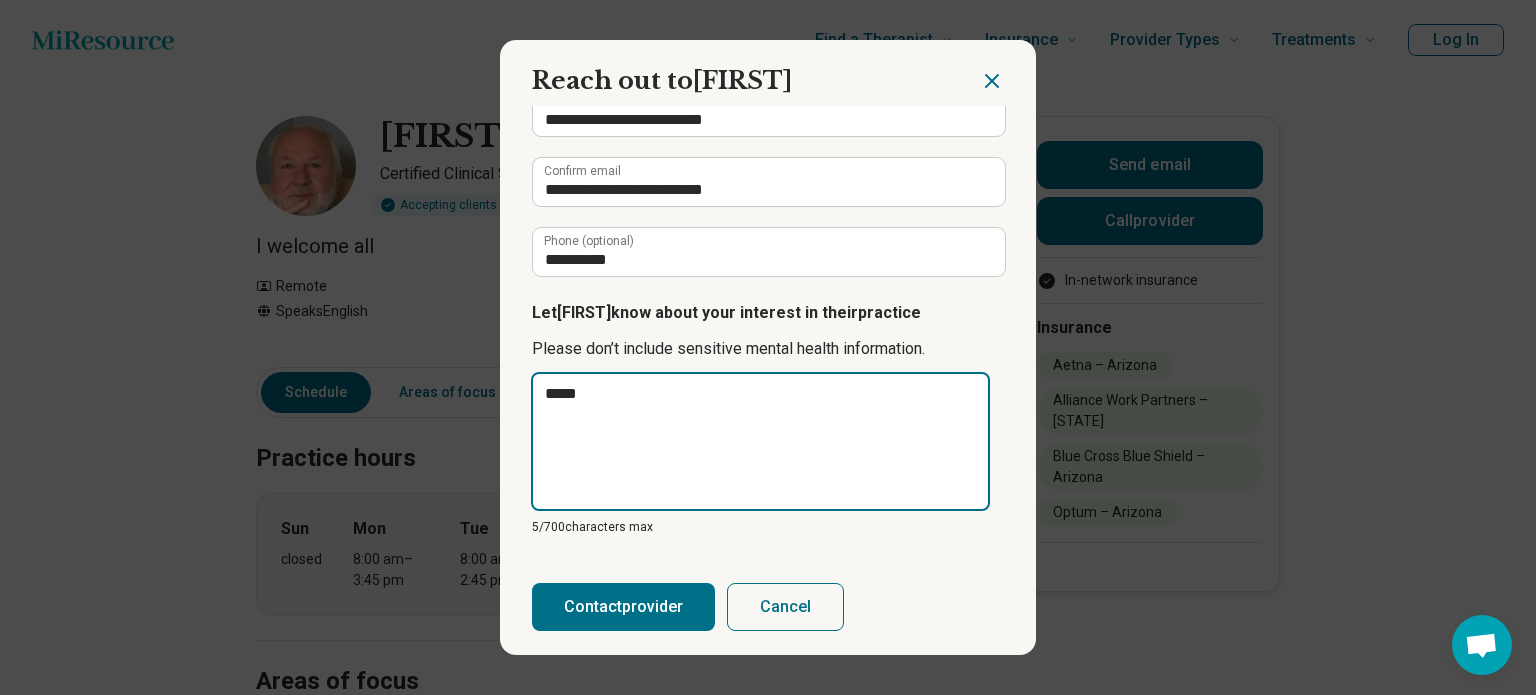 type on "******" 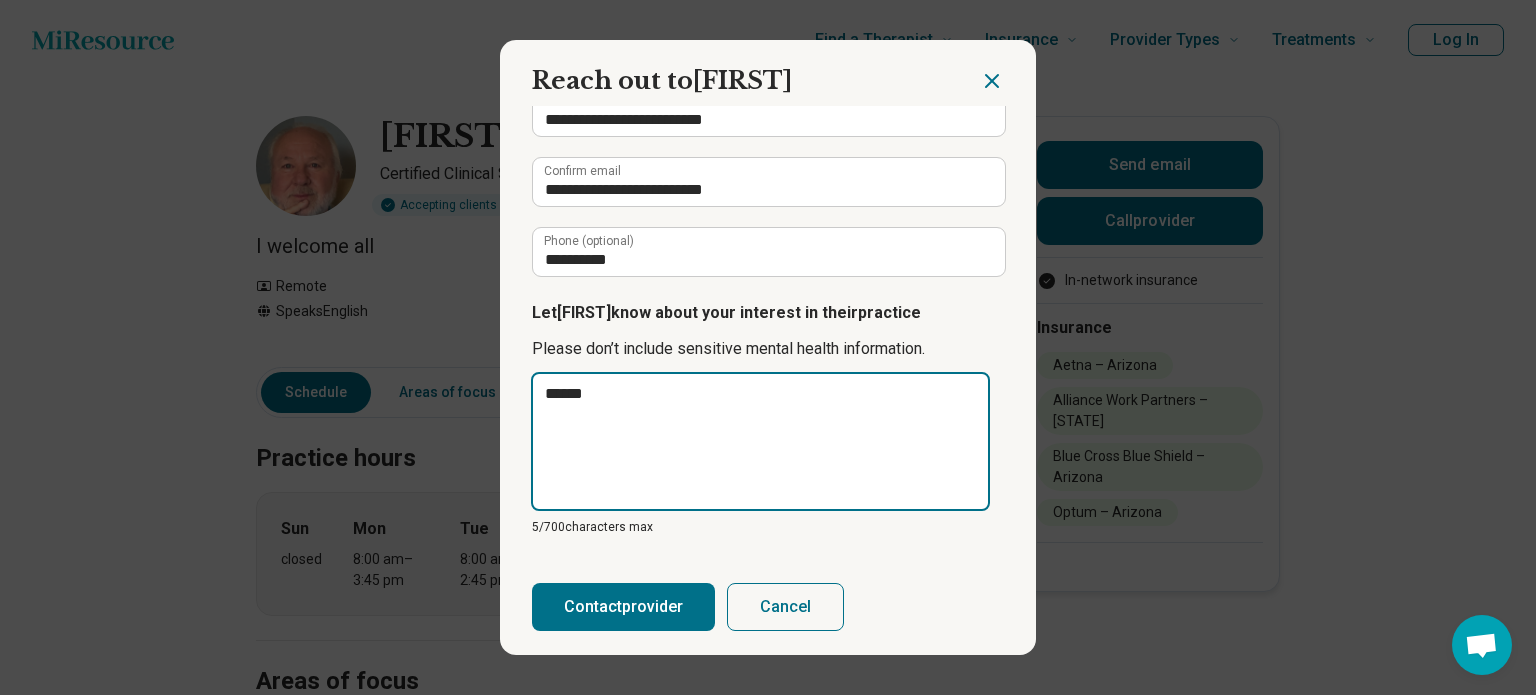 type on "*******" 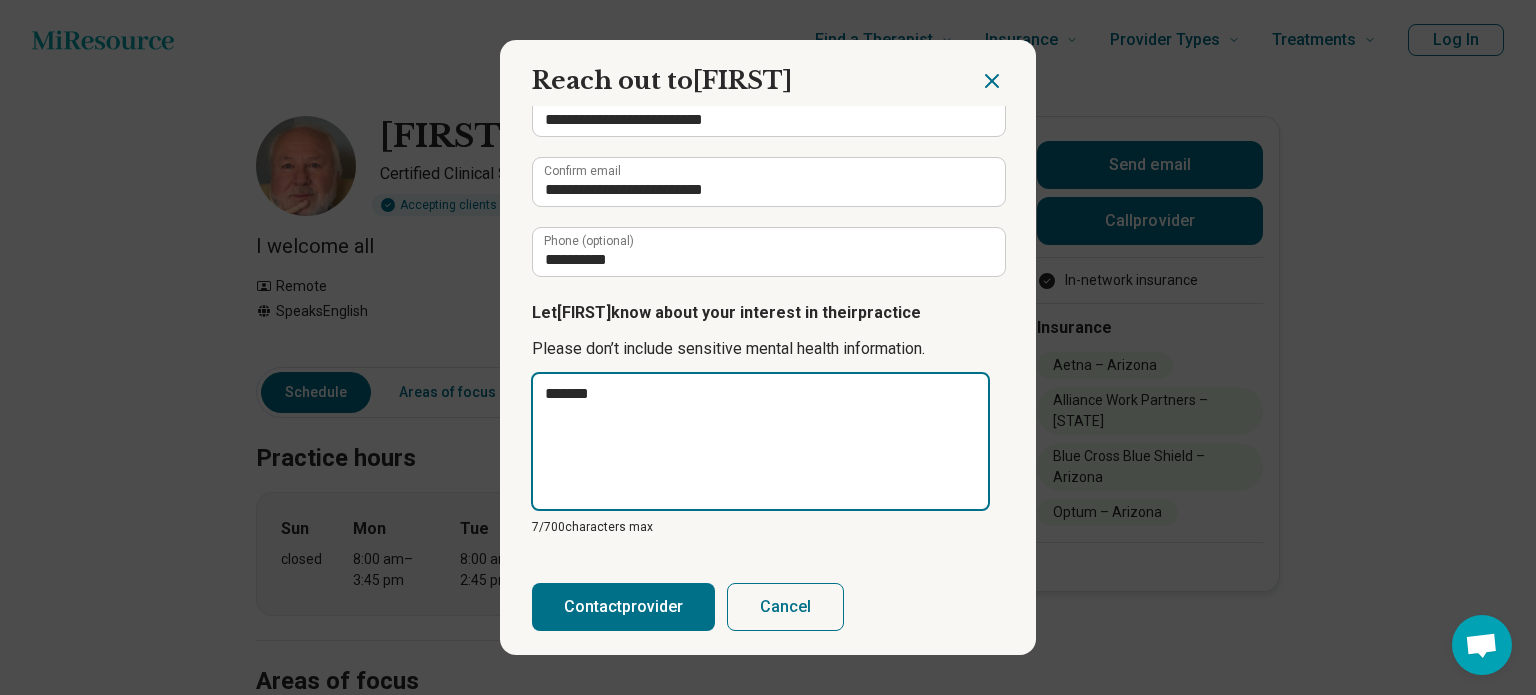 type on "********" 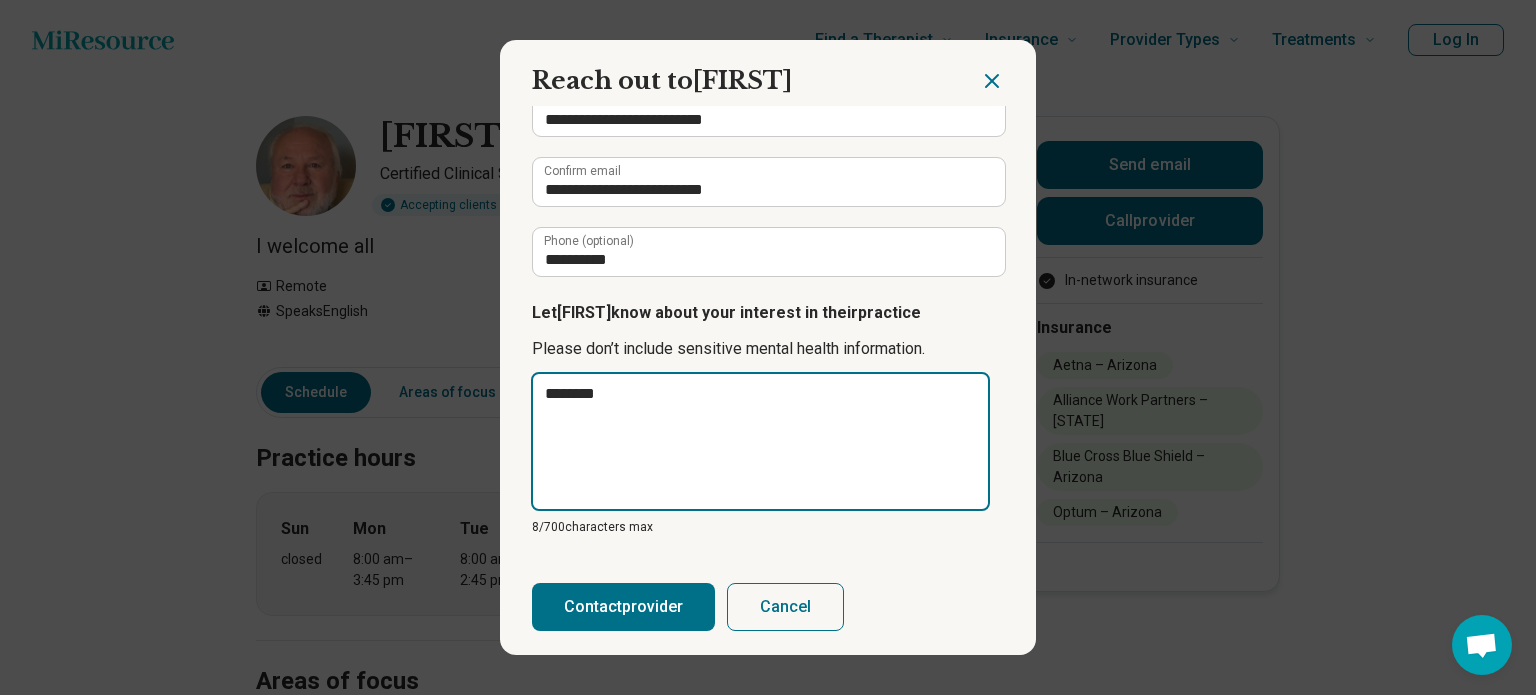 type on "*********" 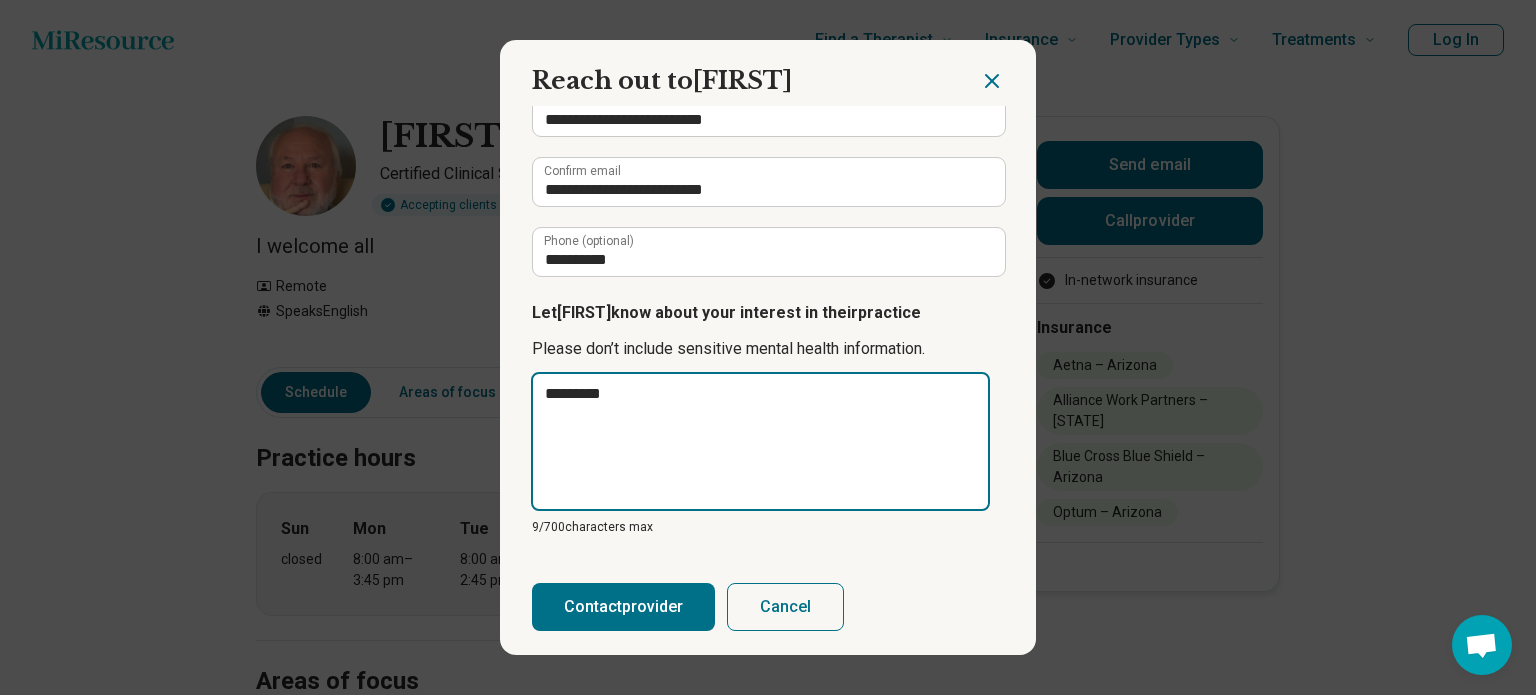 type on "**********" 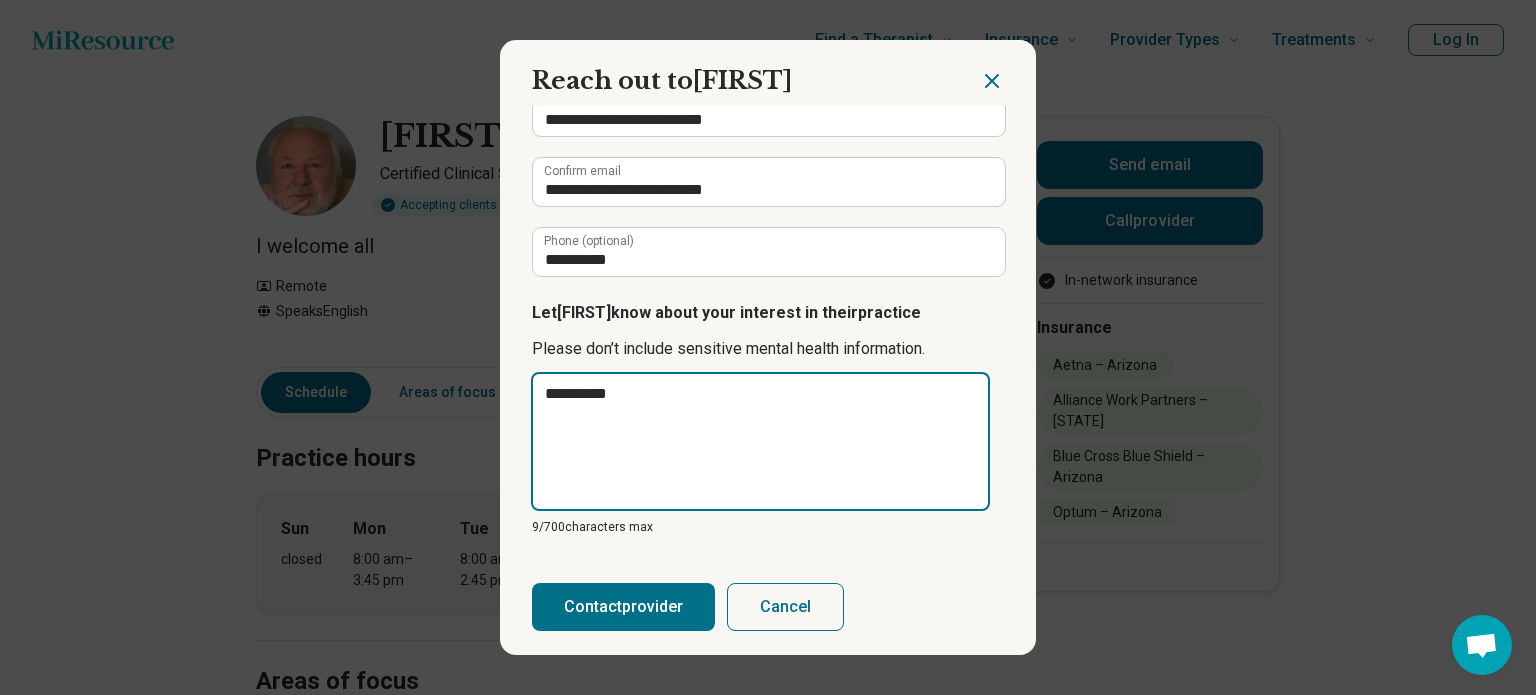 type on "**********" 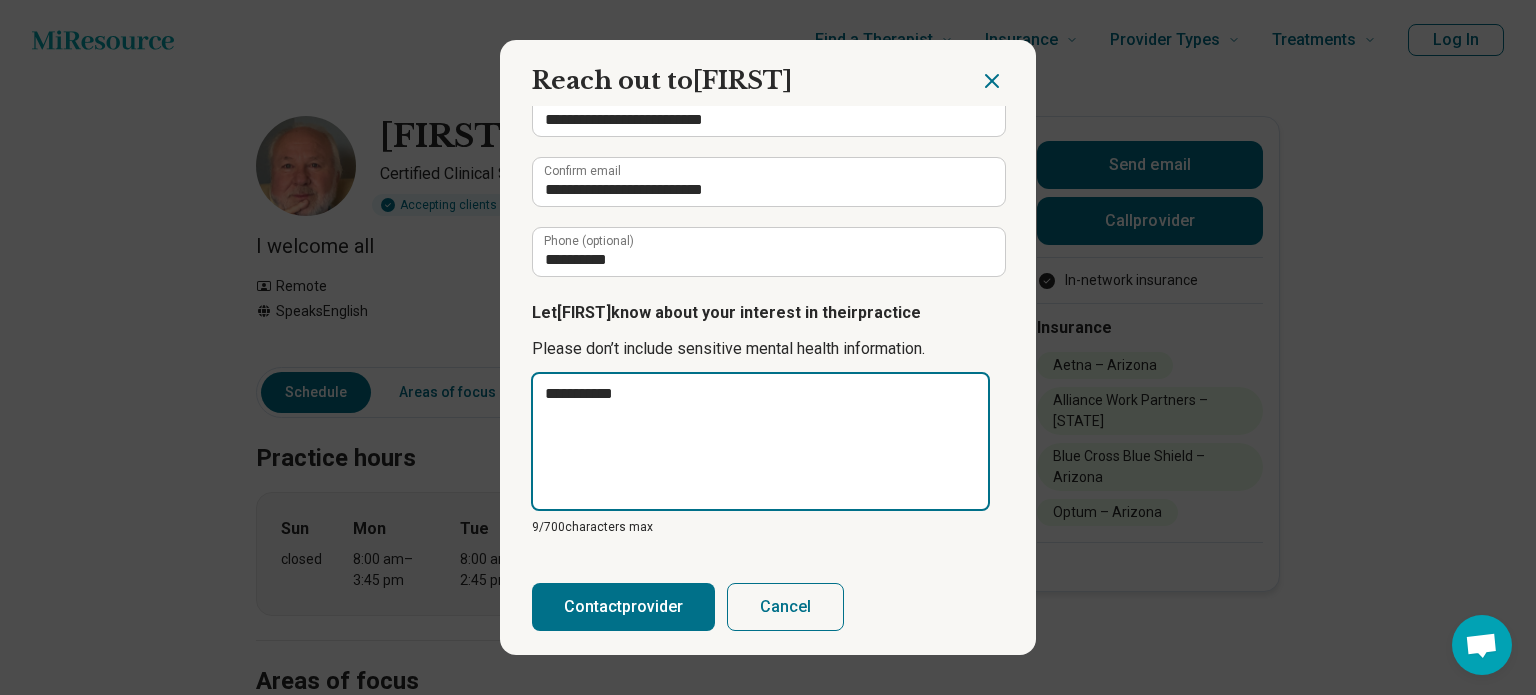 type on "*" 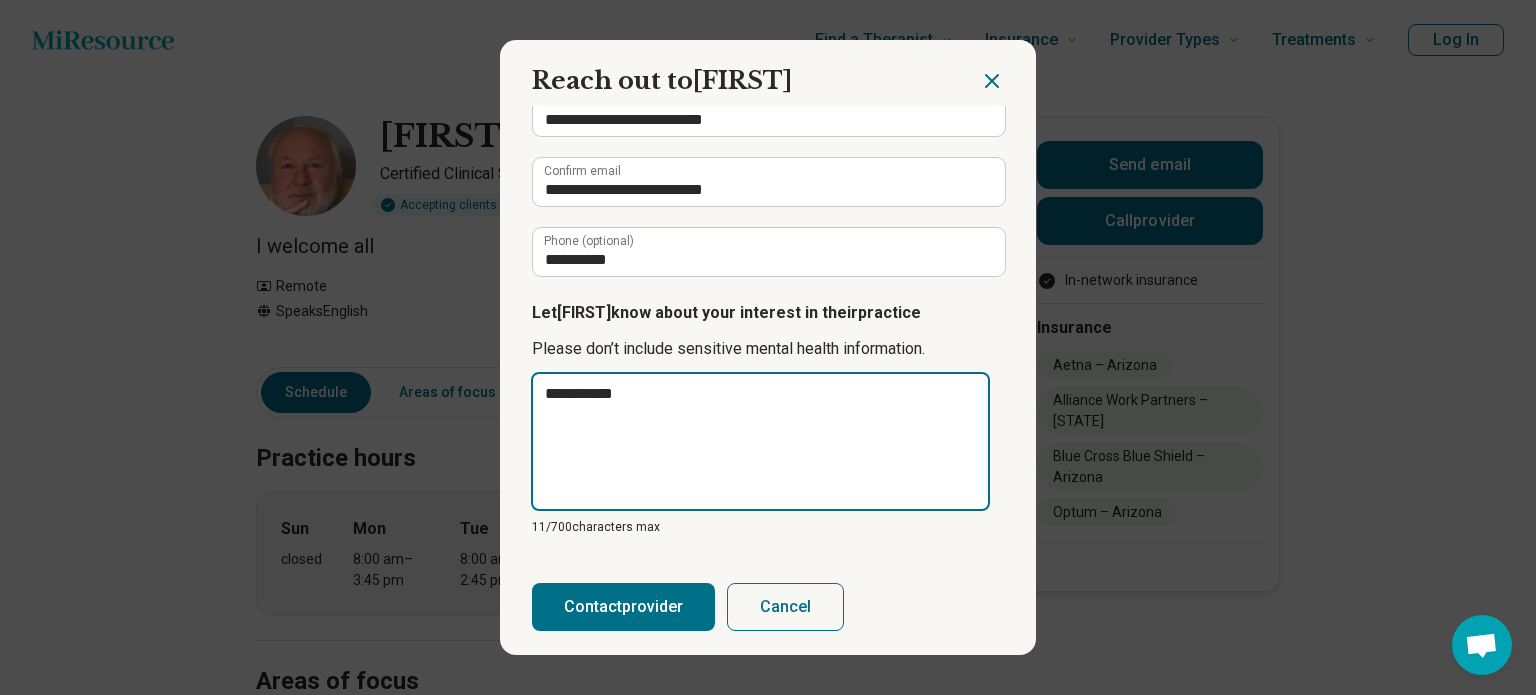 type on "**********" 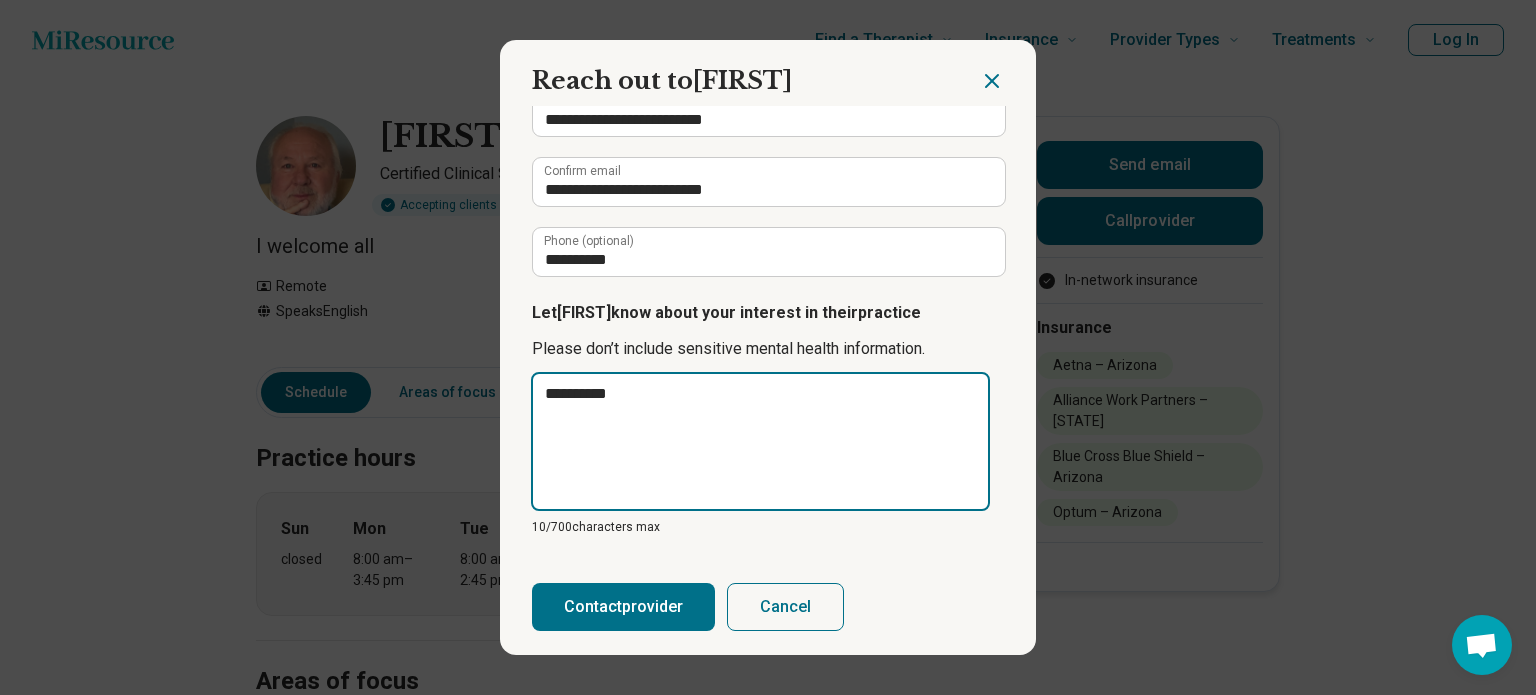 type on "**********" 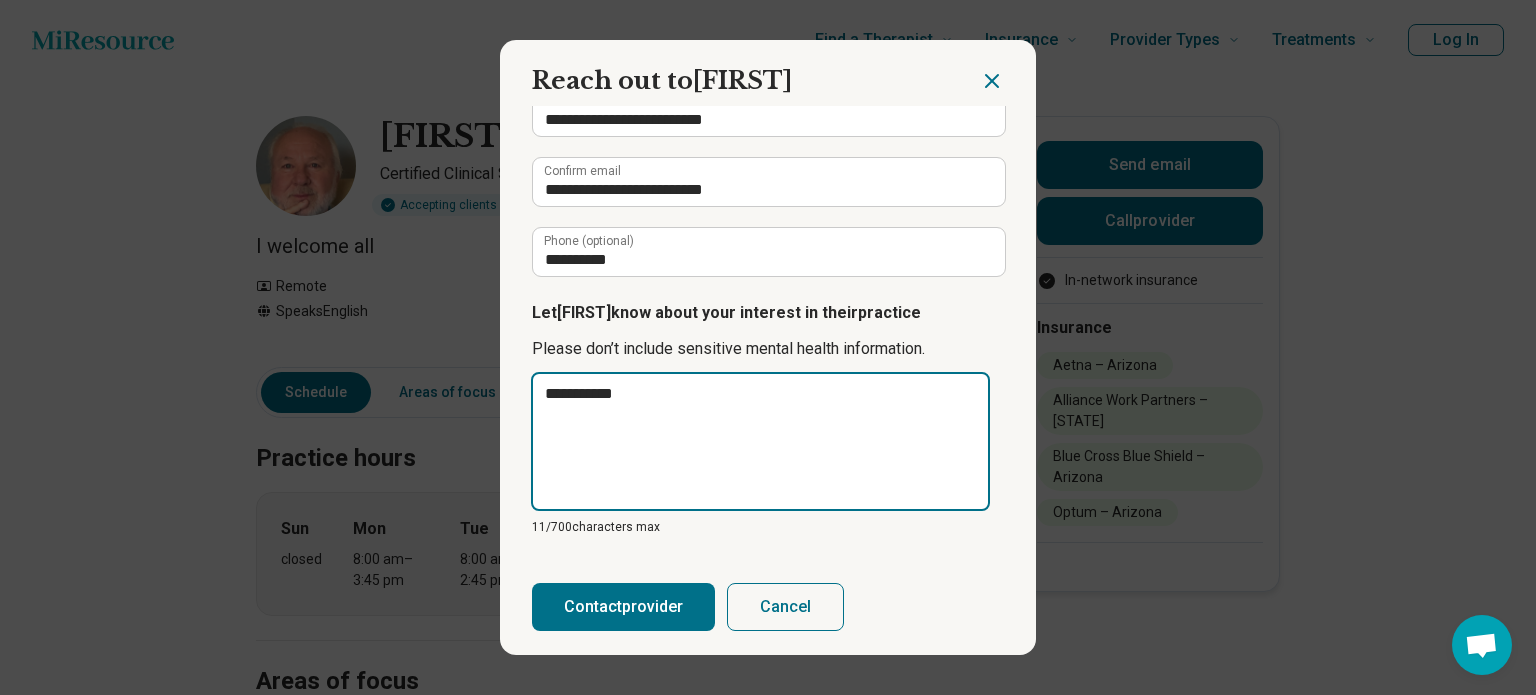 type on "**********" 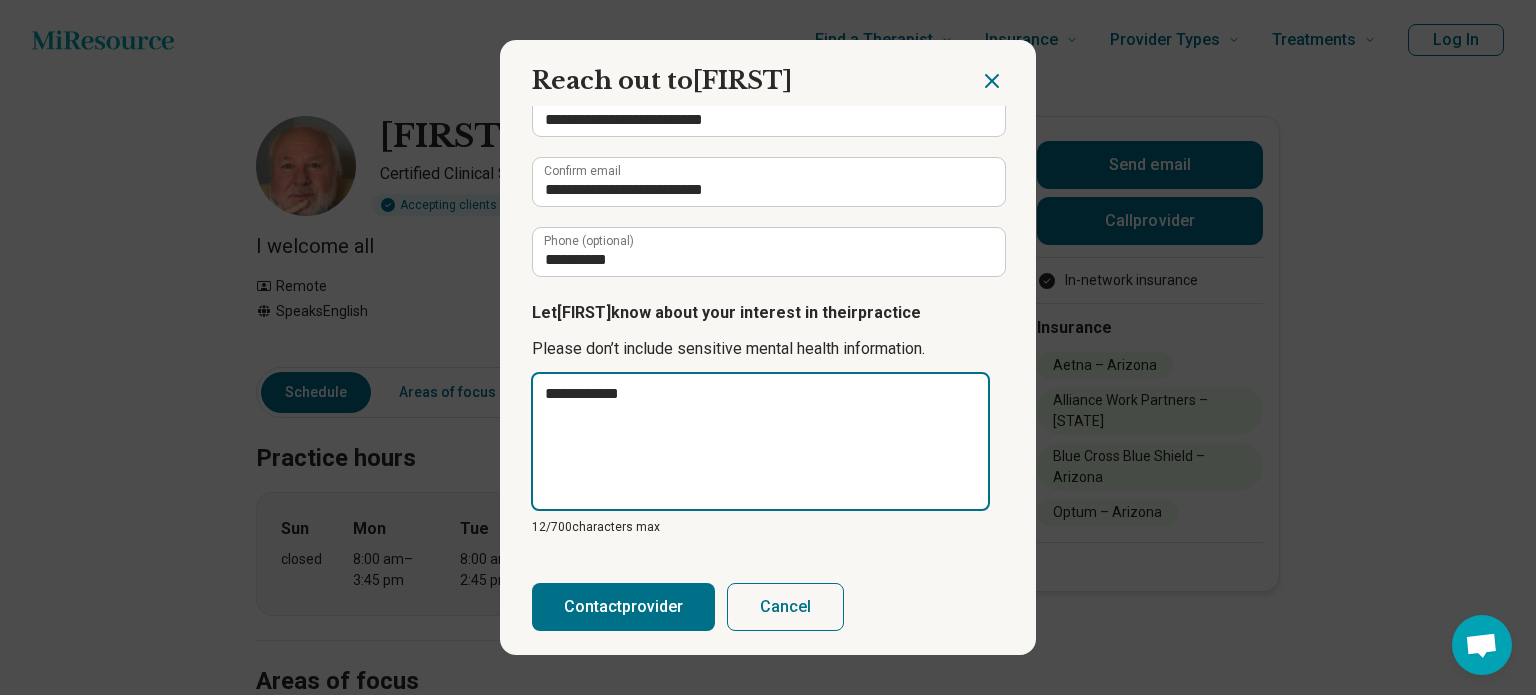 type on "**********" 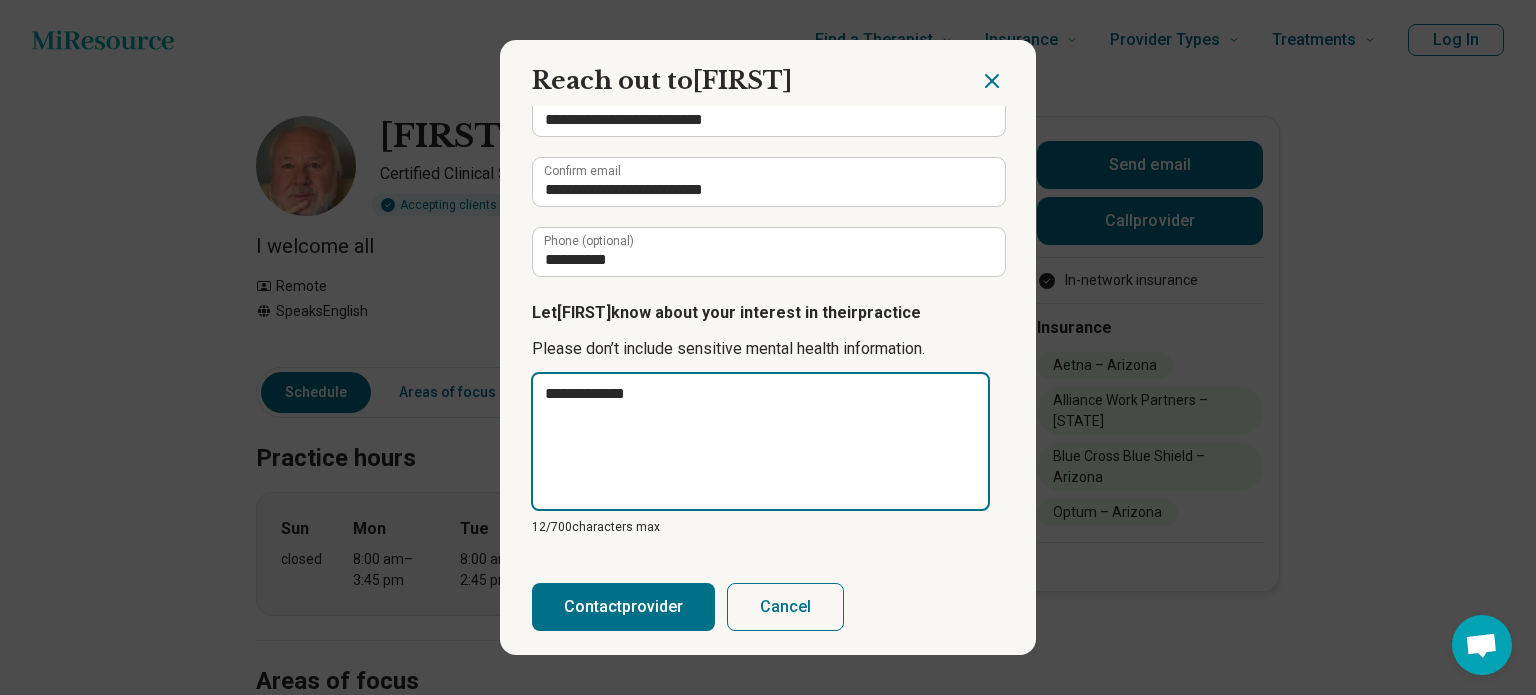 type on "*" 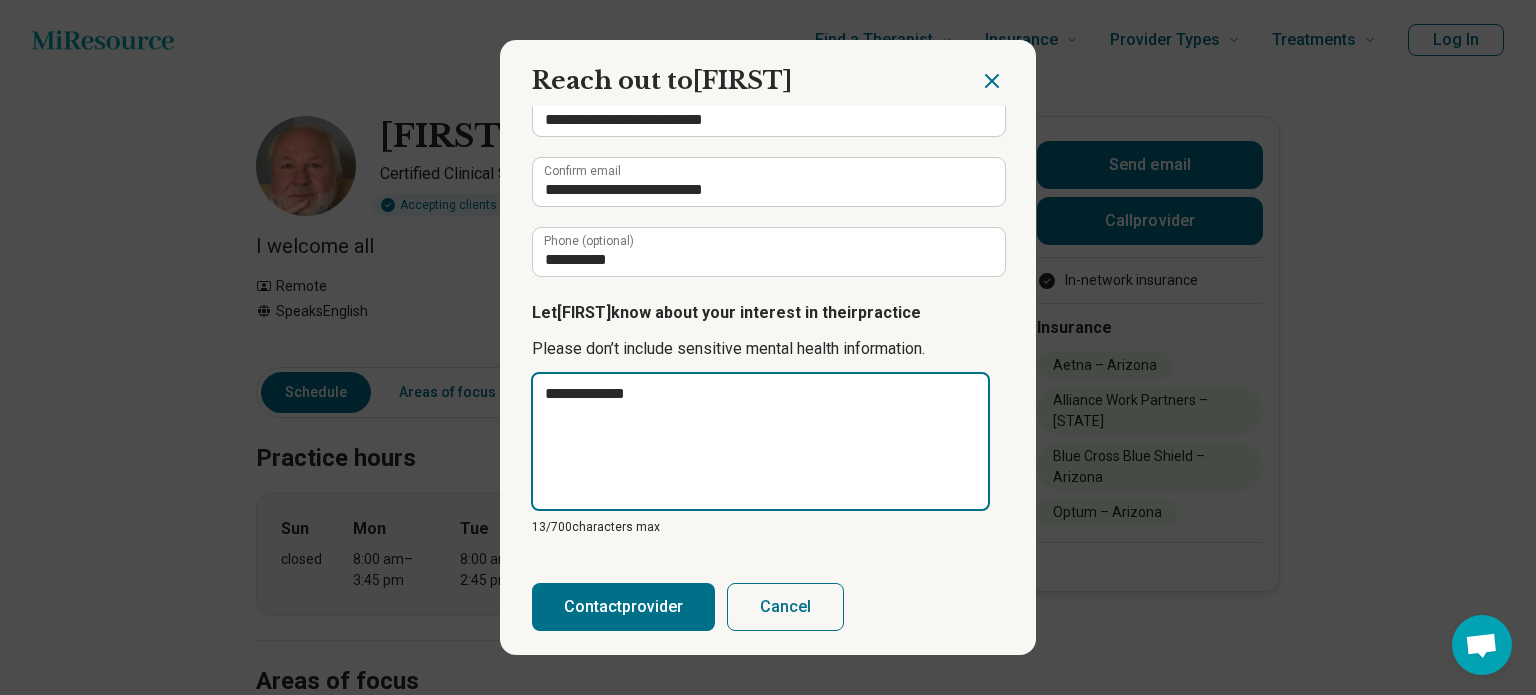 type on "**********" 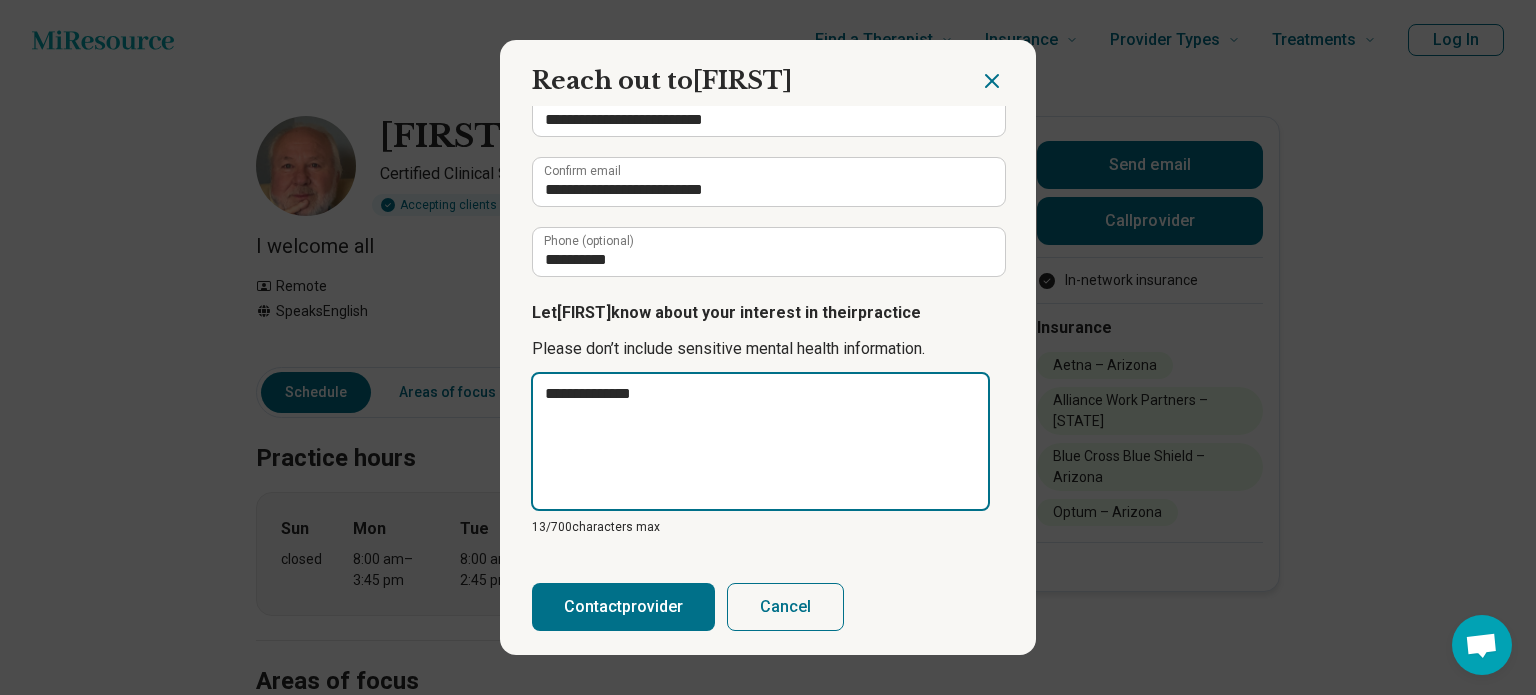 type on "**********" 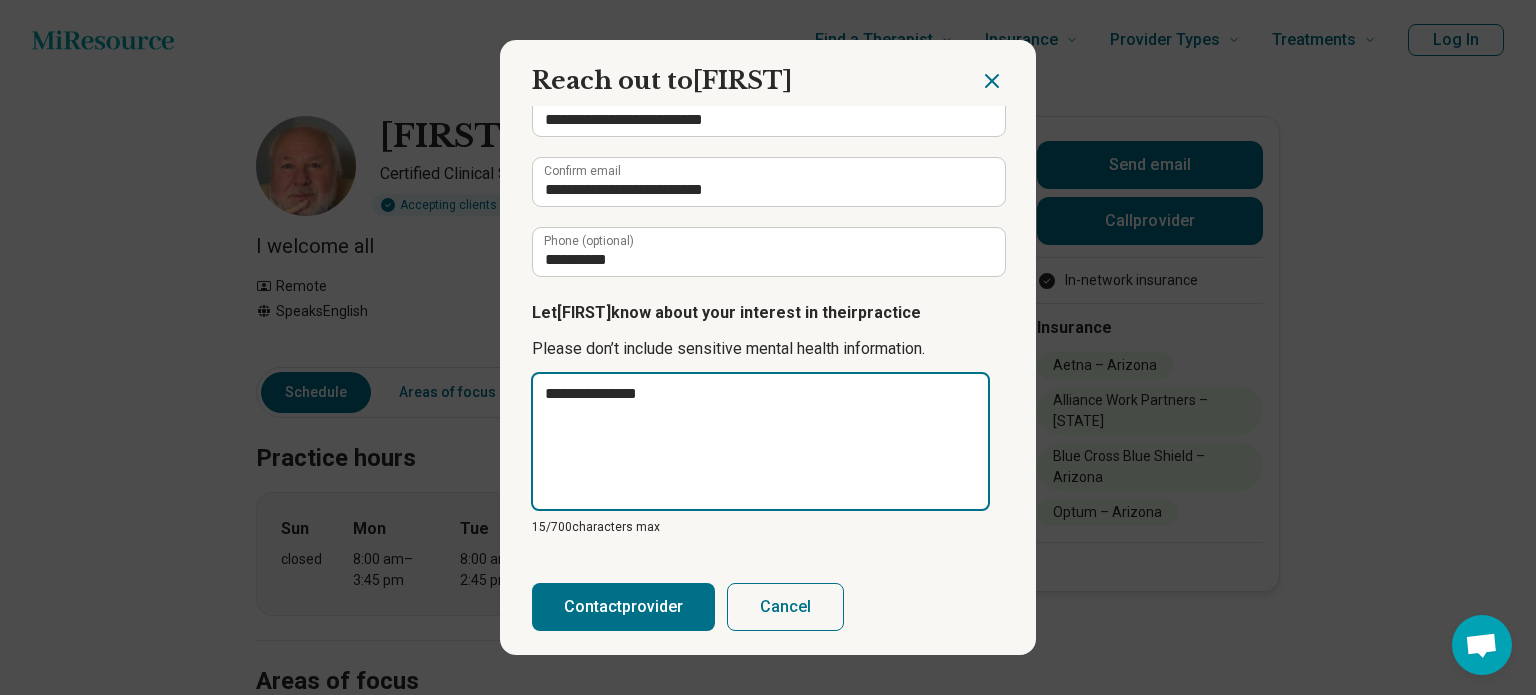 type on "**********" 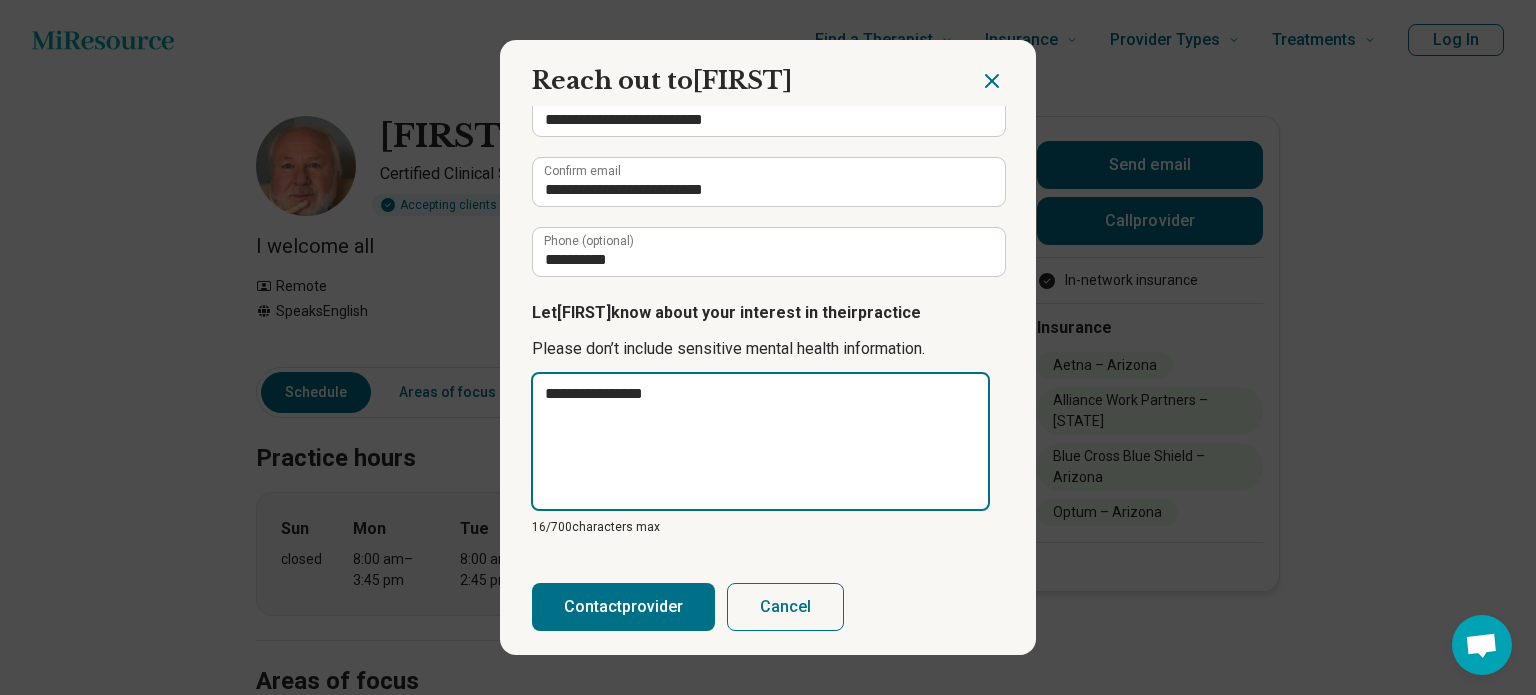 type on "**********" 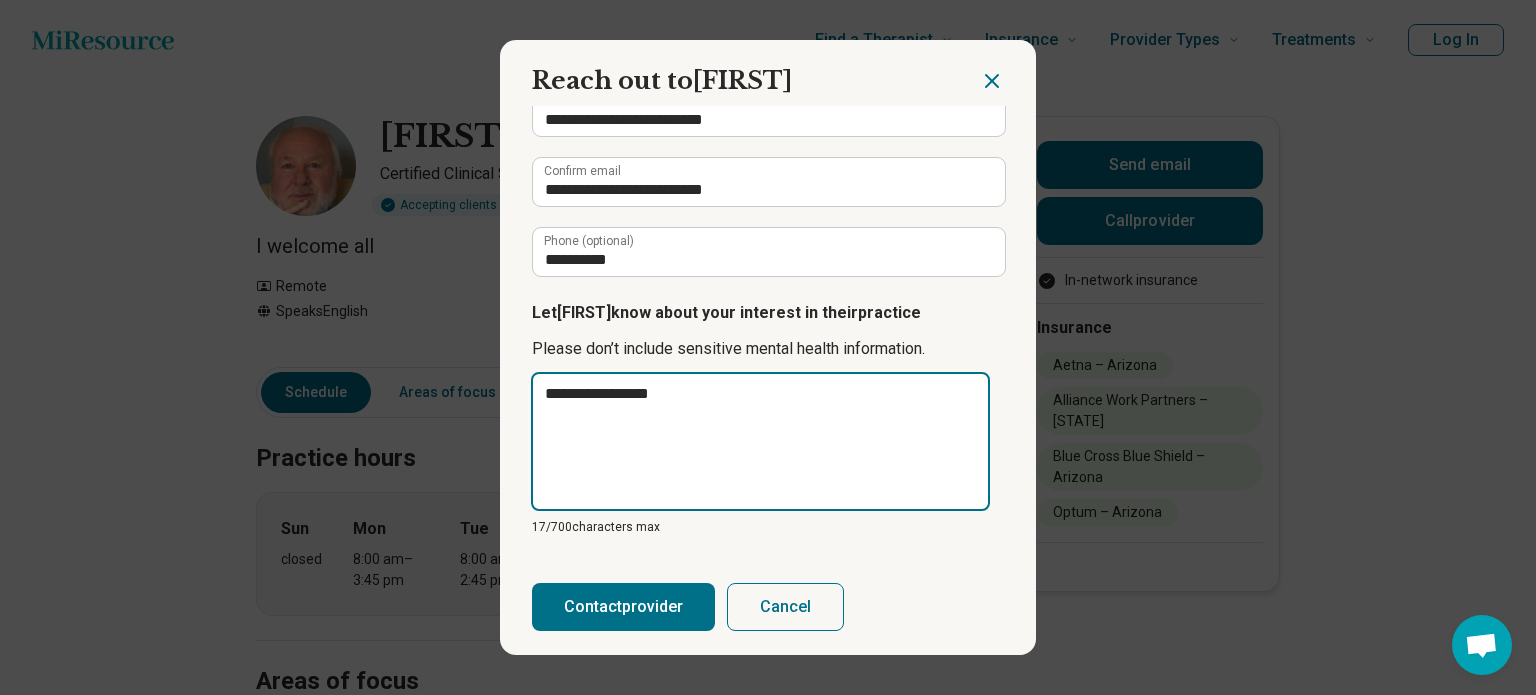type on "**********" 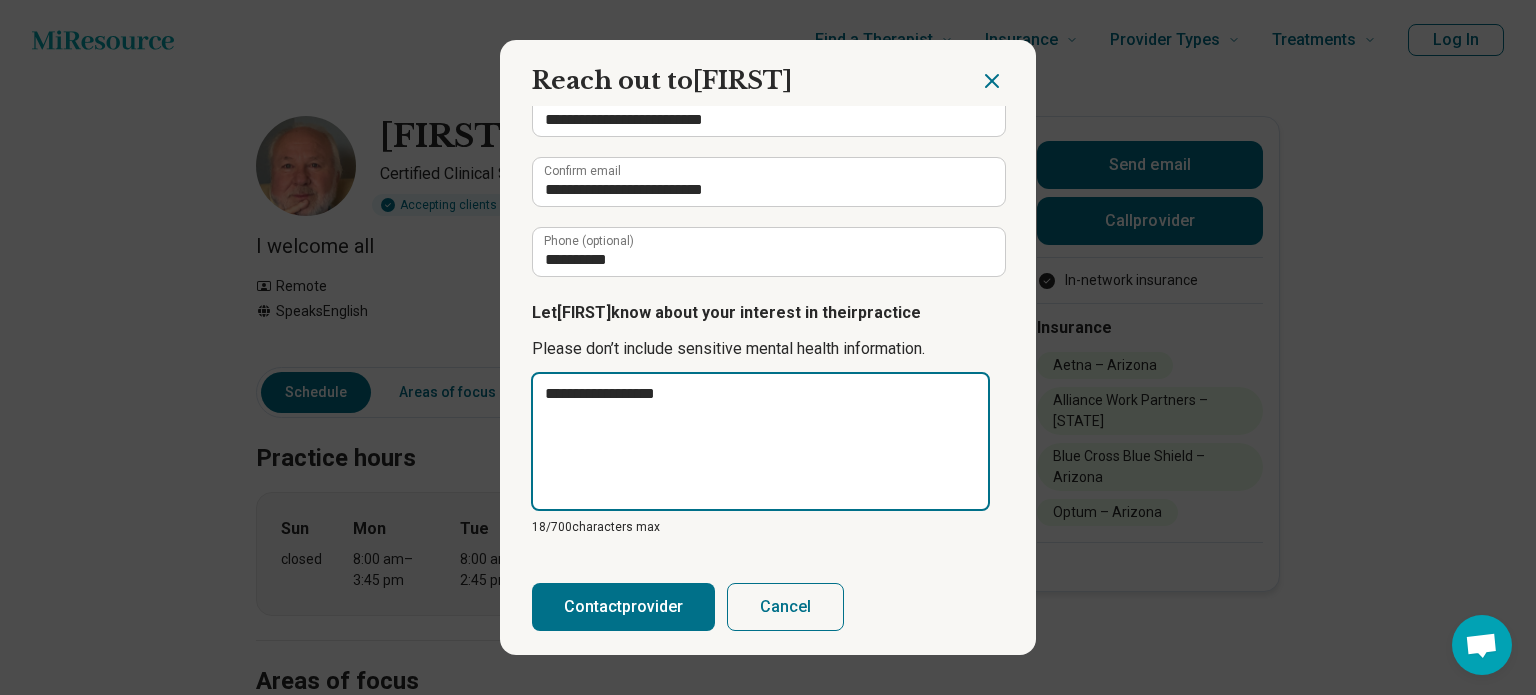 type on "**********" 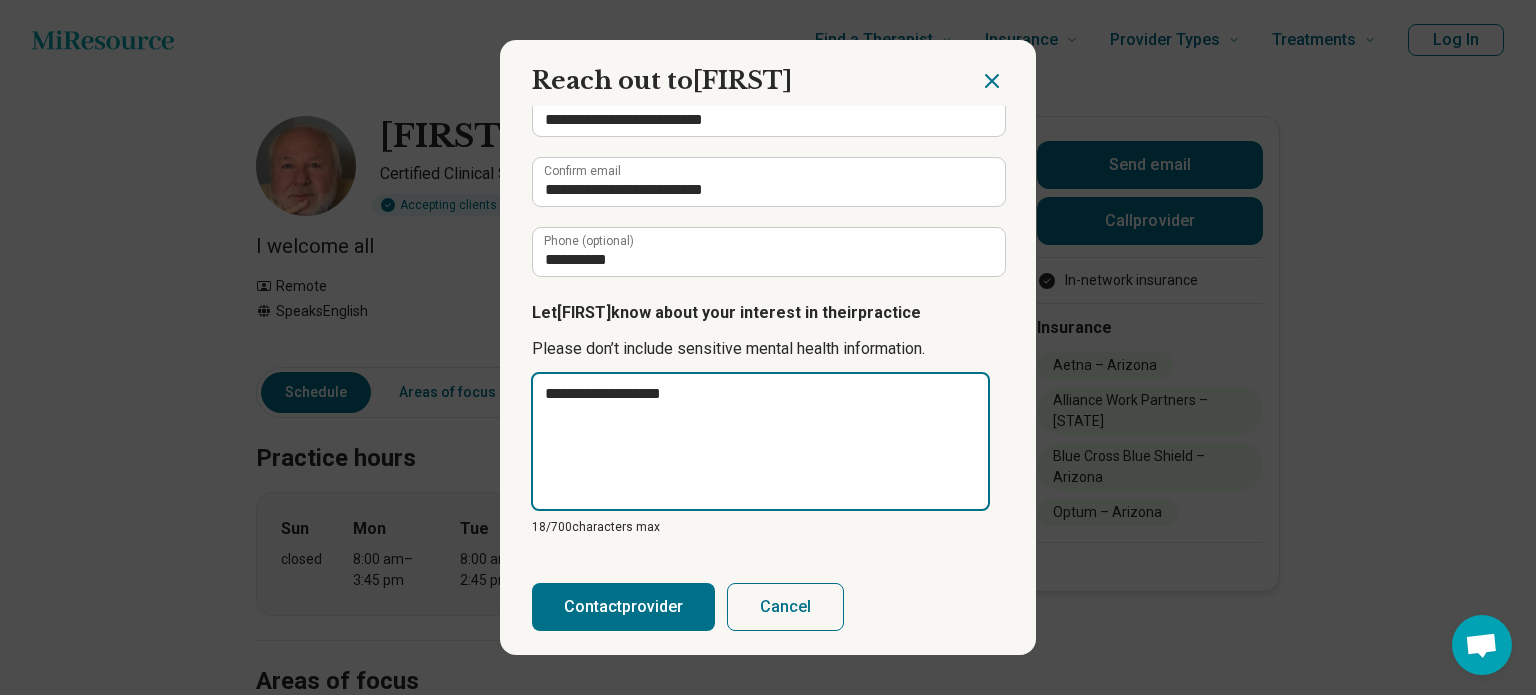 type on "**********" 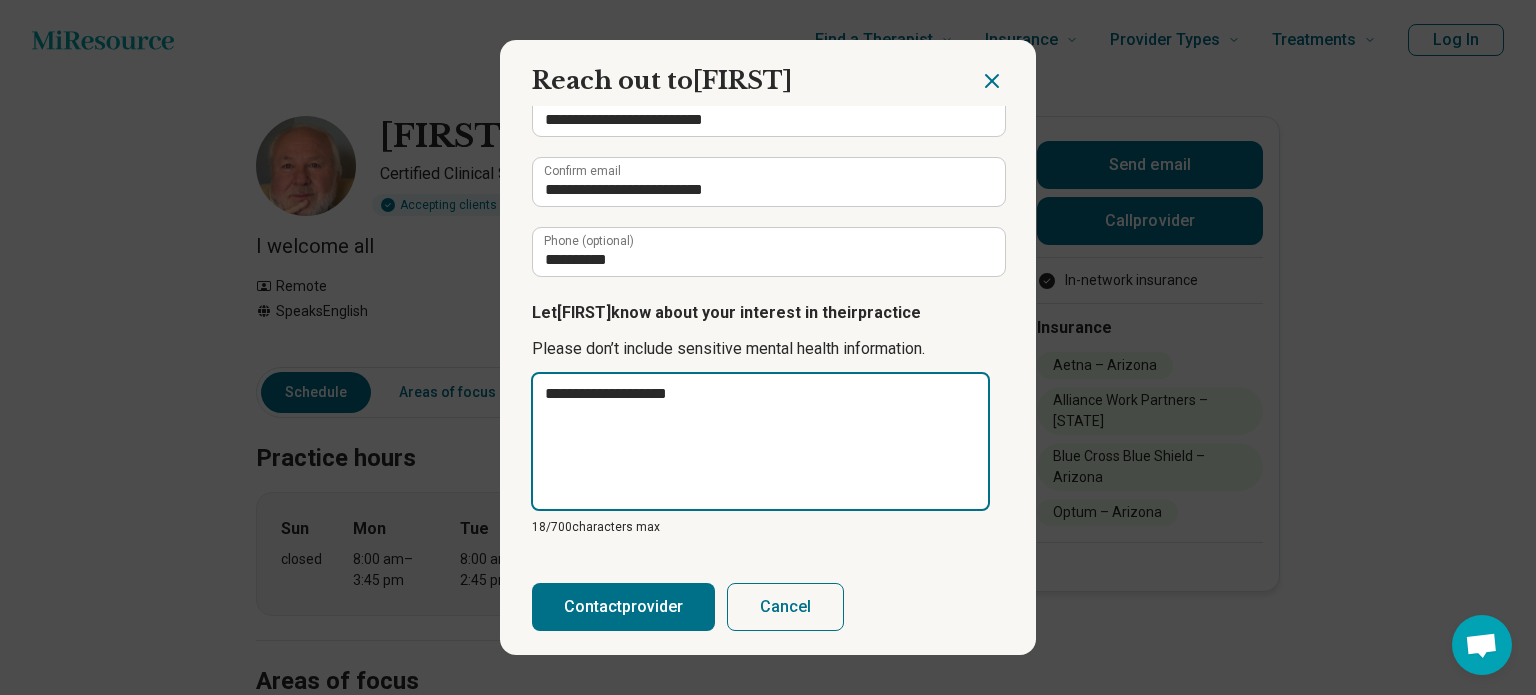 type on "*" 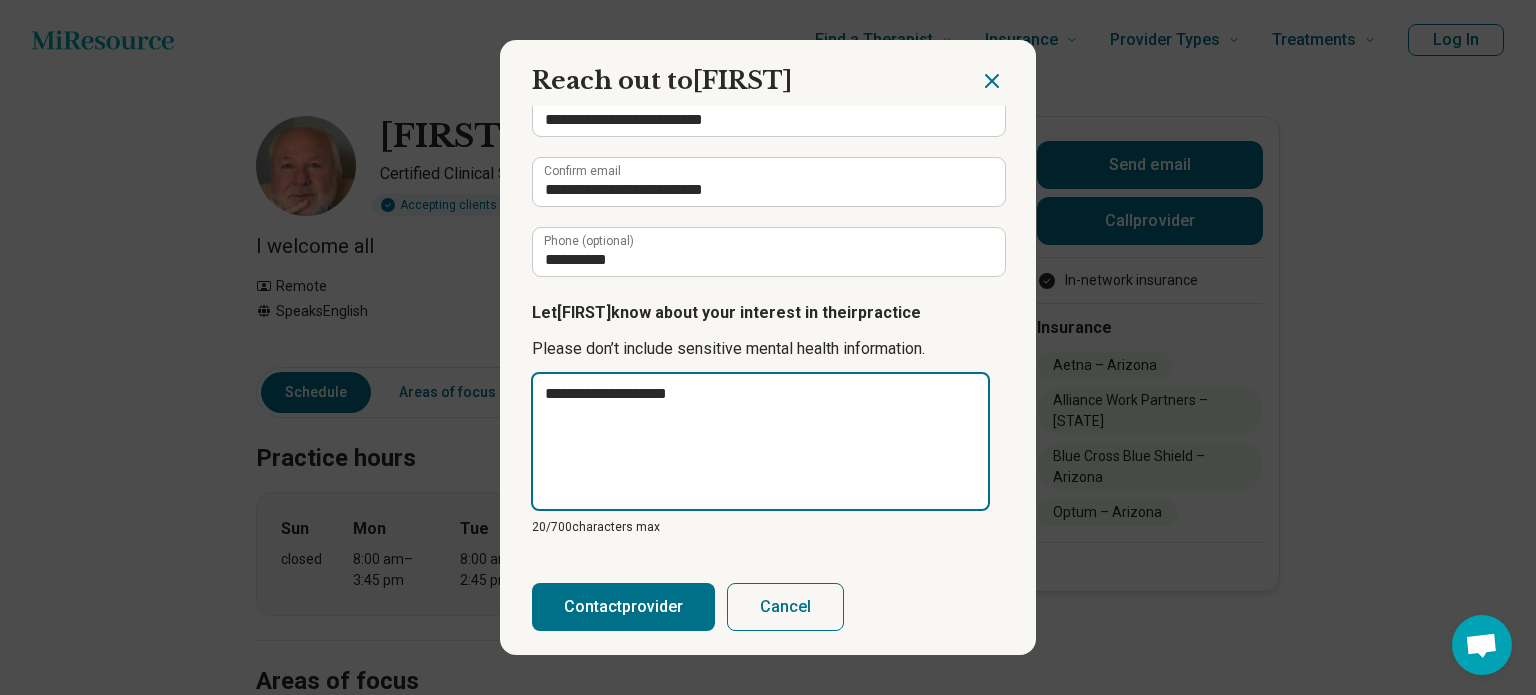 type on "**********" 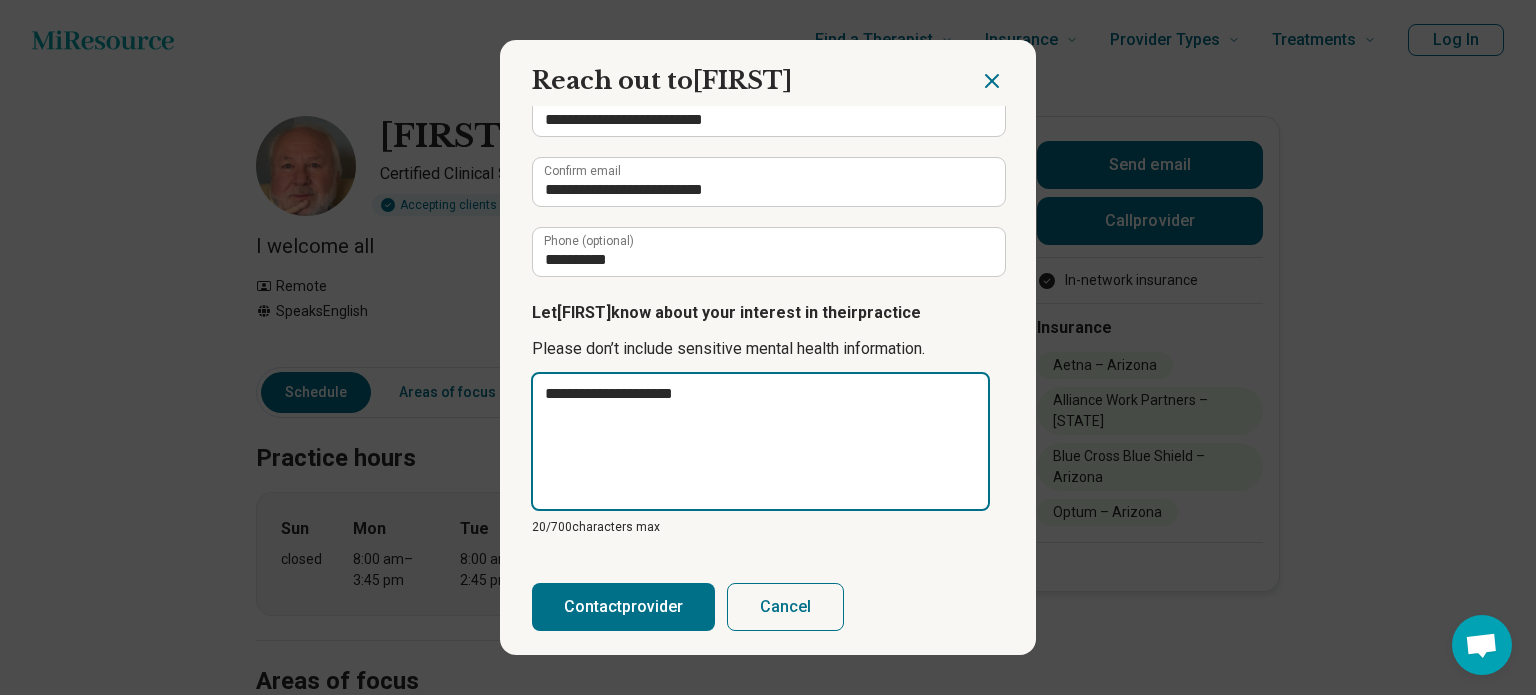 type on "**********" 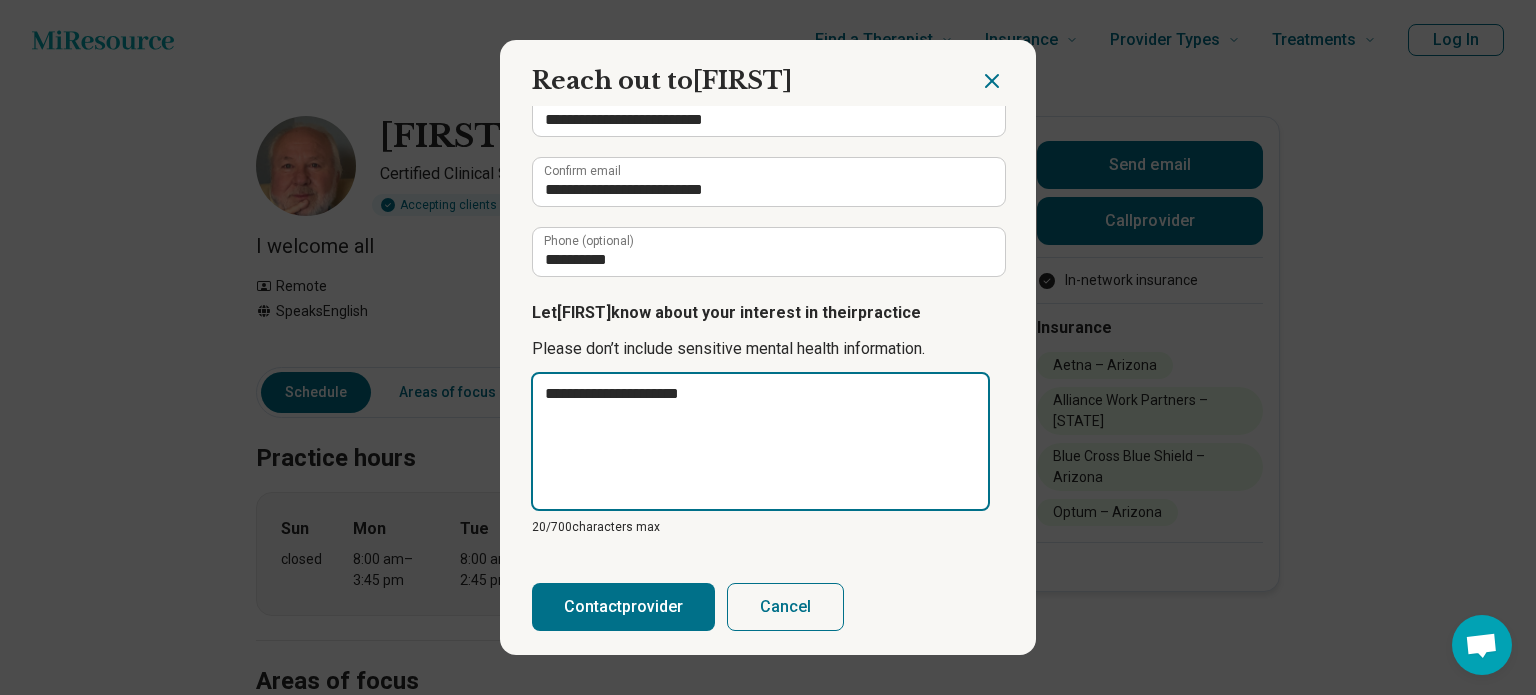 type on "*" 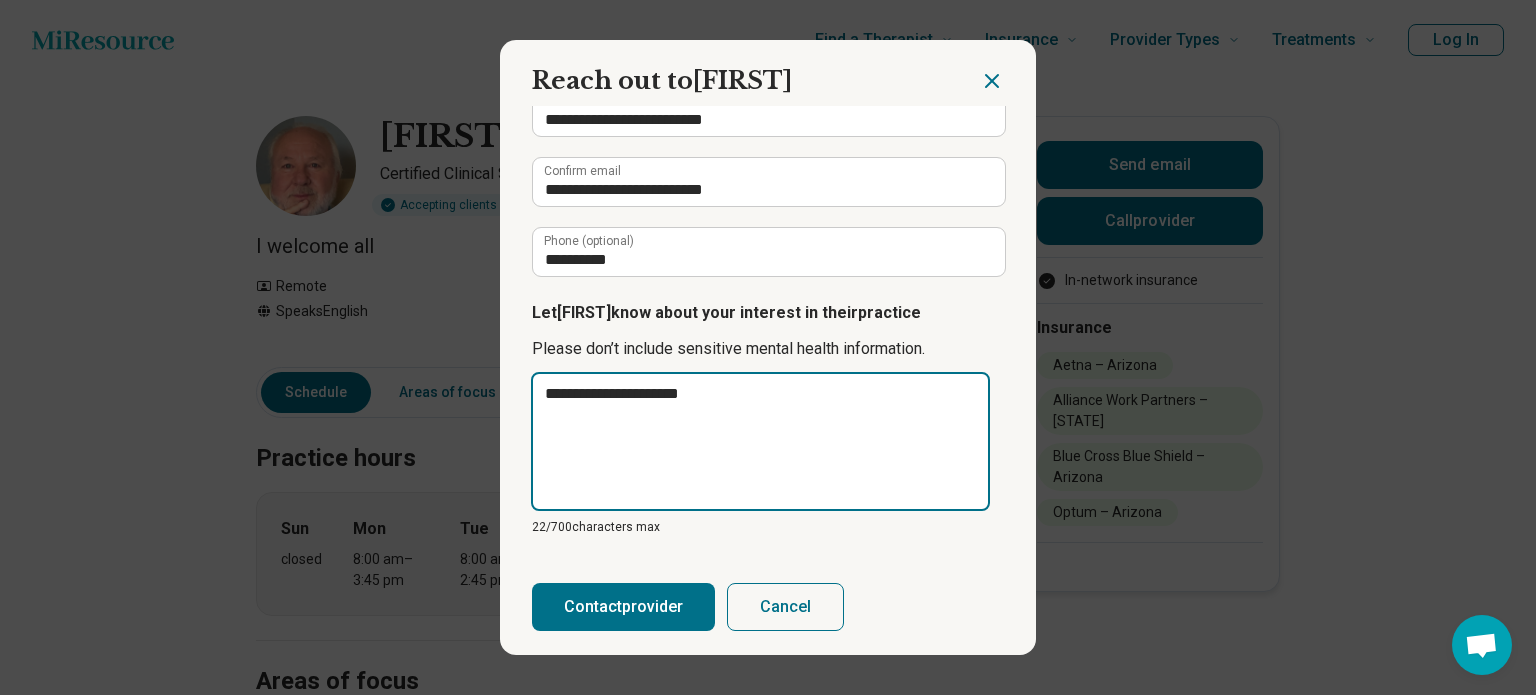type on "**********" 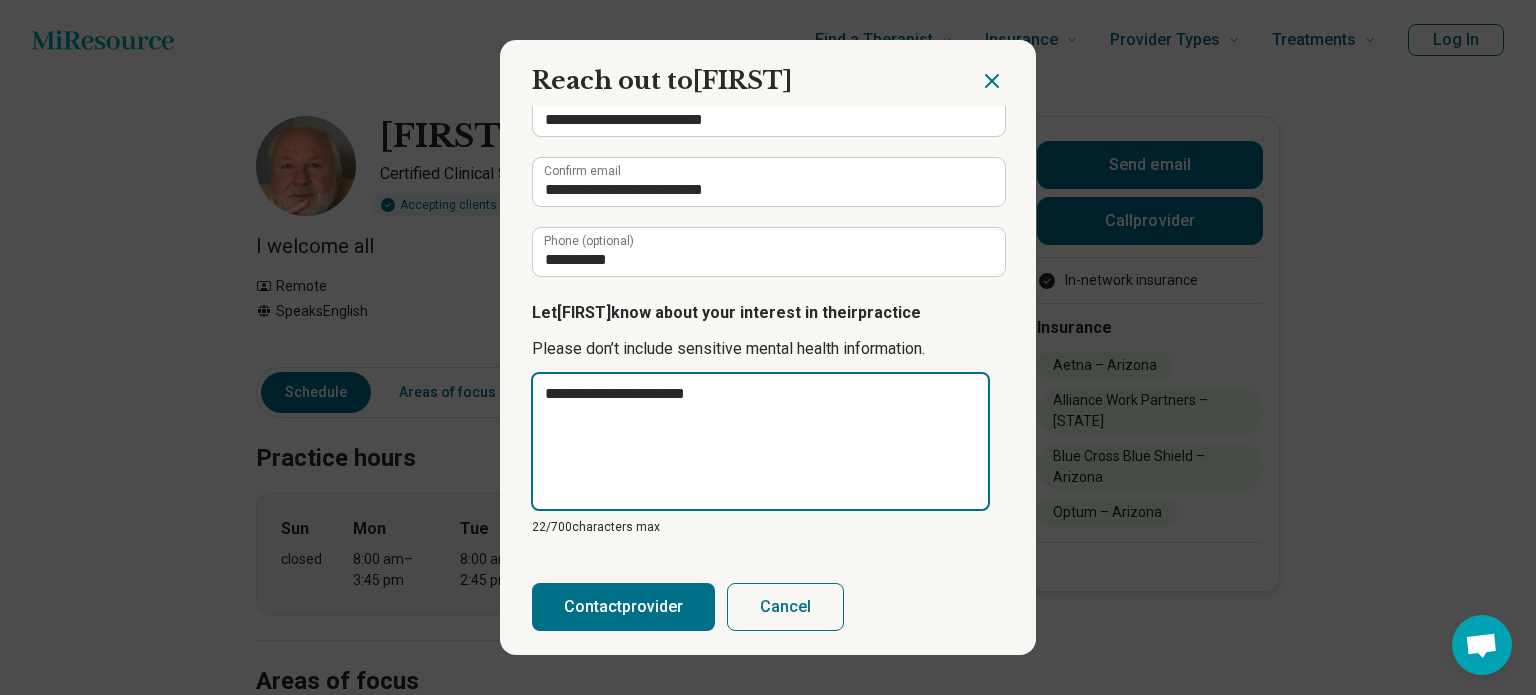 type on "**********" 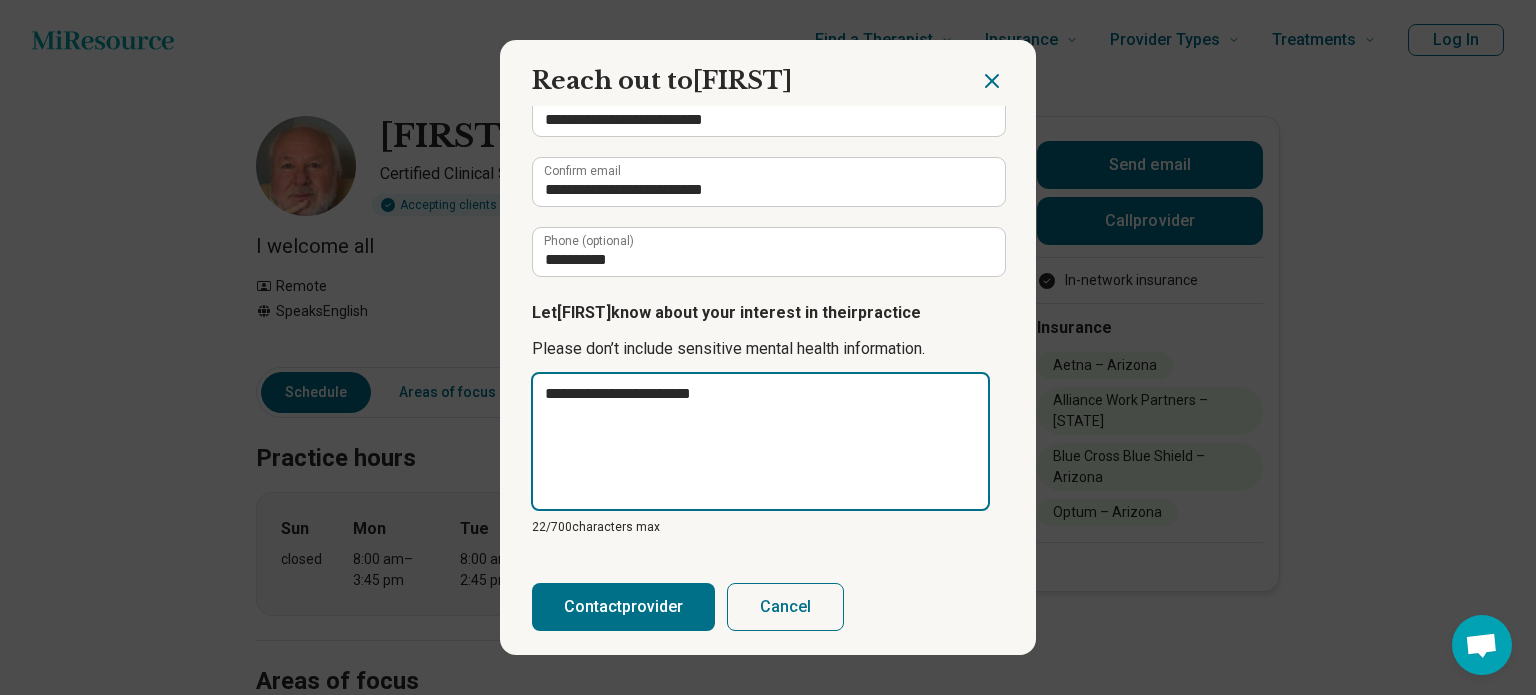 type on "*" 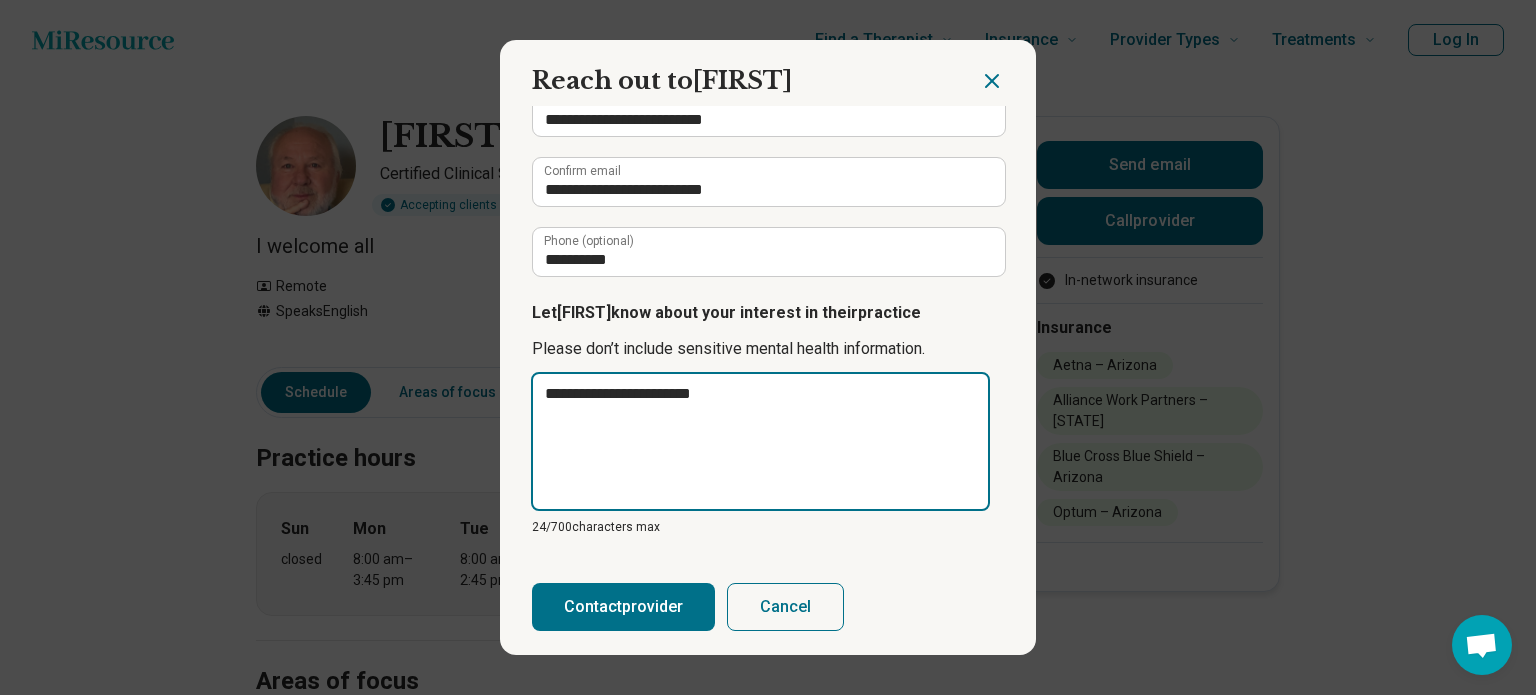 type on "**********" 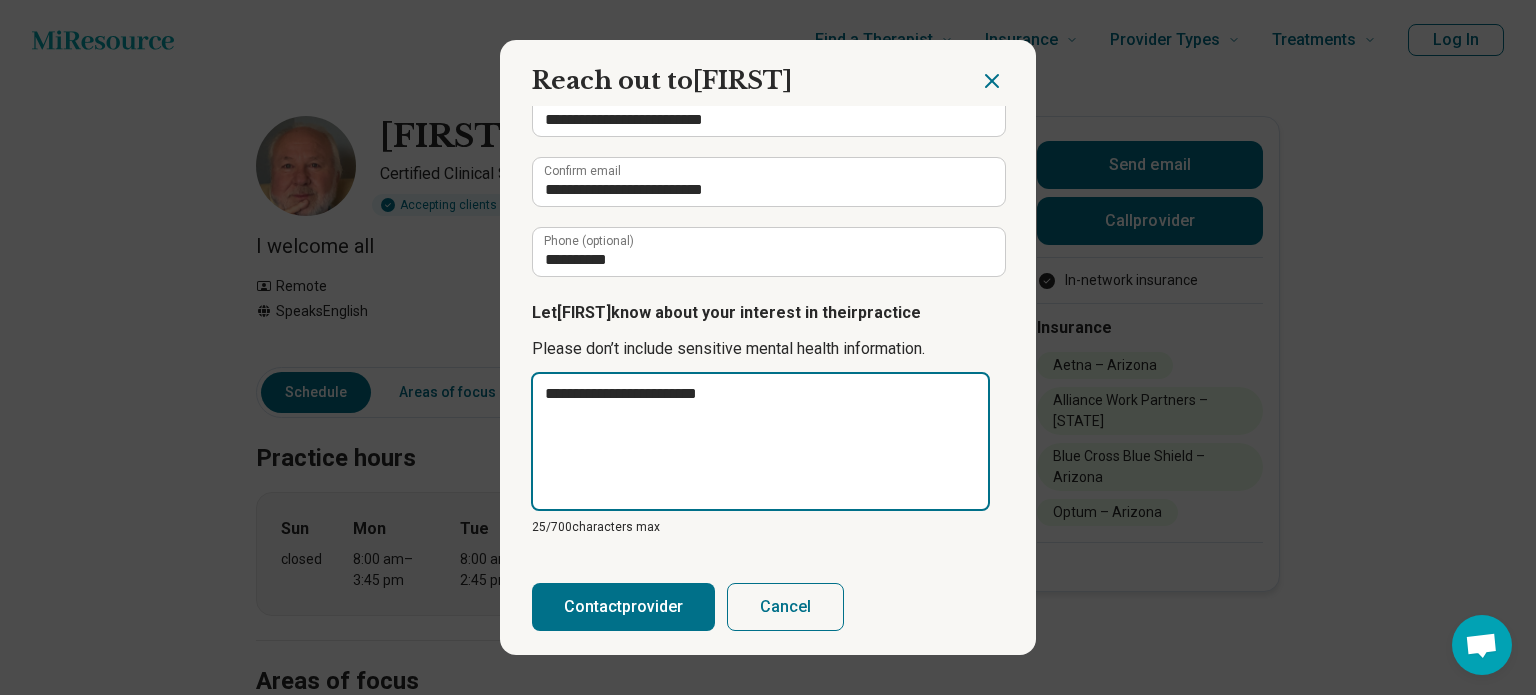 type on "**********" 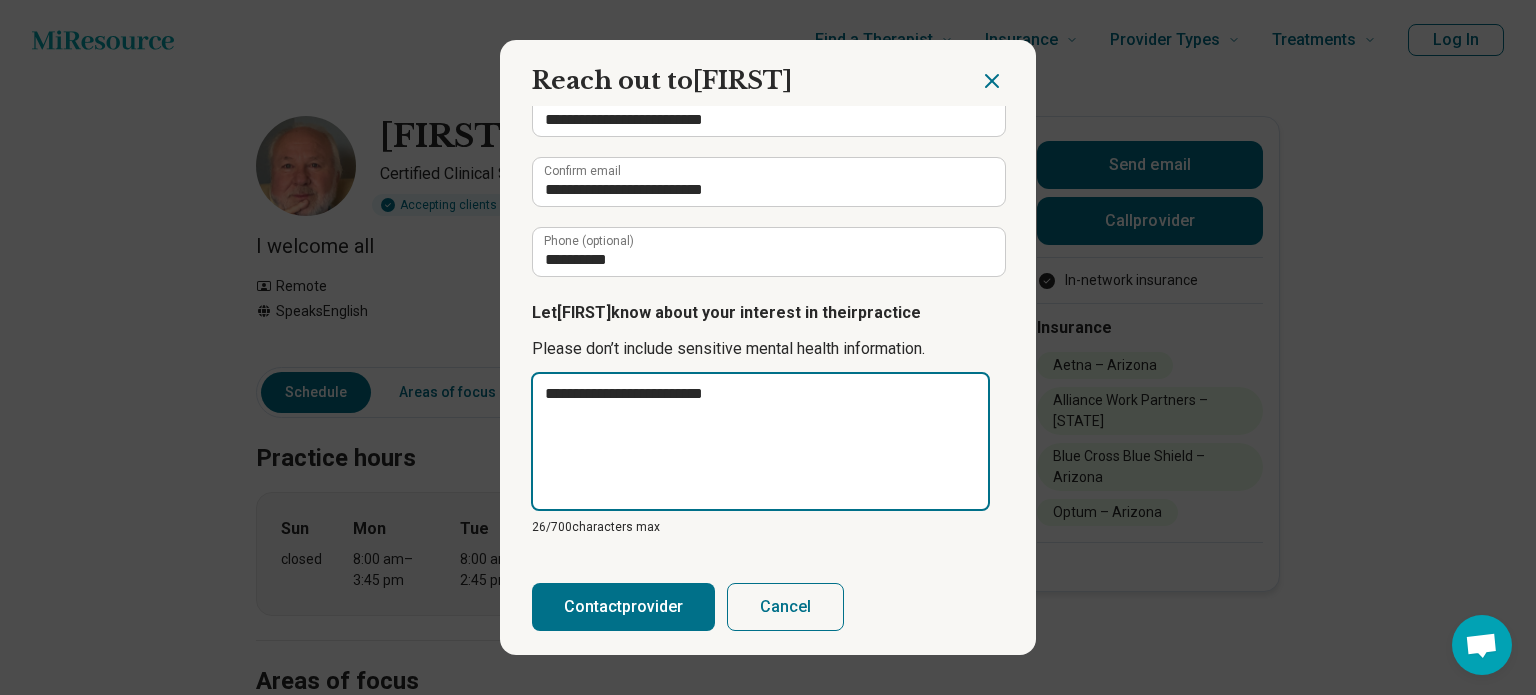 type on "**********" 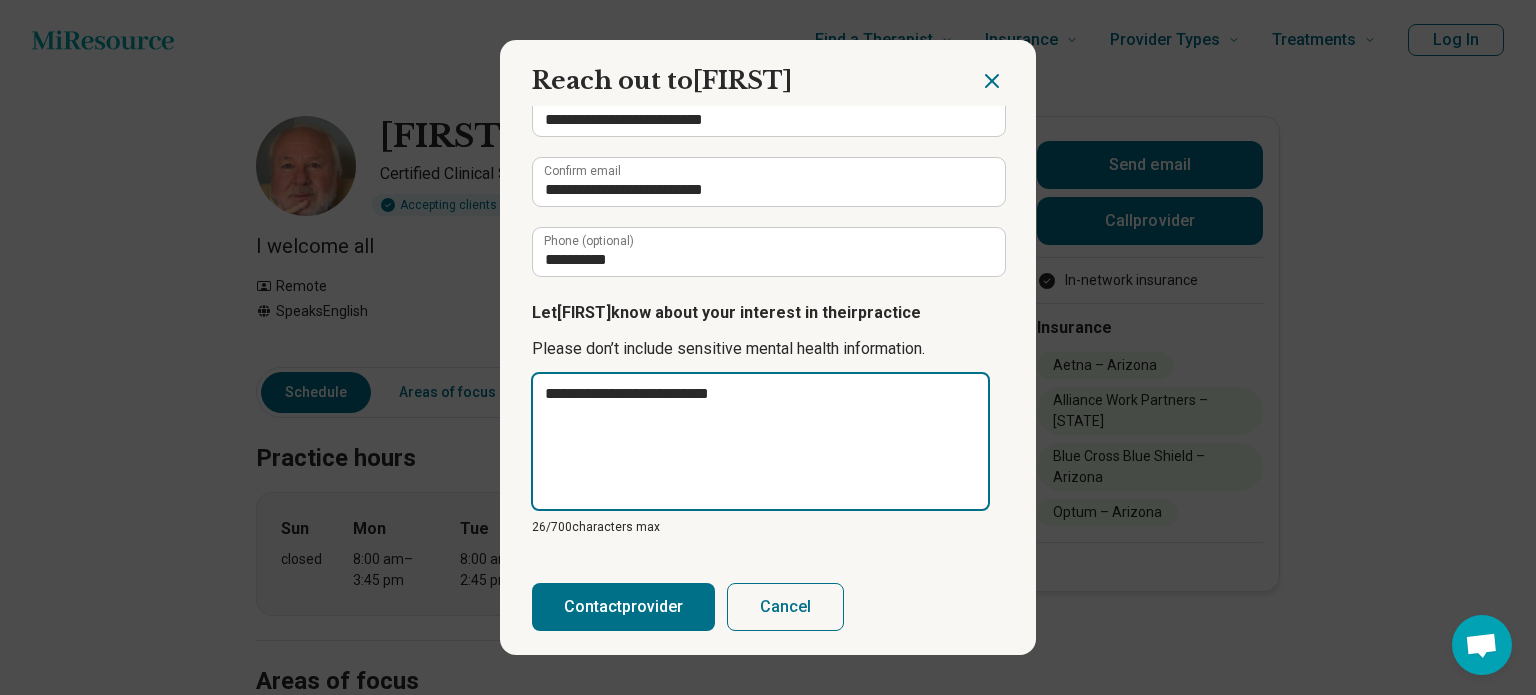 type on "**********" 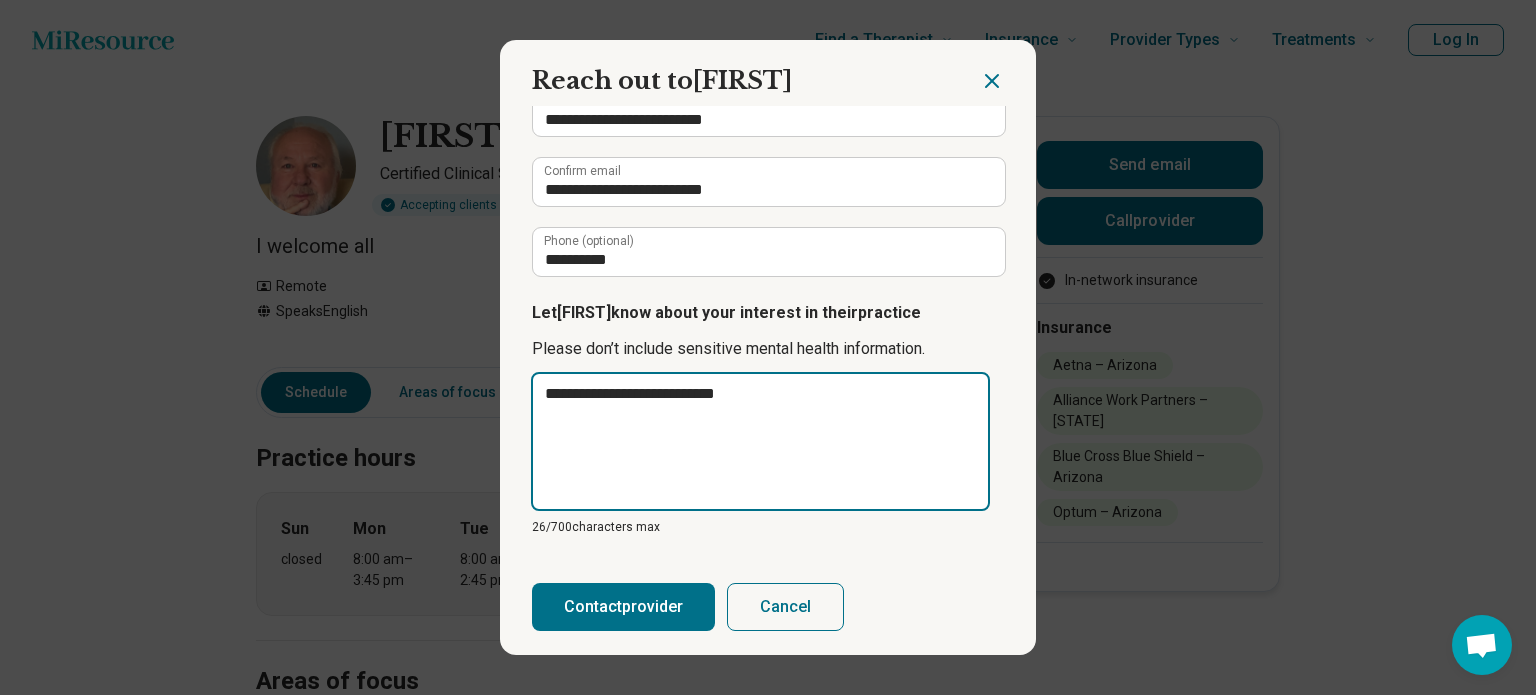 type on "*" 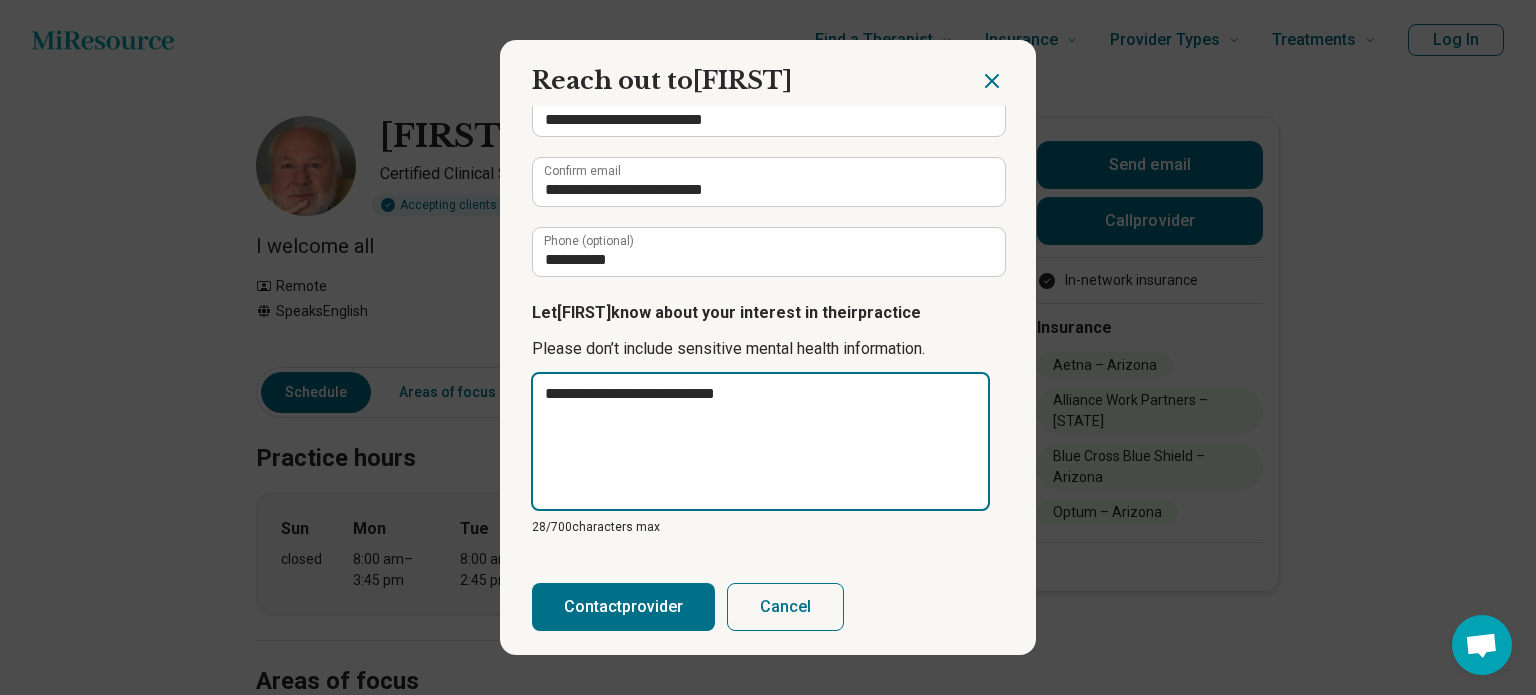 type on "**********" 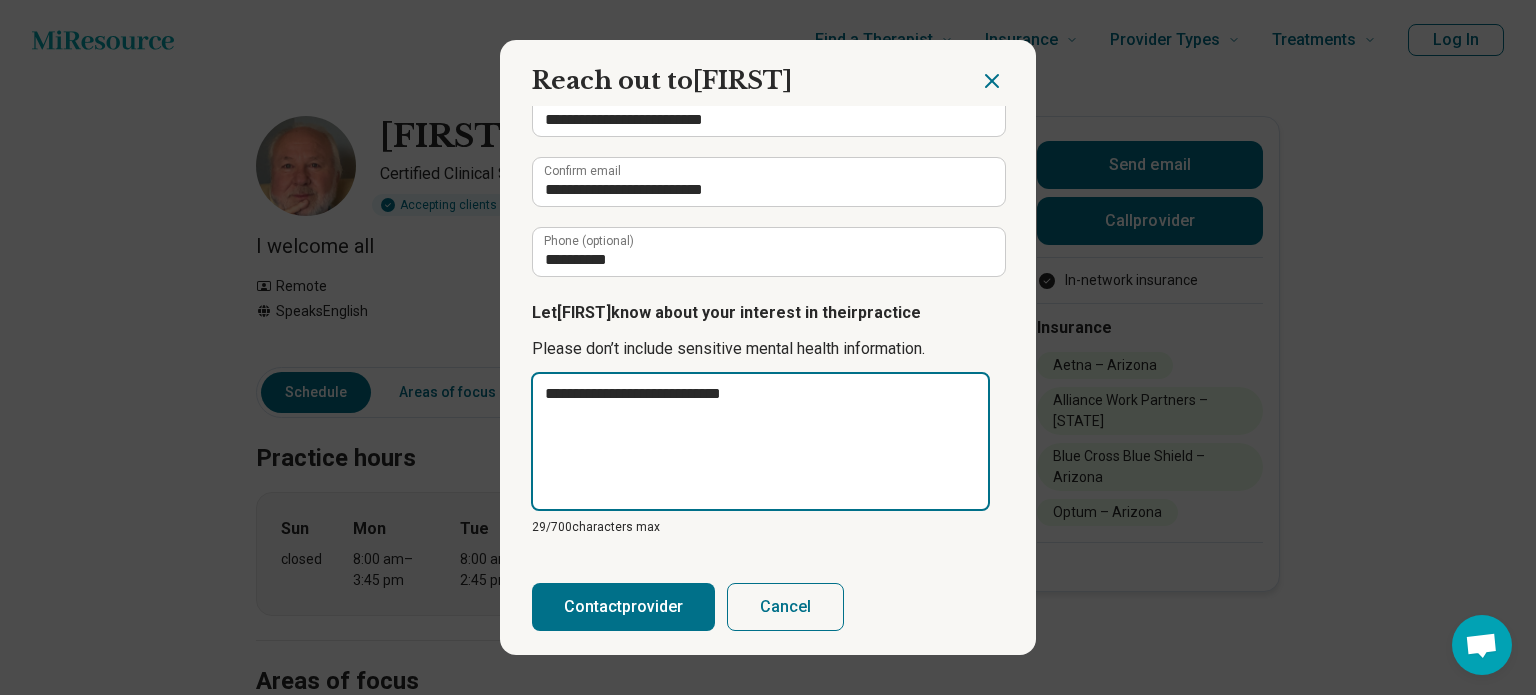 type on "**********" 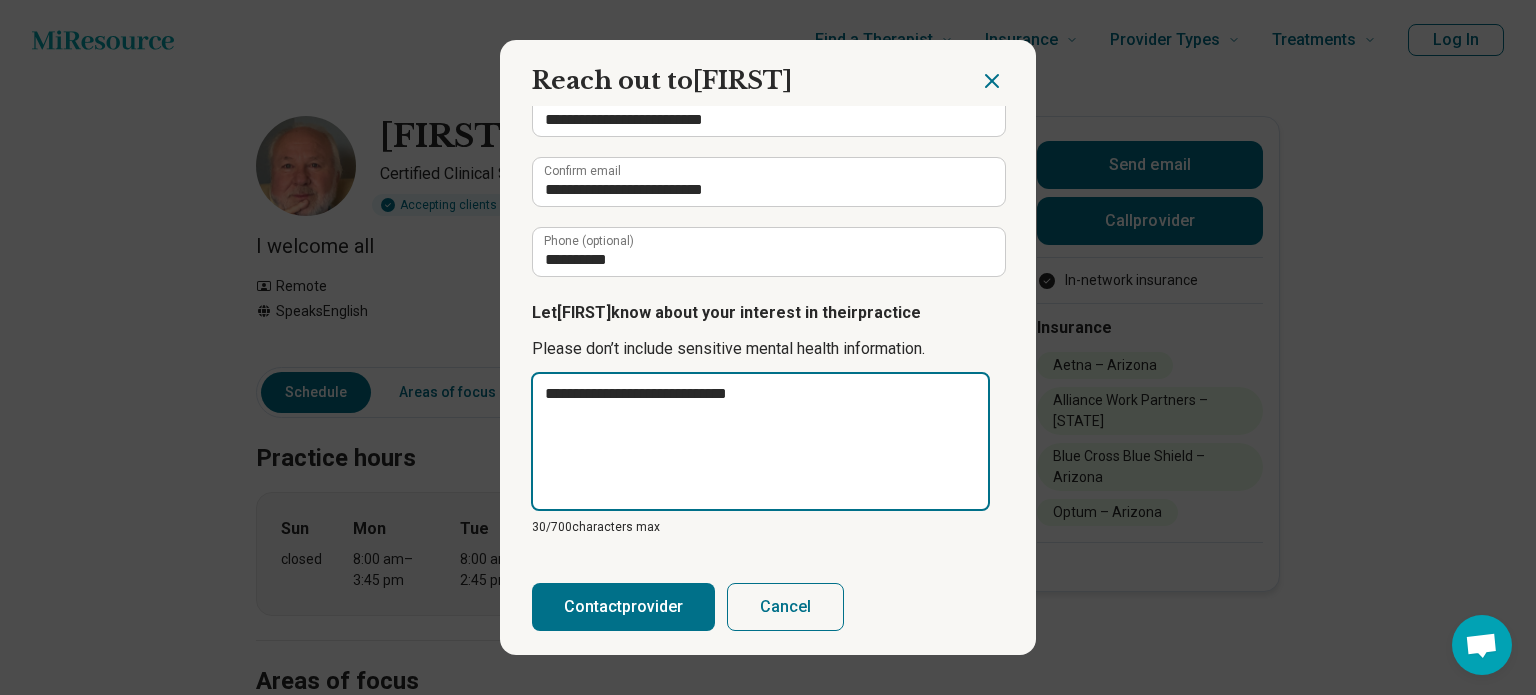 type on "**********" 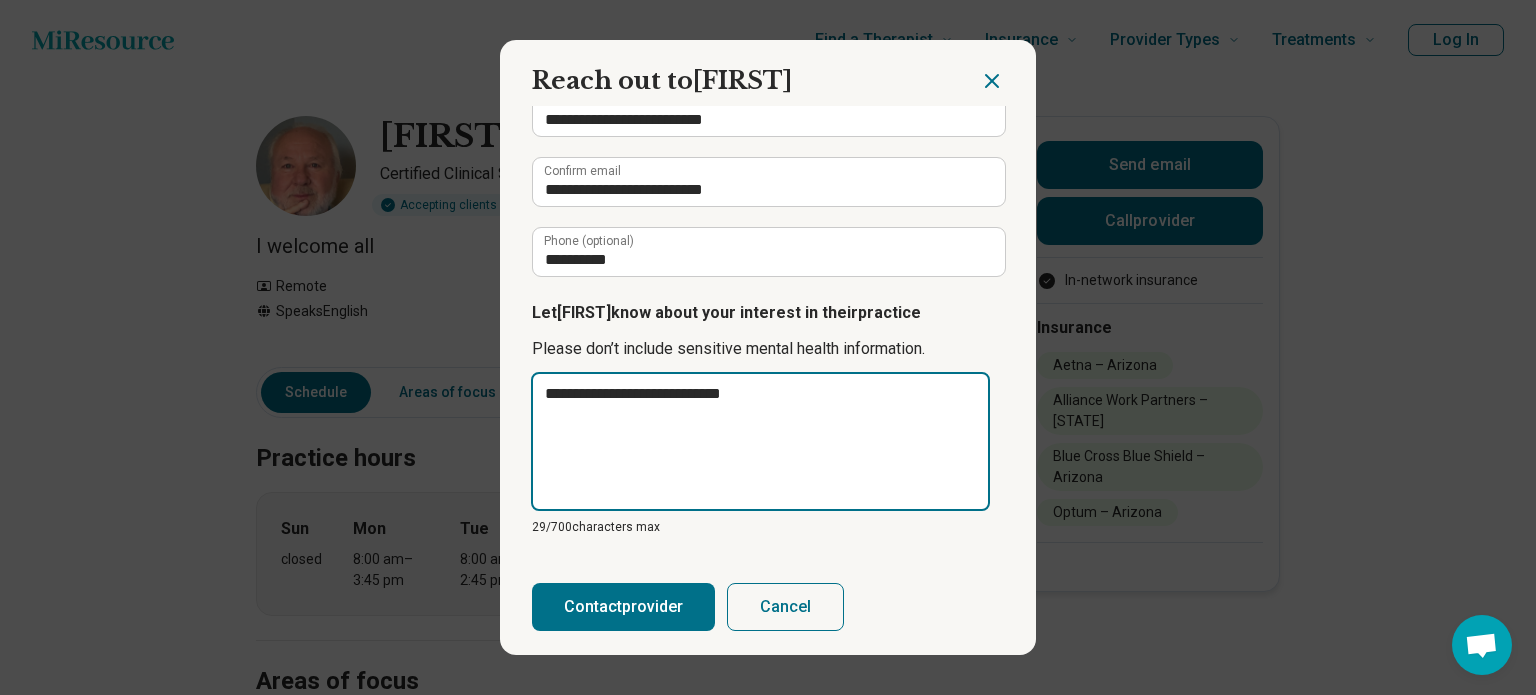 type on "**********" 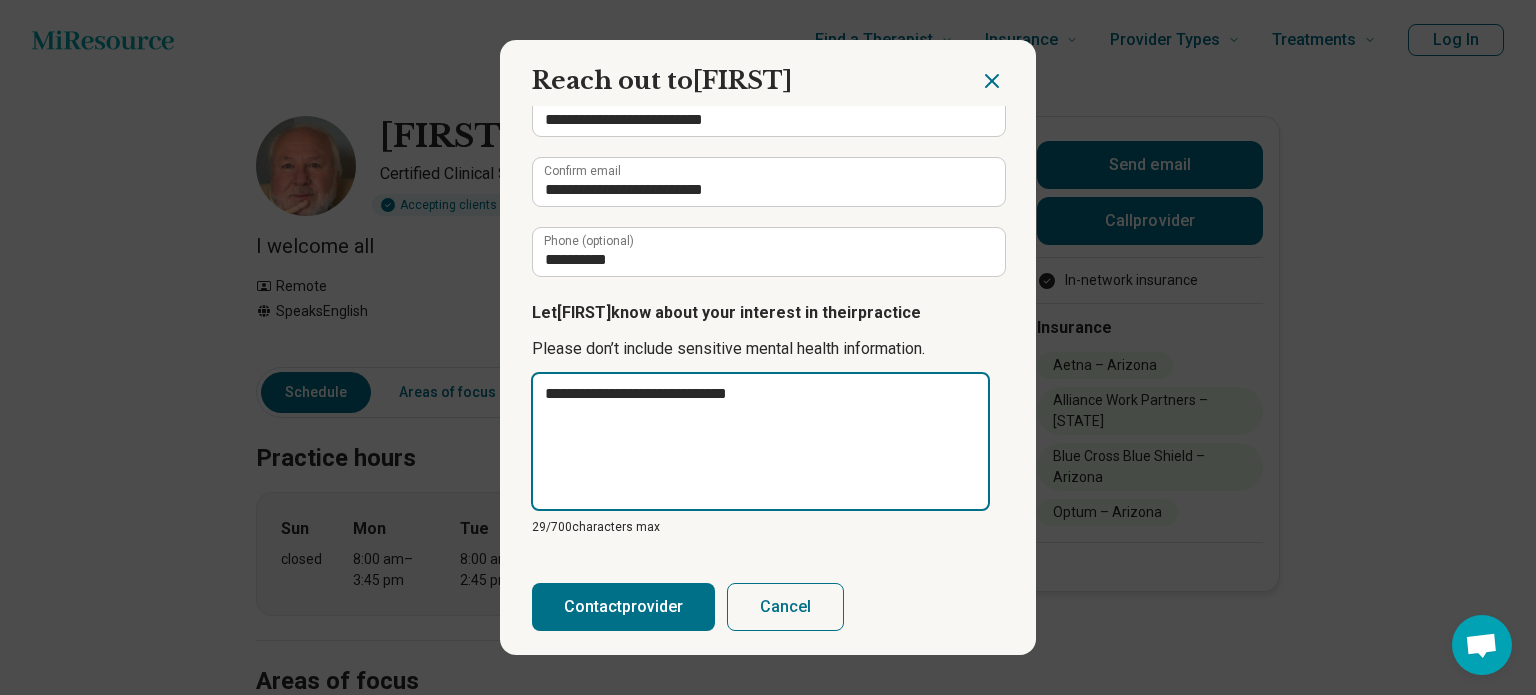 type on "**********" 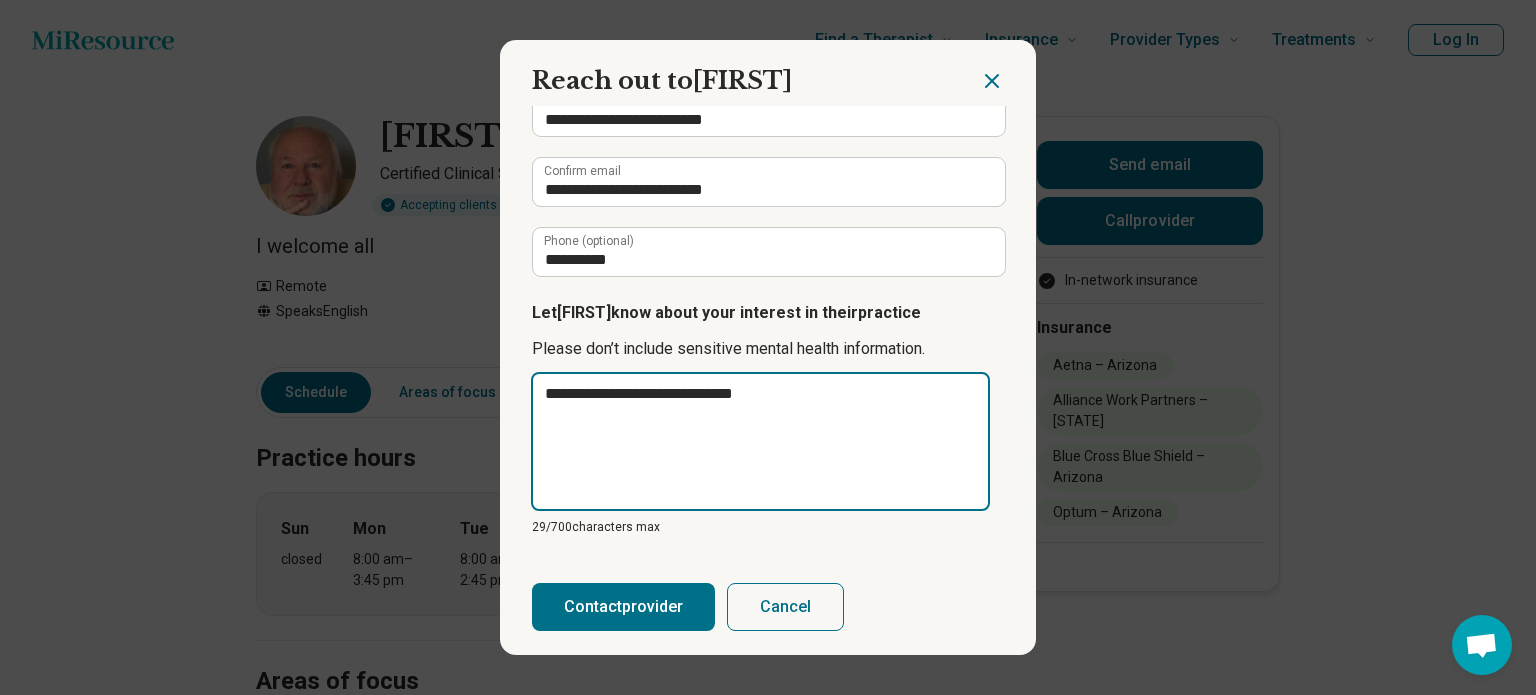 type on "*" 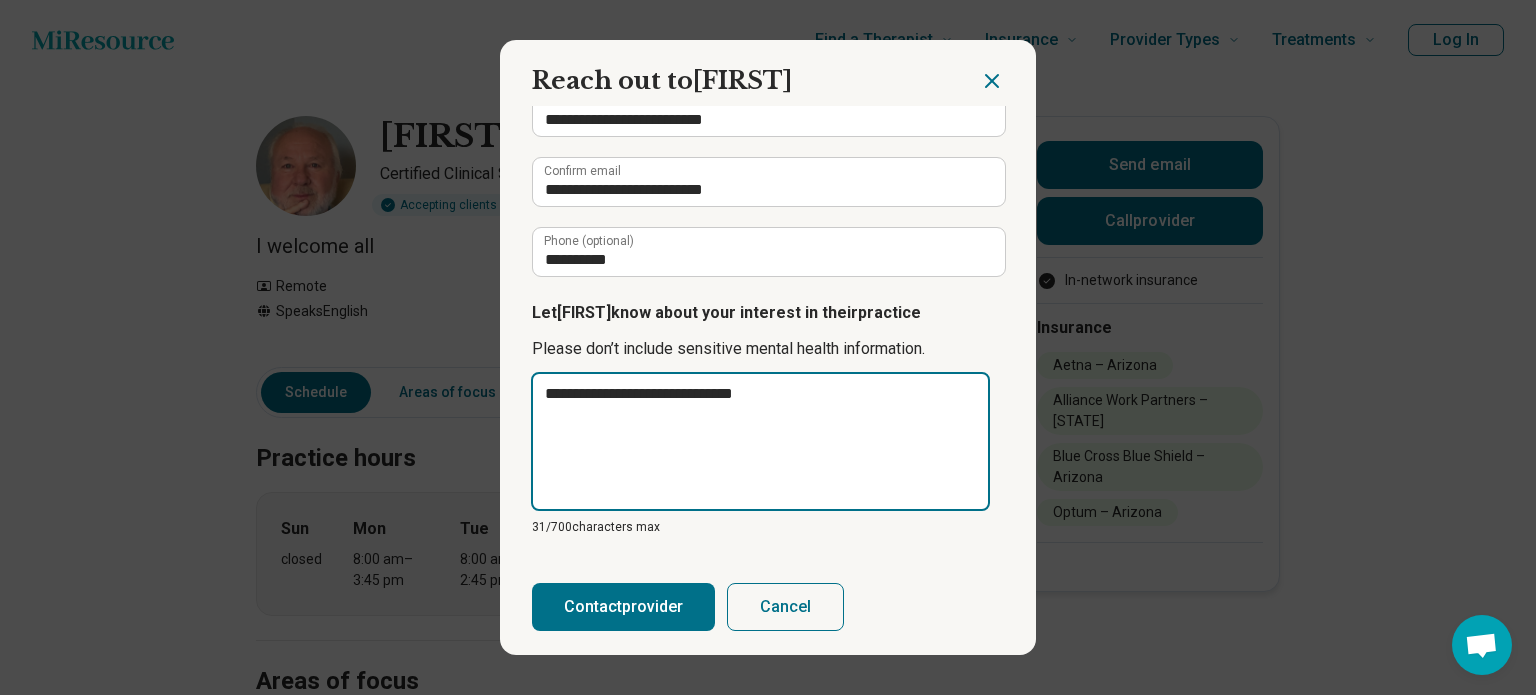 type on "**********" 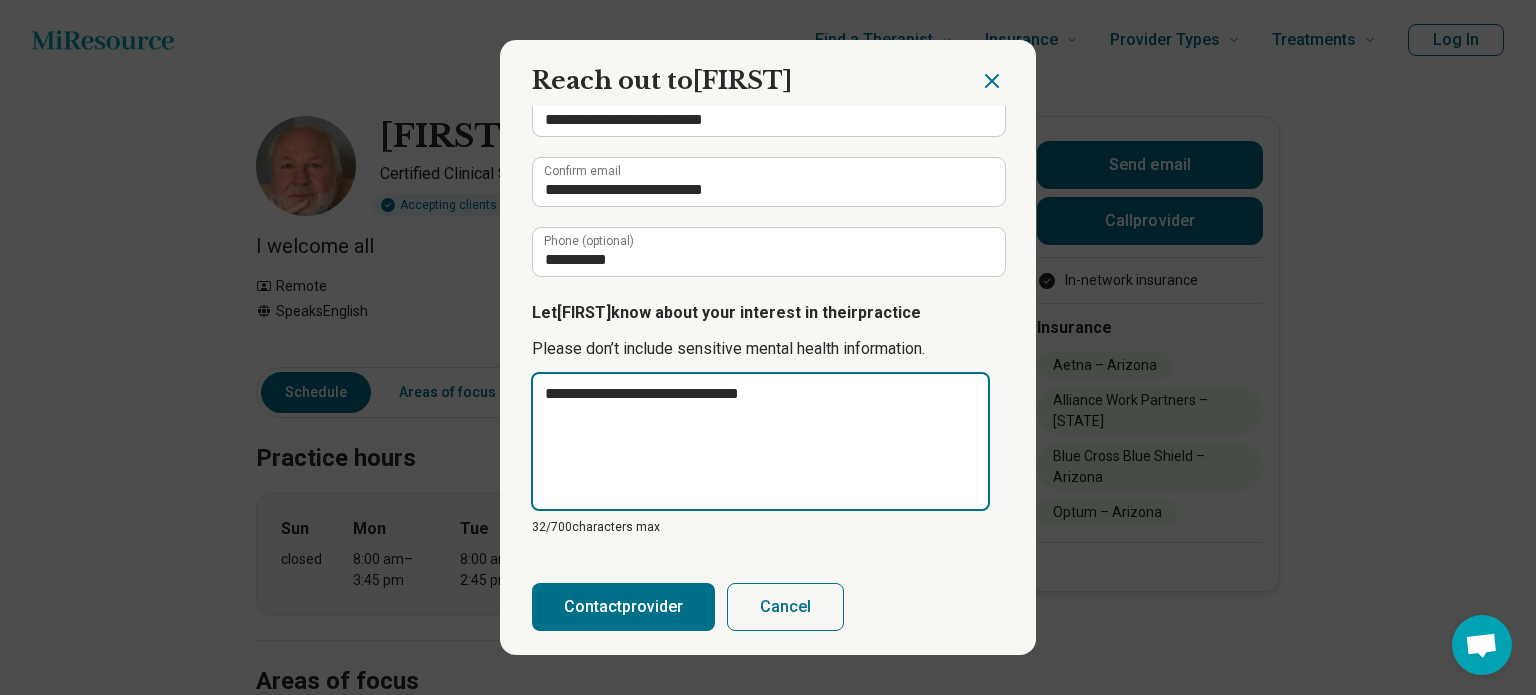 click on "**********" at bounding box center [760, 441] 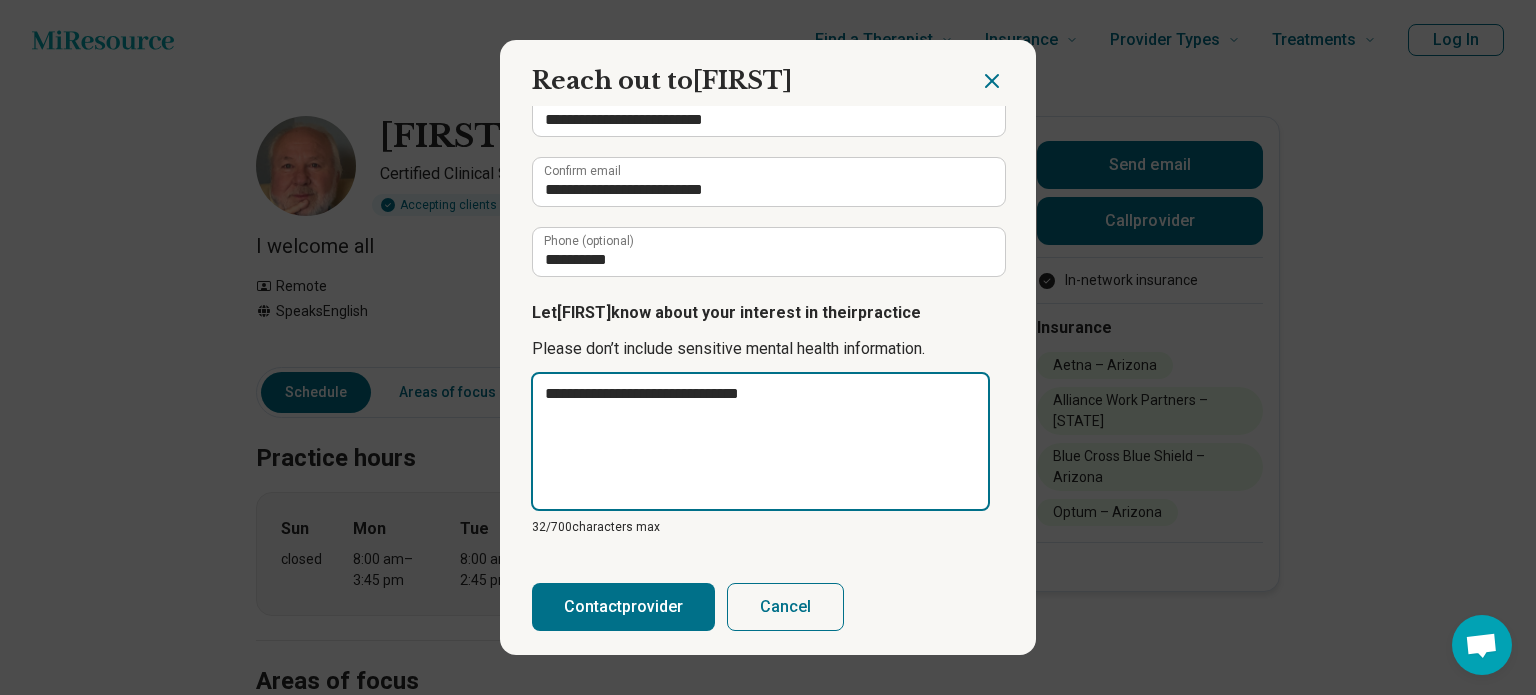 type on "**********" 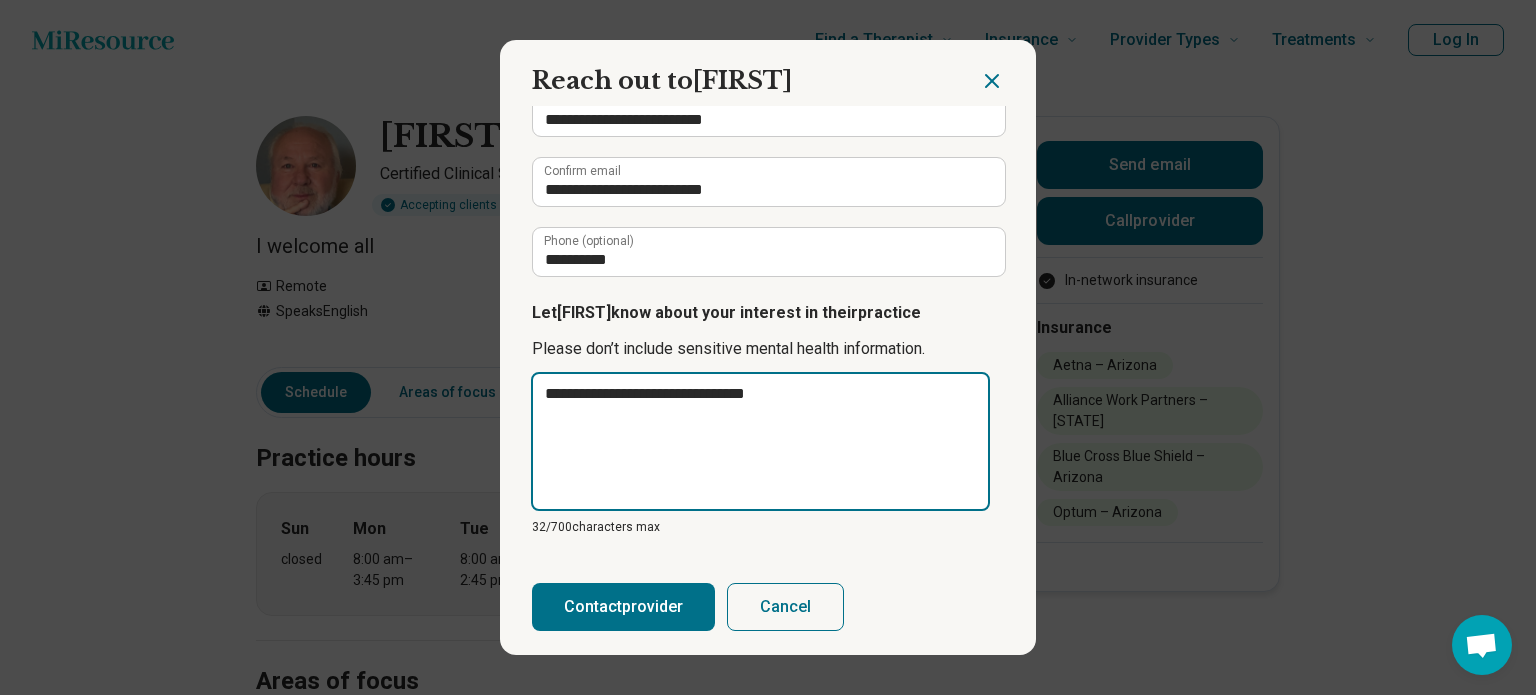 type on "**********" 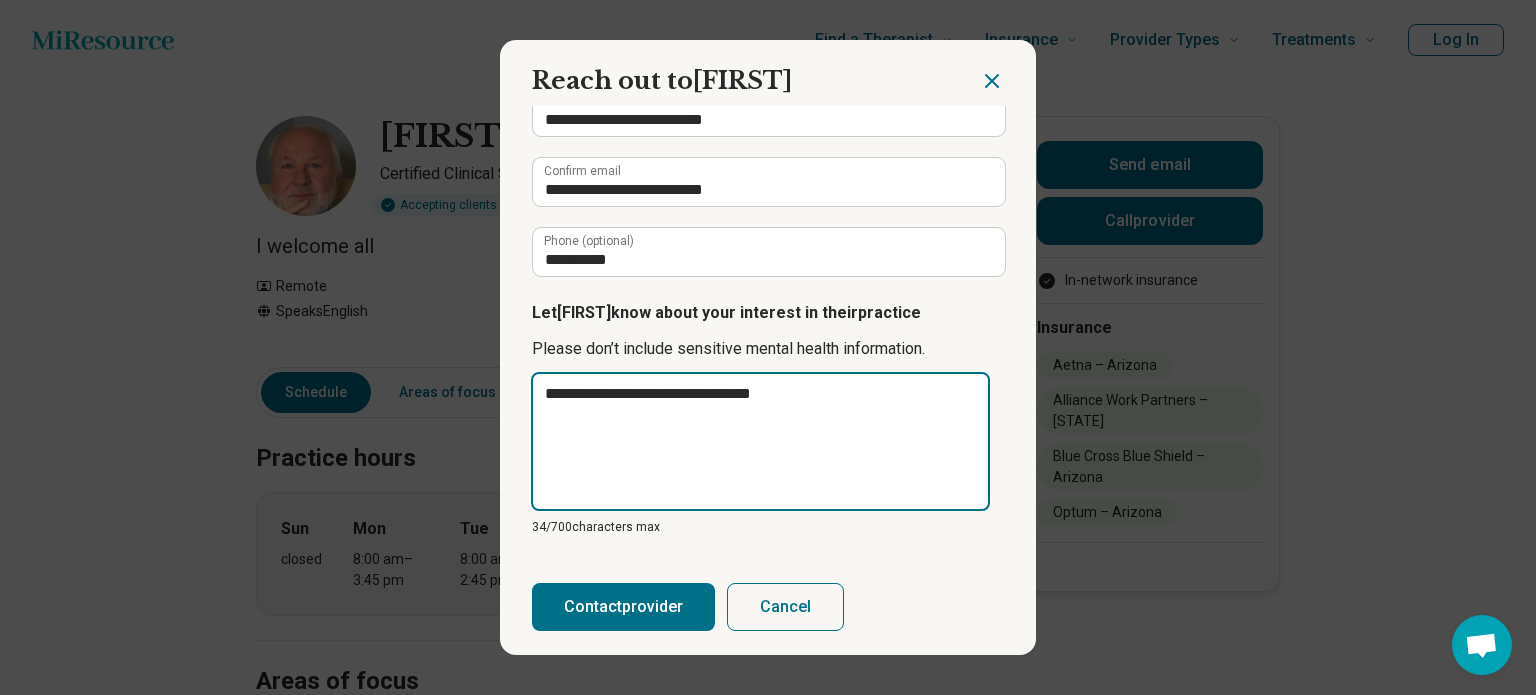 type on "**********" 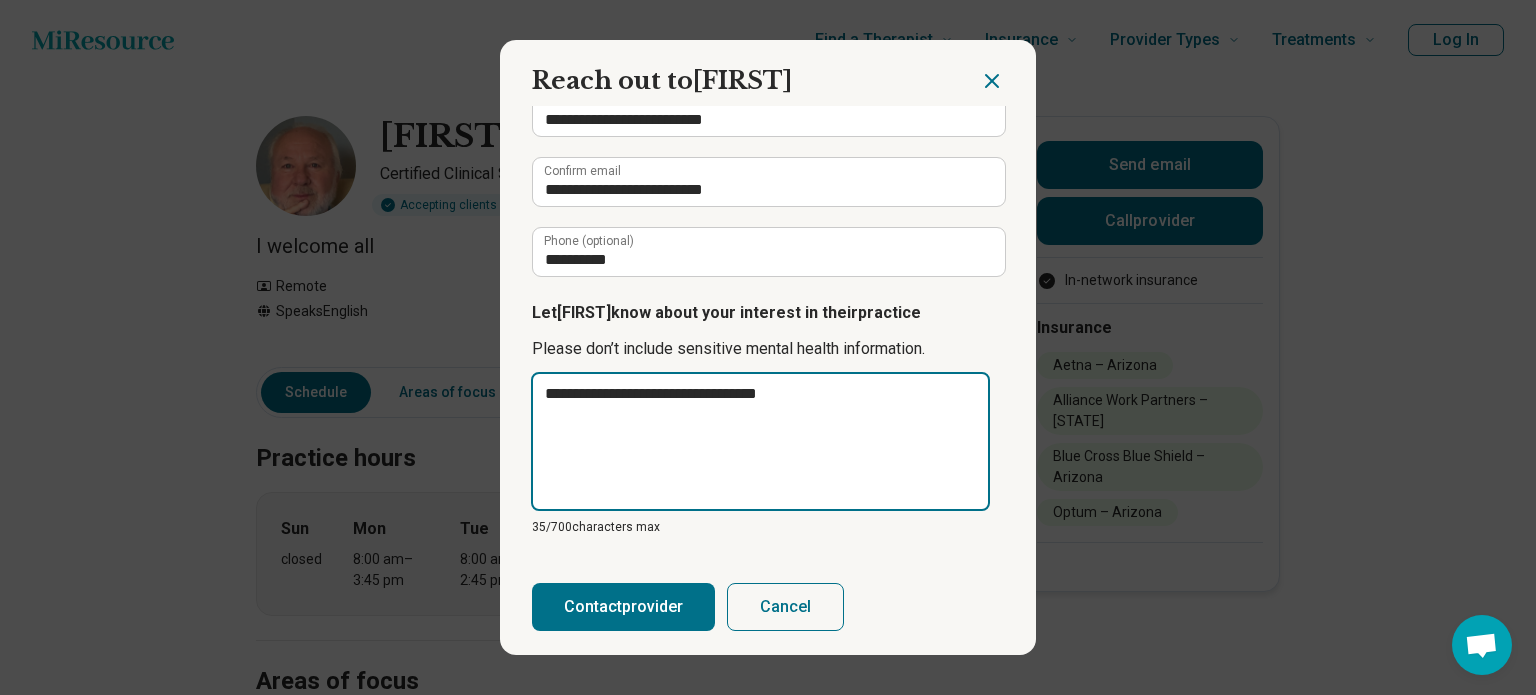 type on "**********" 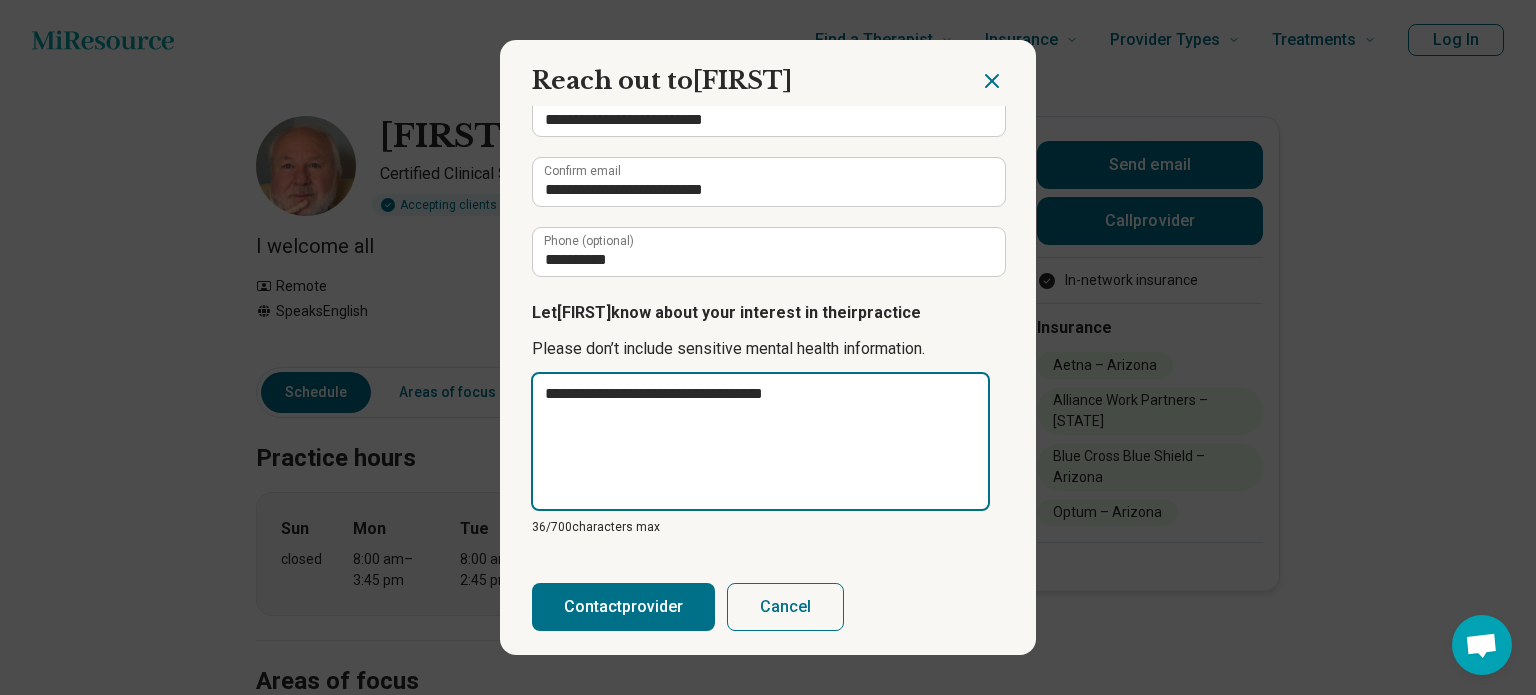 type on "**********" 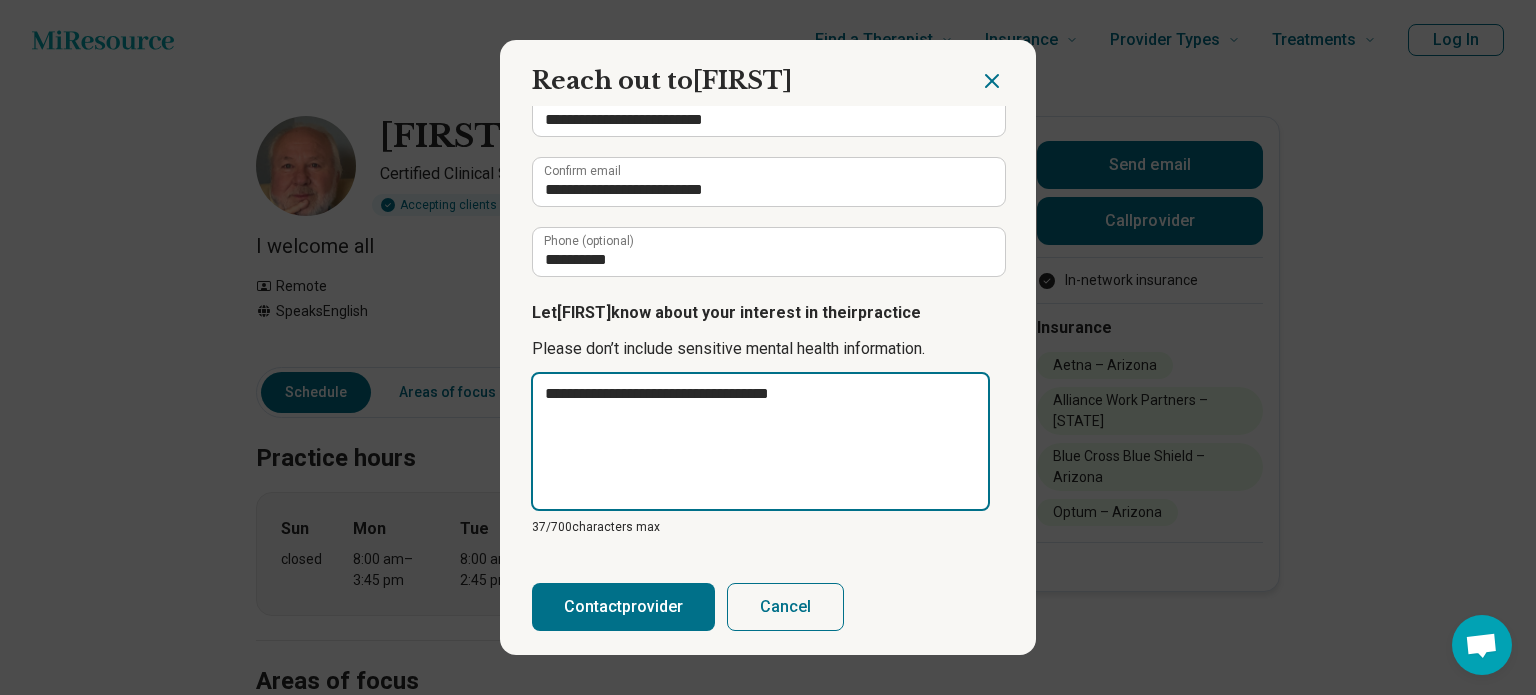 type on "**********" 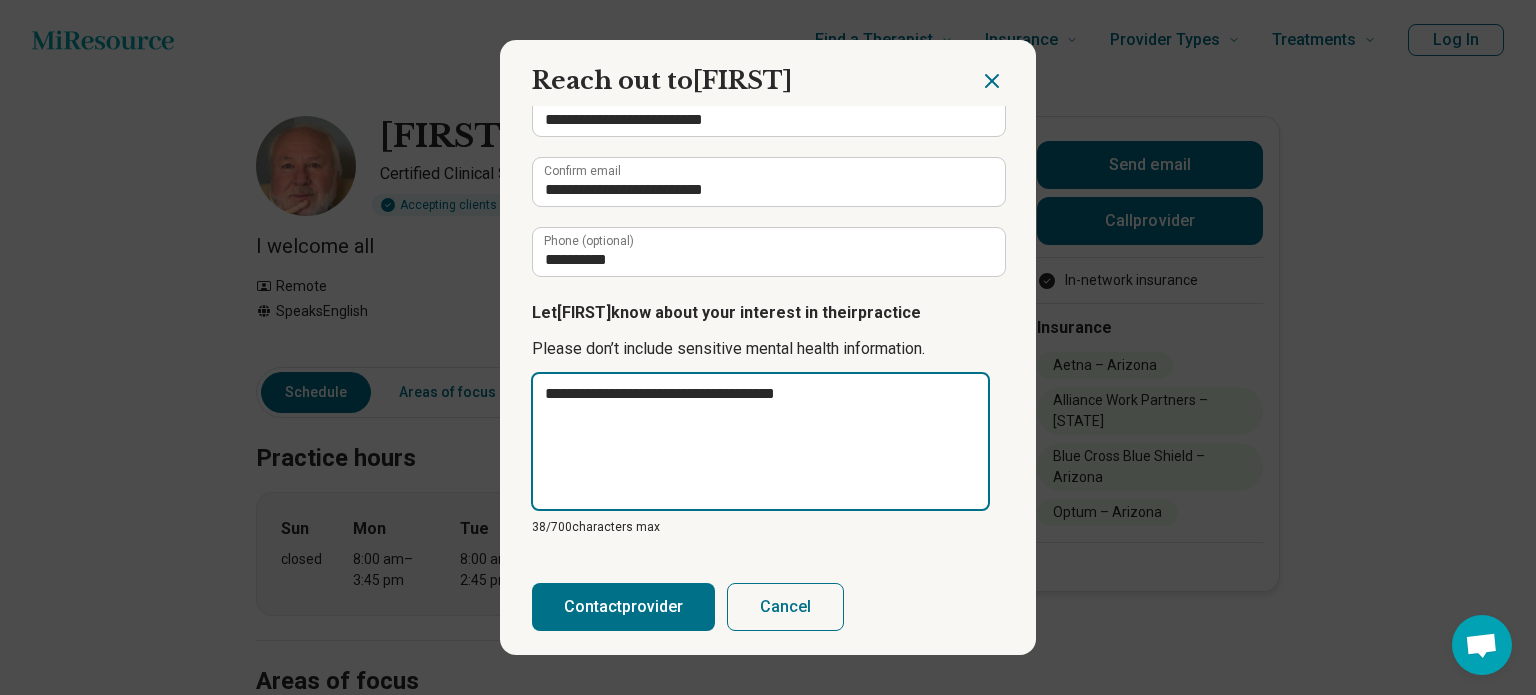 type on "**********" 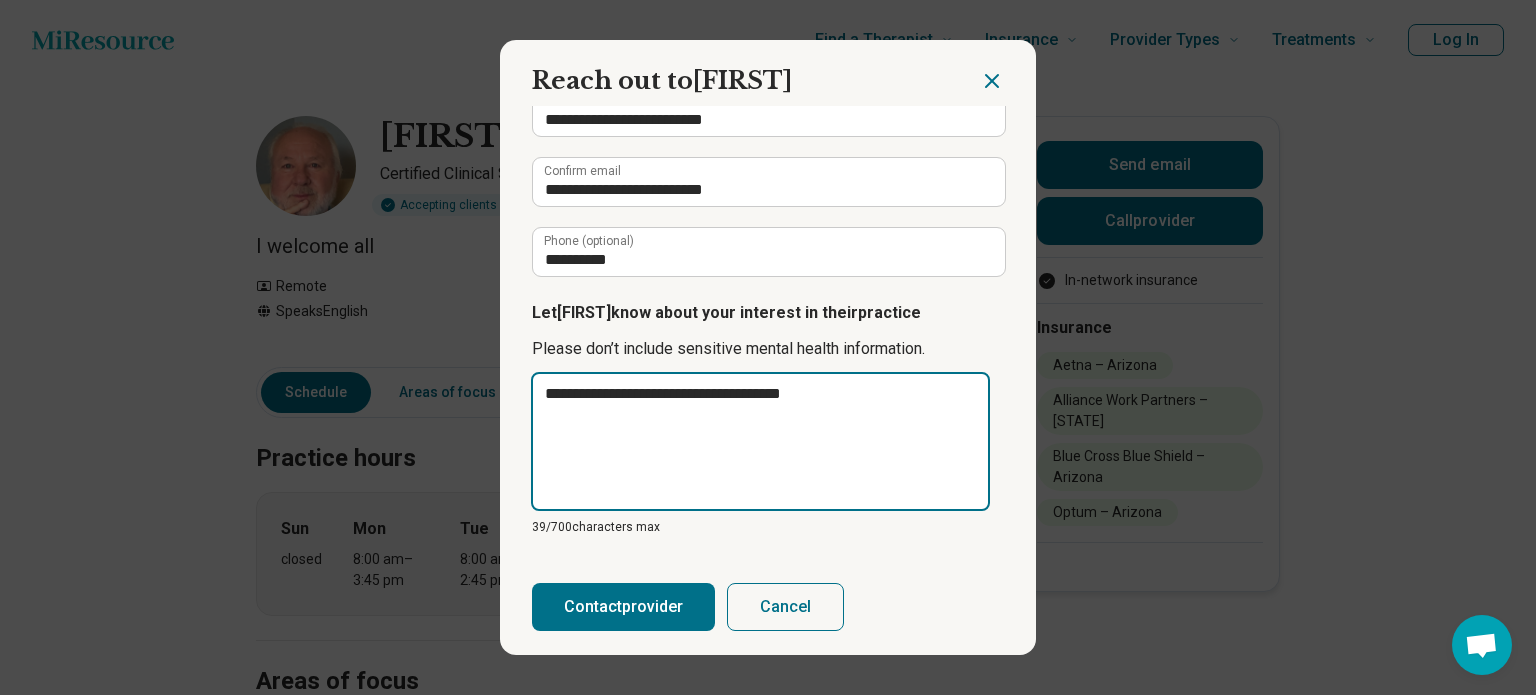 type on "**********" 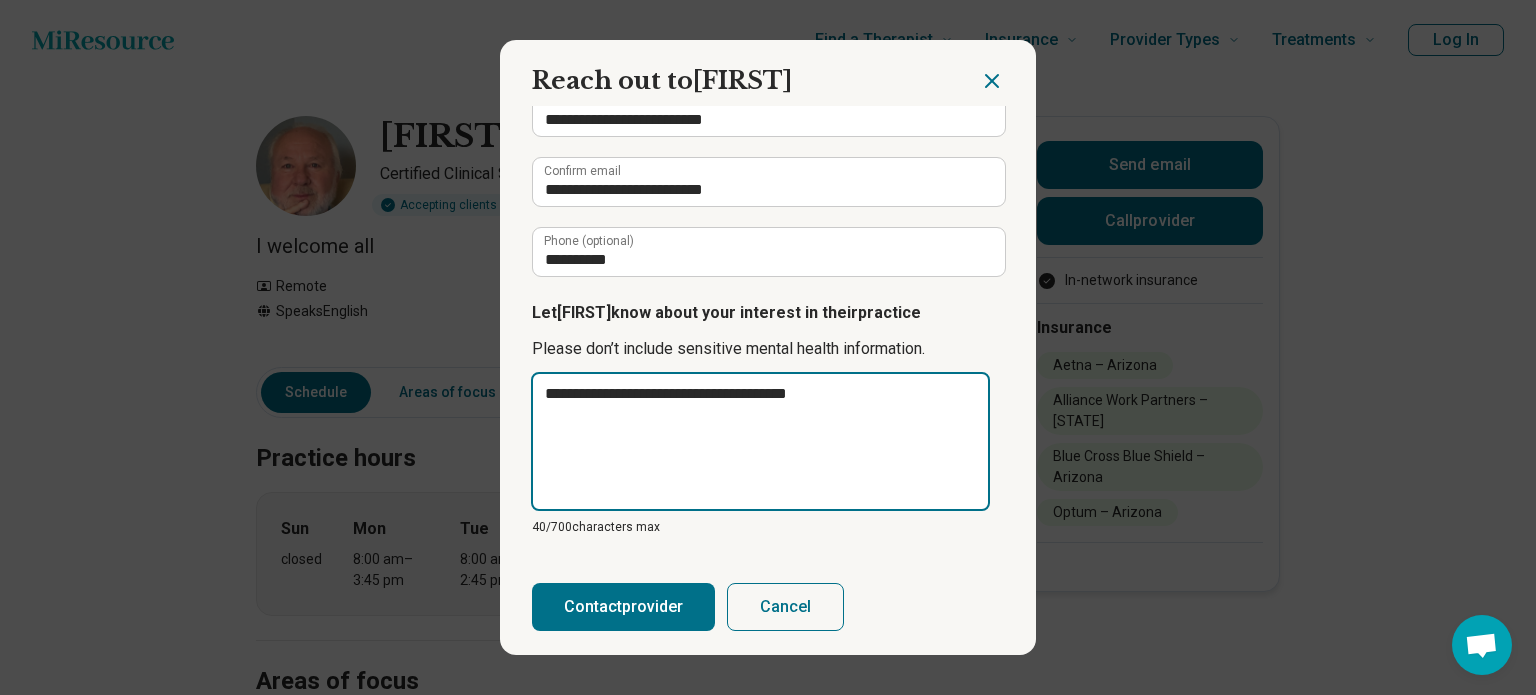 type on "**********" 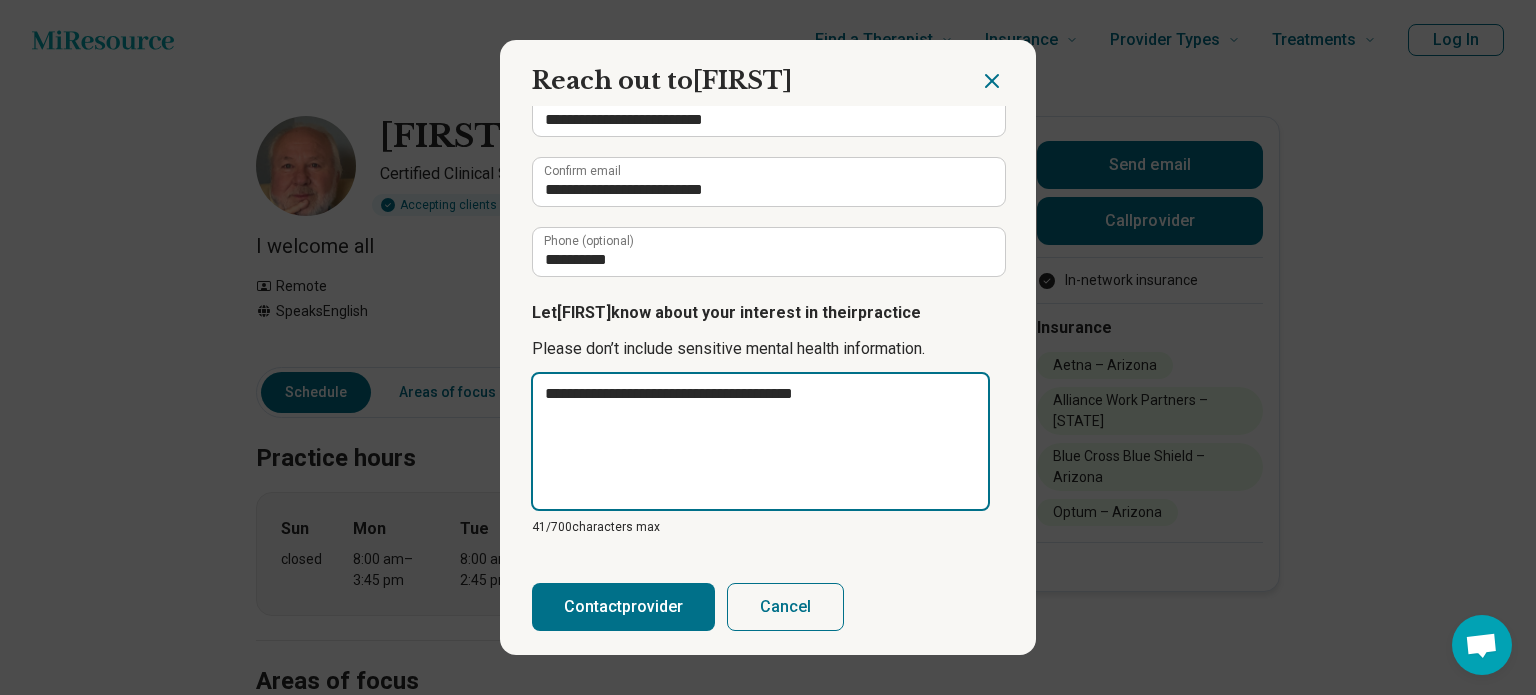 type on "**********" 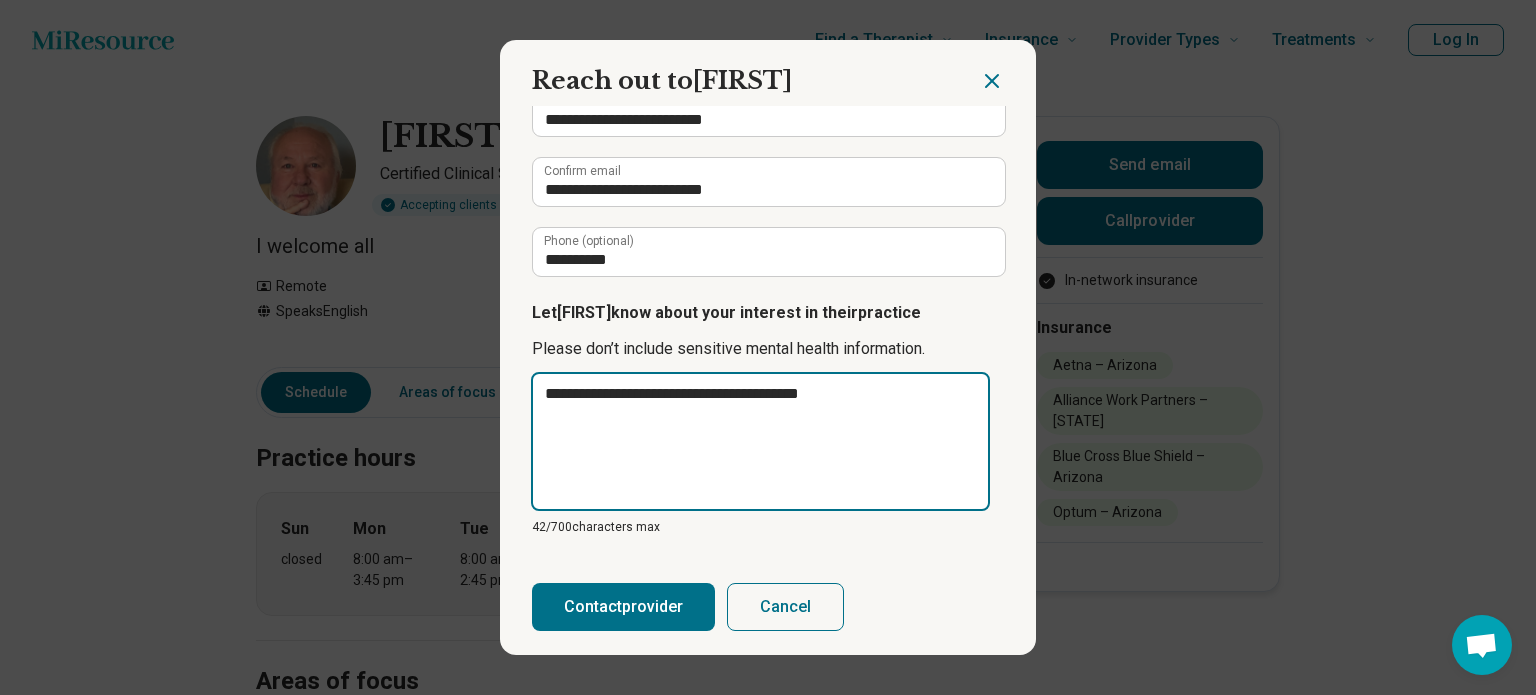 type on "**********" 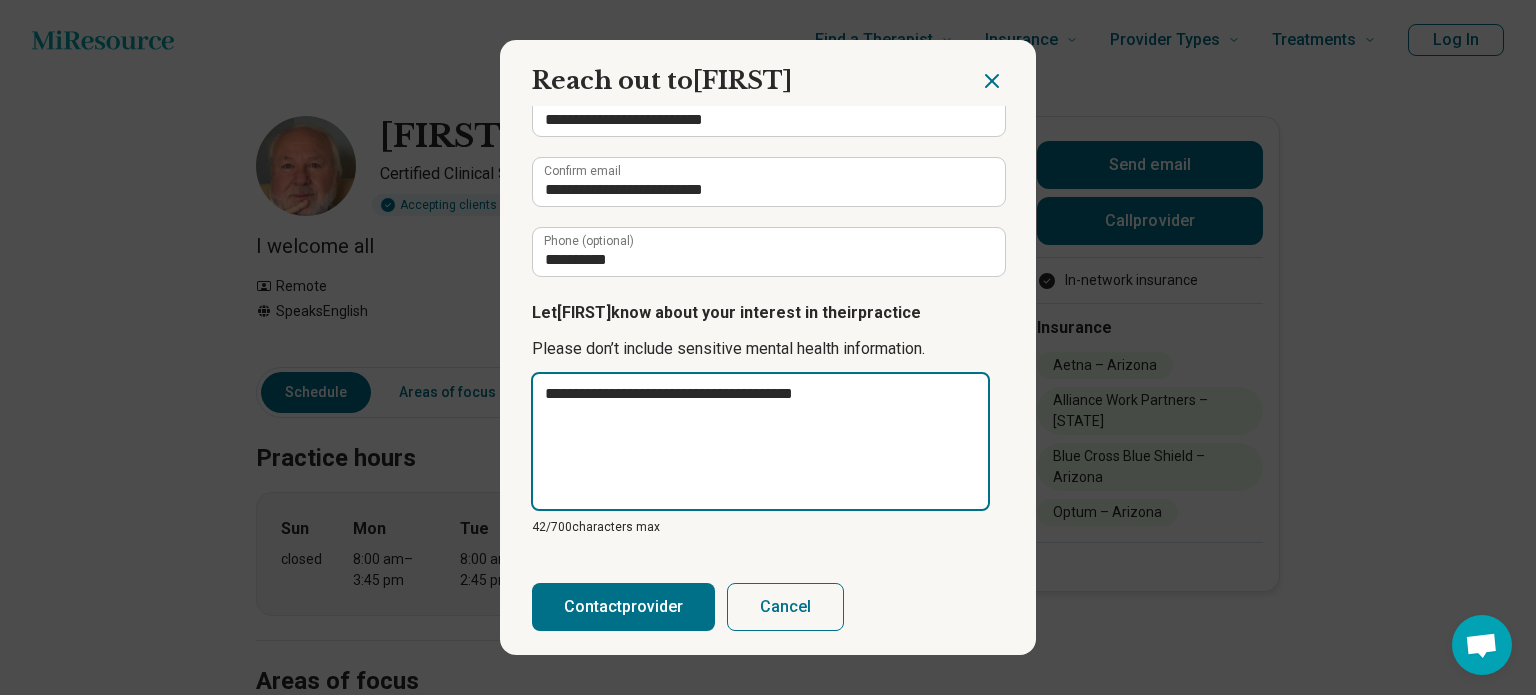 type on "**********" 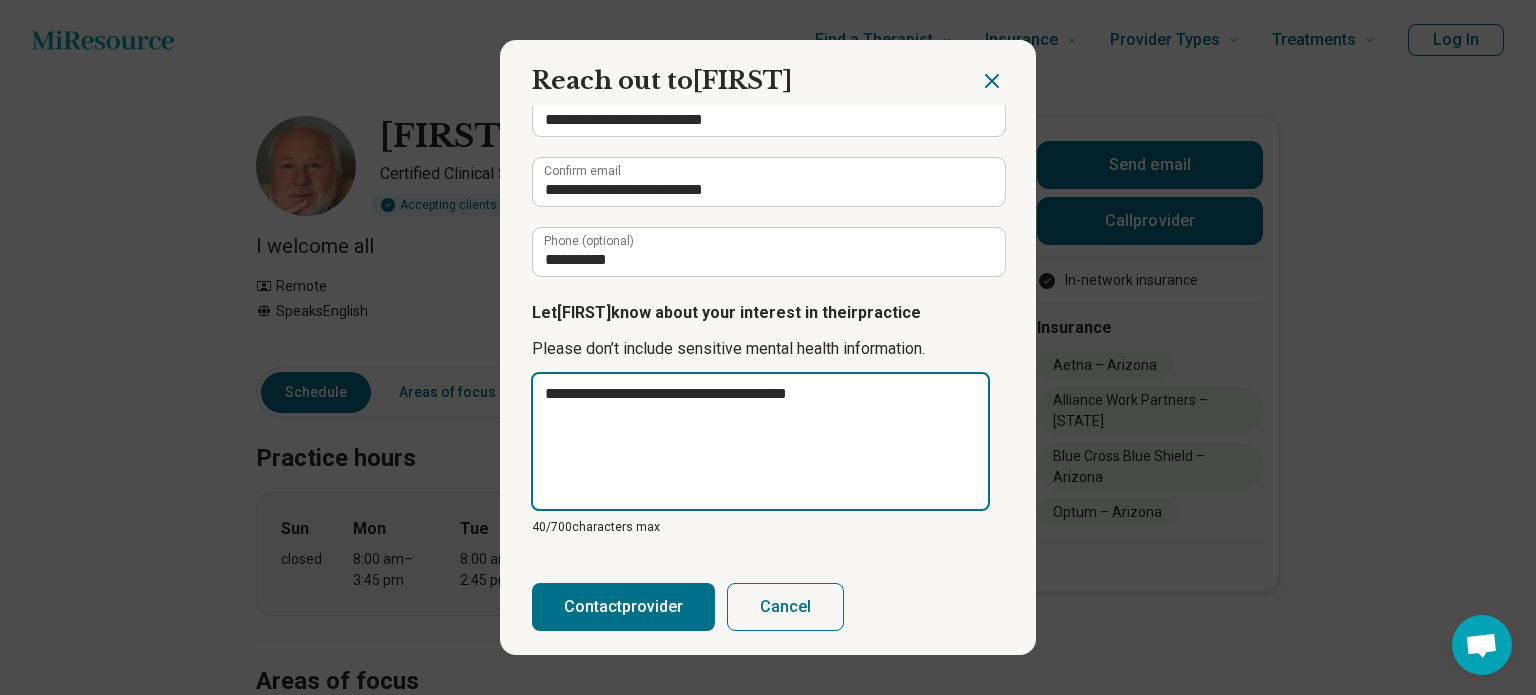 type on "**********" 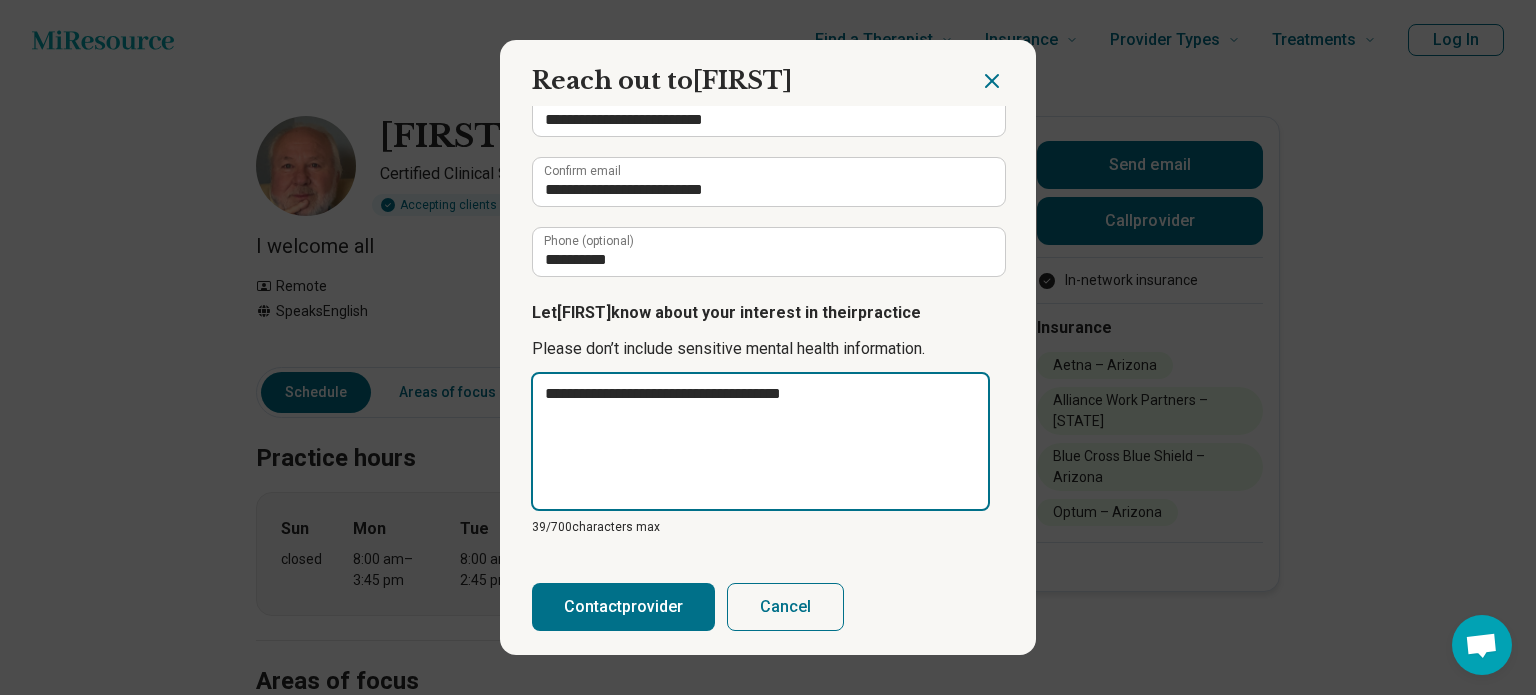 type on "**********" 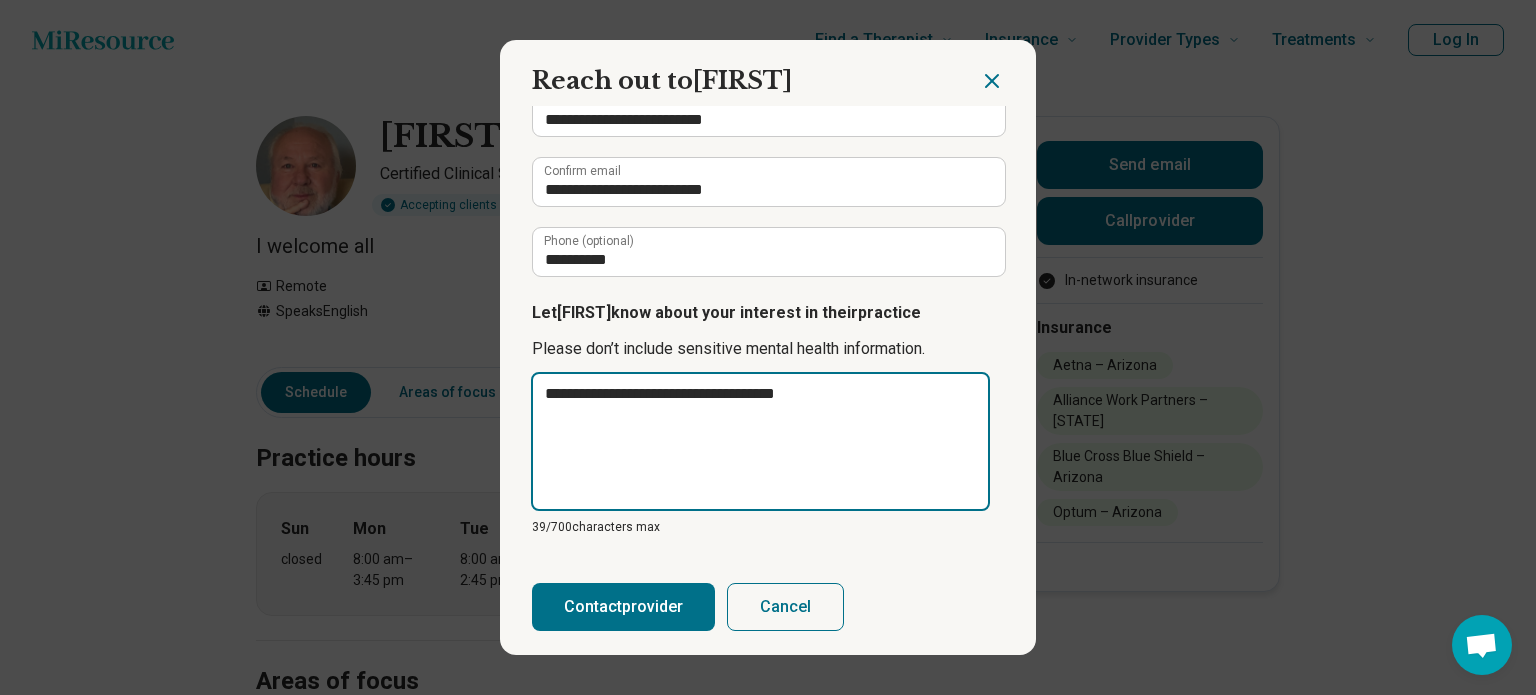 type on "**********" 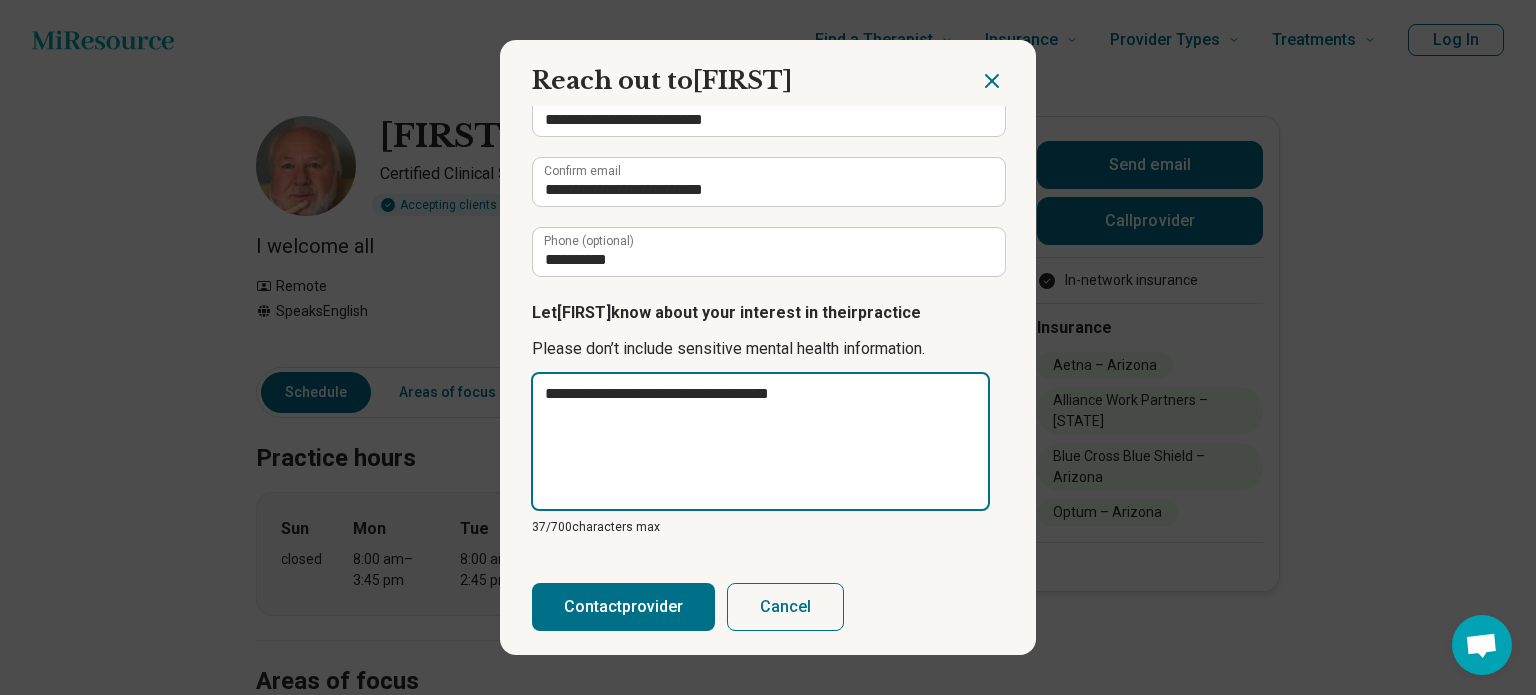 type on "**********" 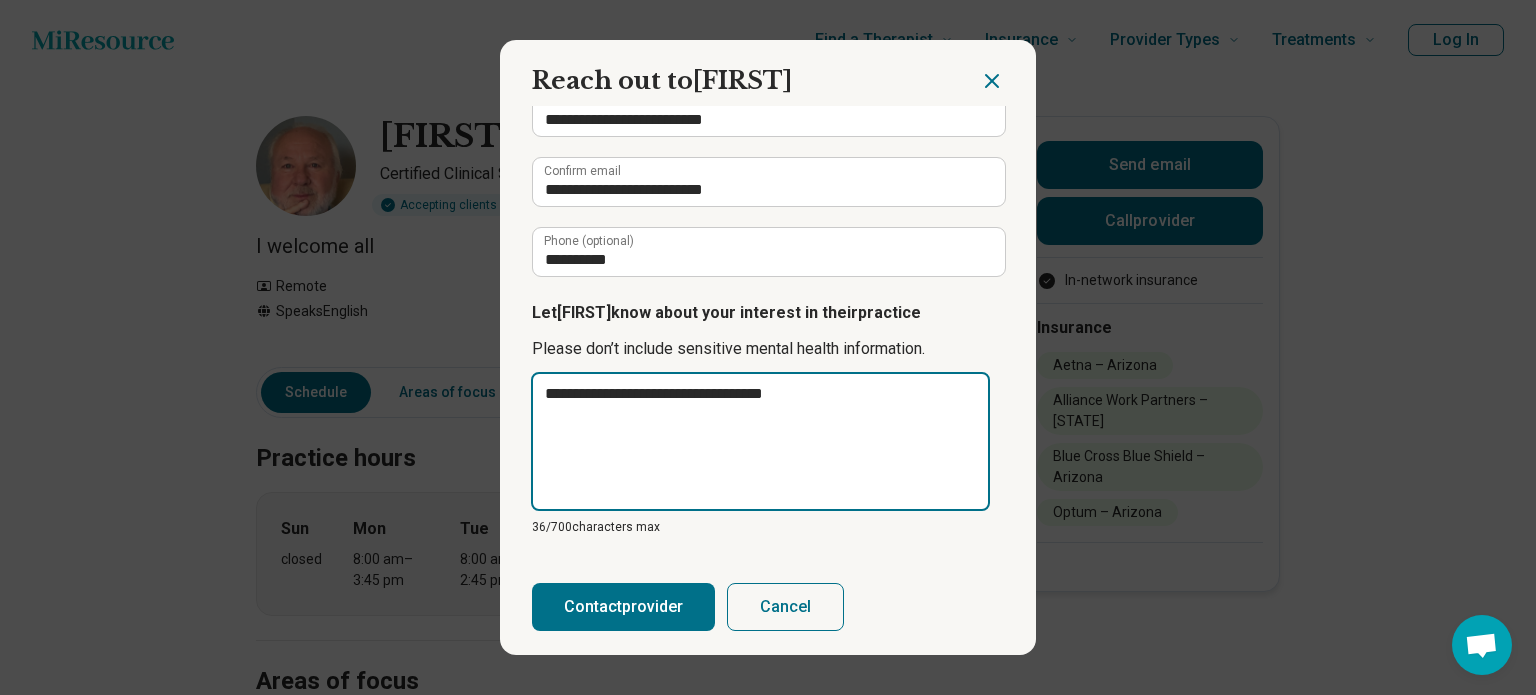 type on "**********" 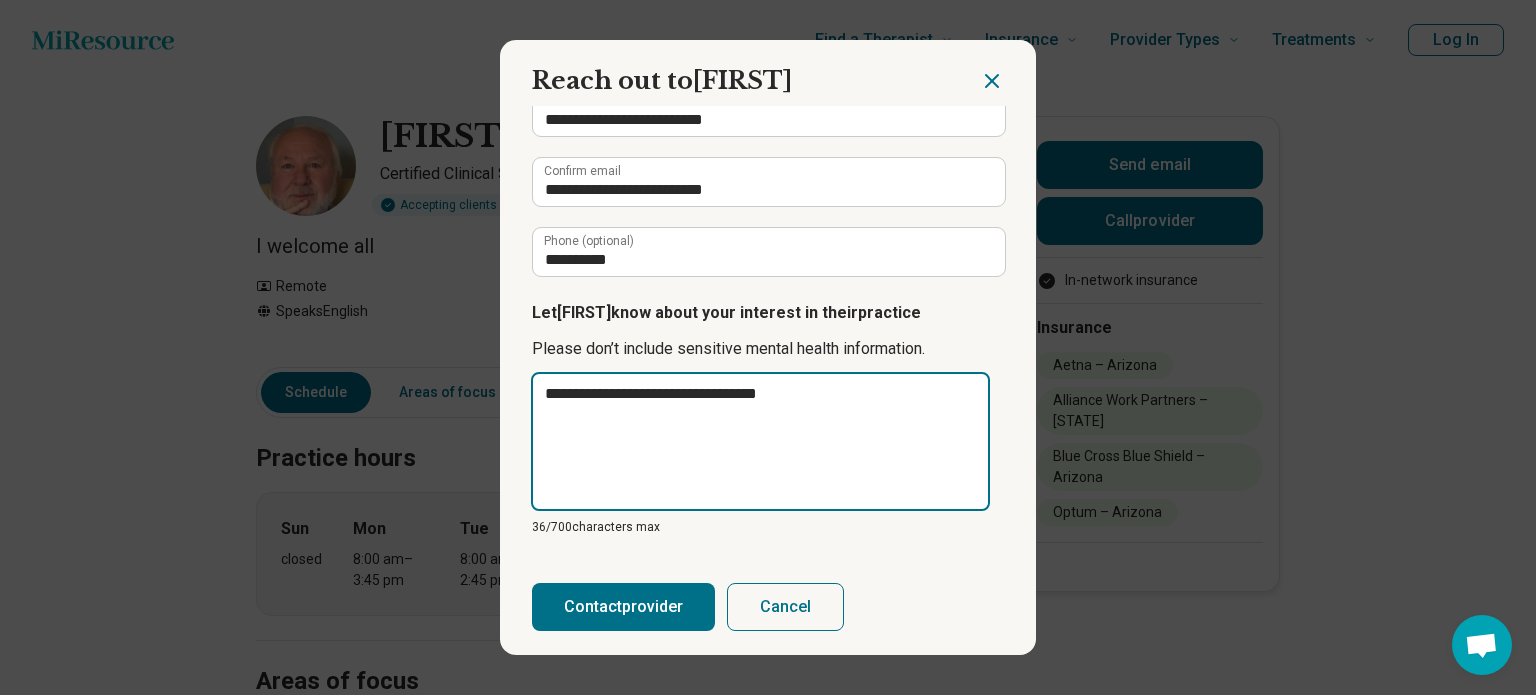 type on "**********" 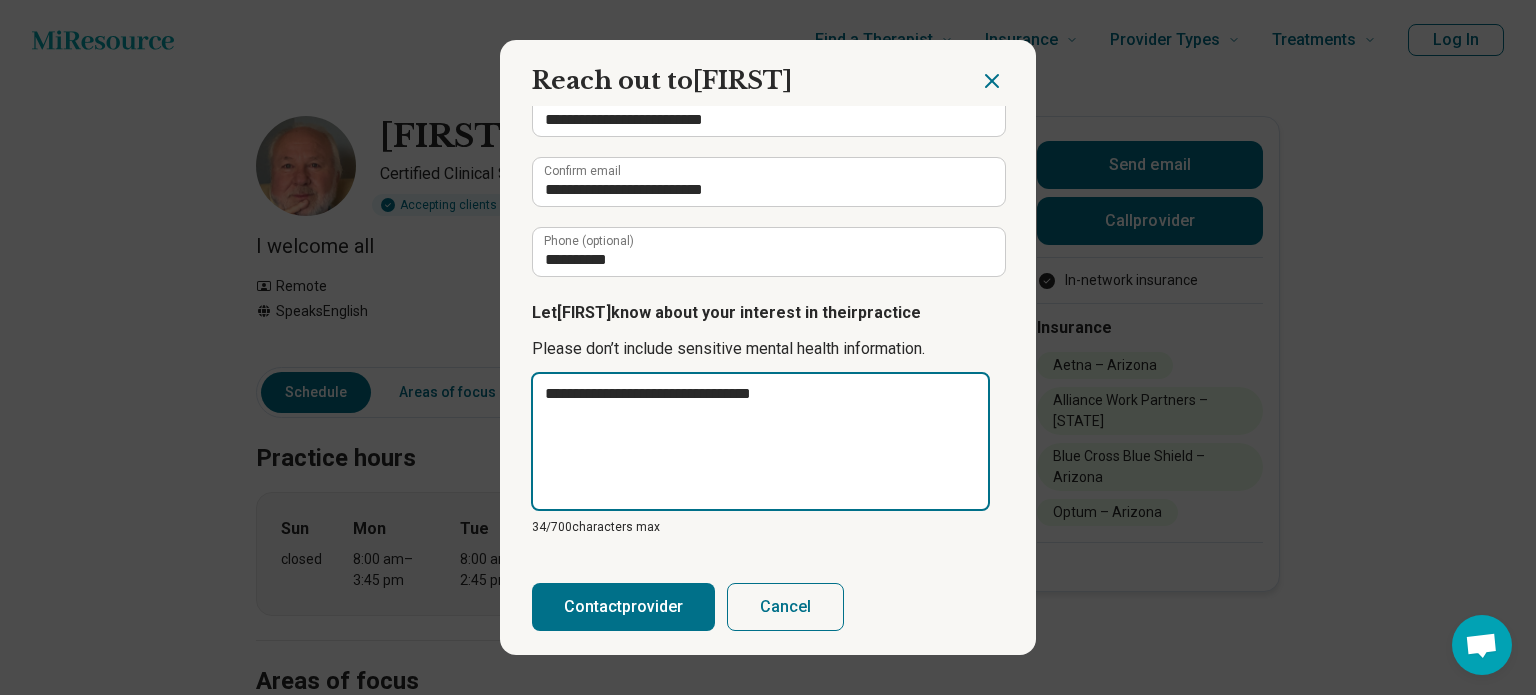 type on "**********" 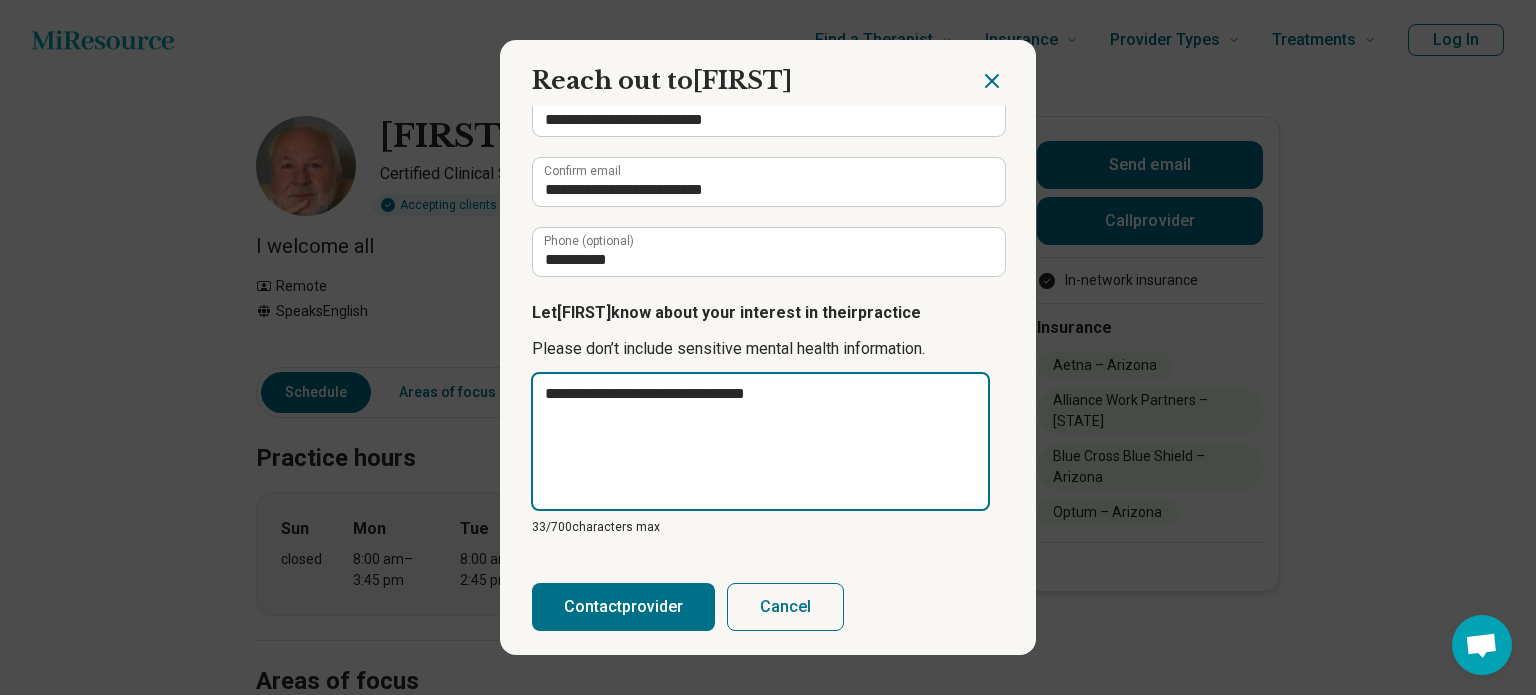 type on "**********" 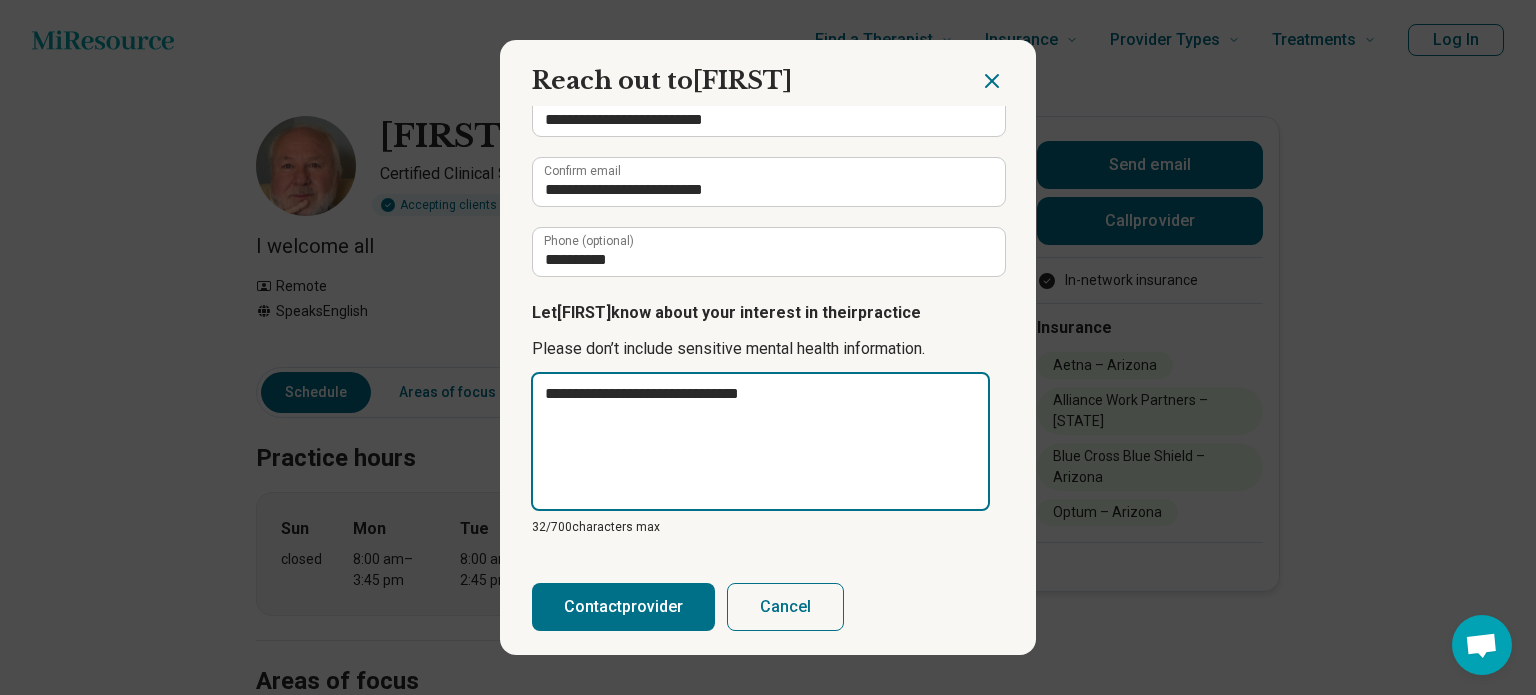 click on "**********" at bounding box center (760, 441) 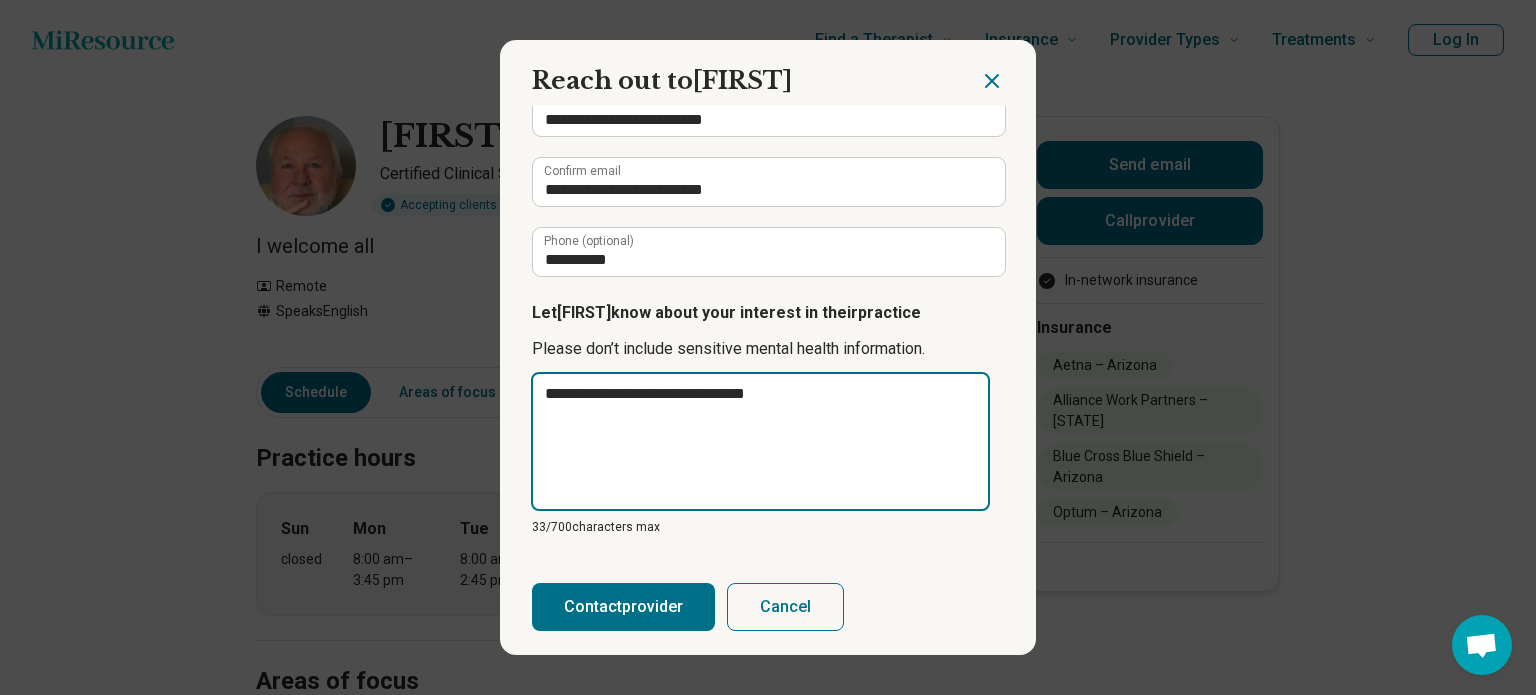 type on "**********" 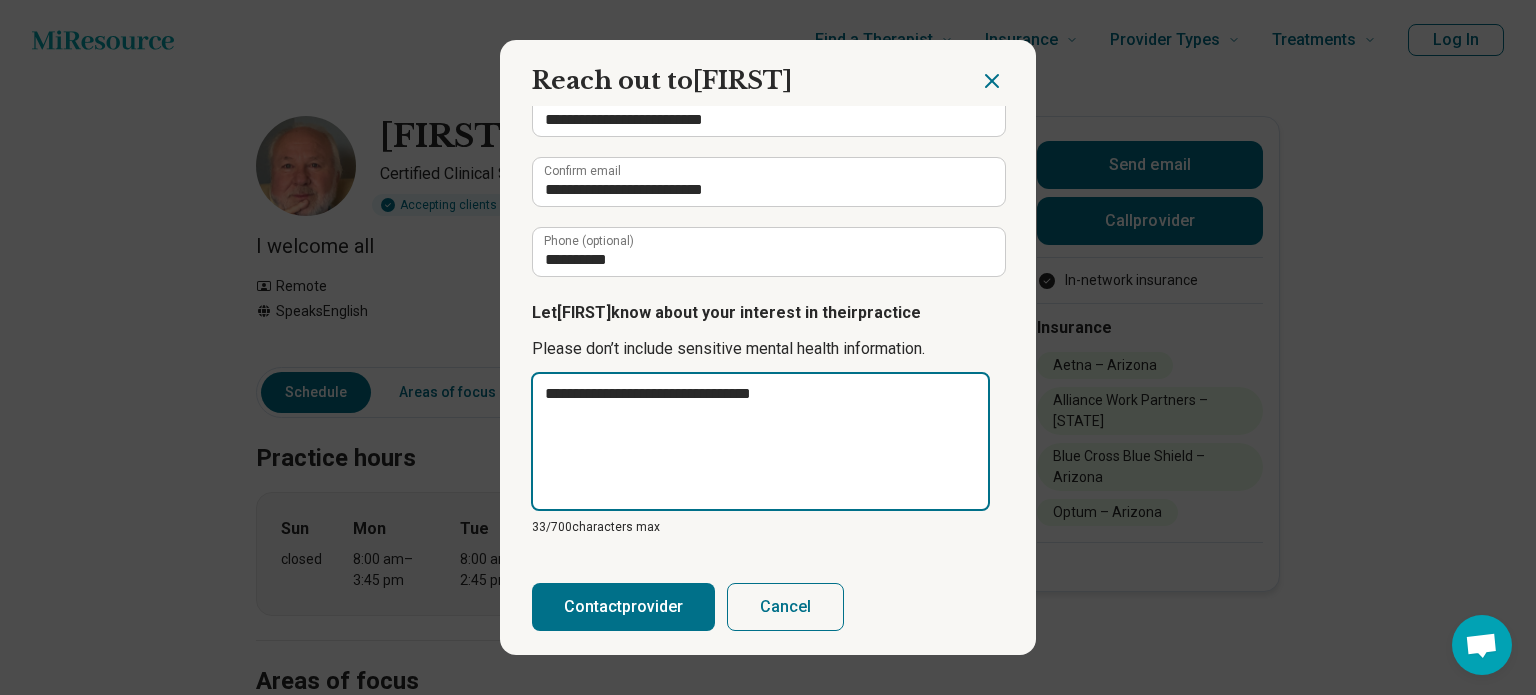 type on "**********" 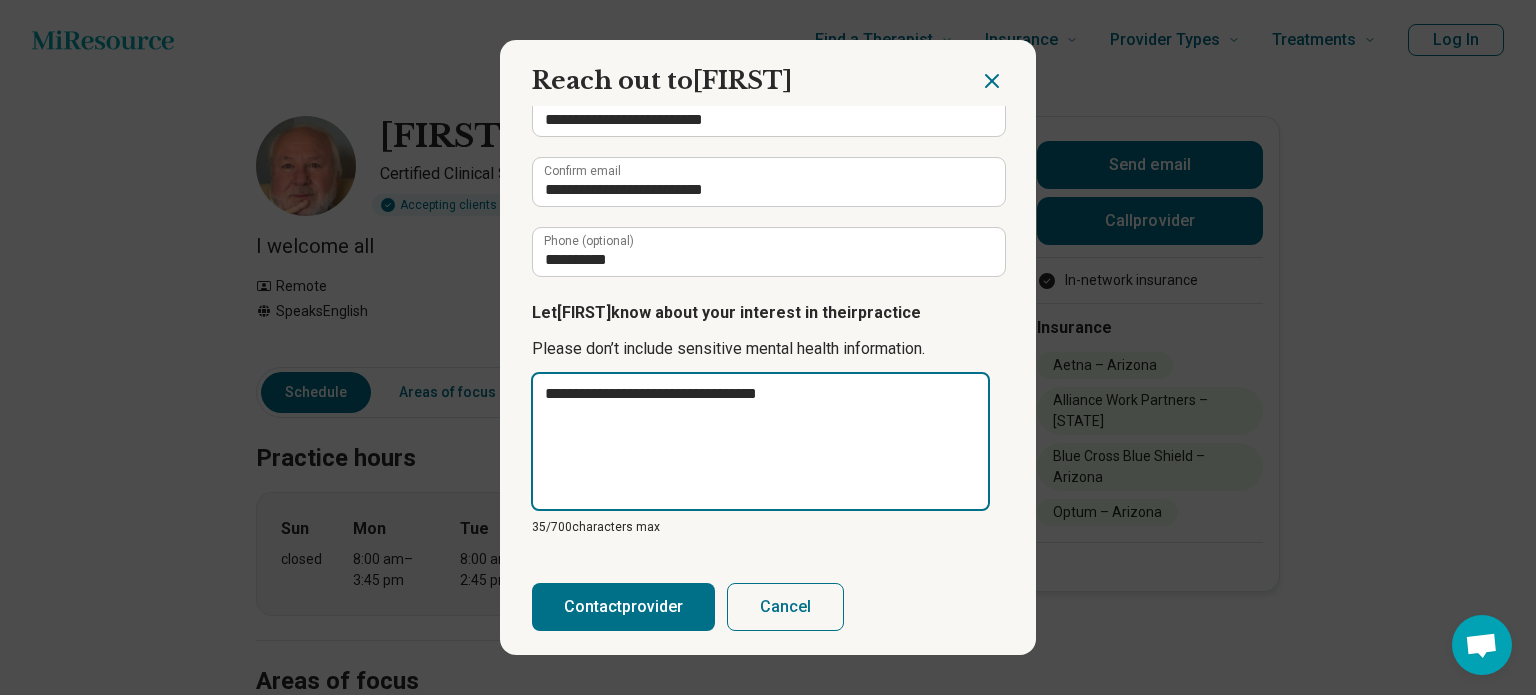 type on "**********" 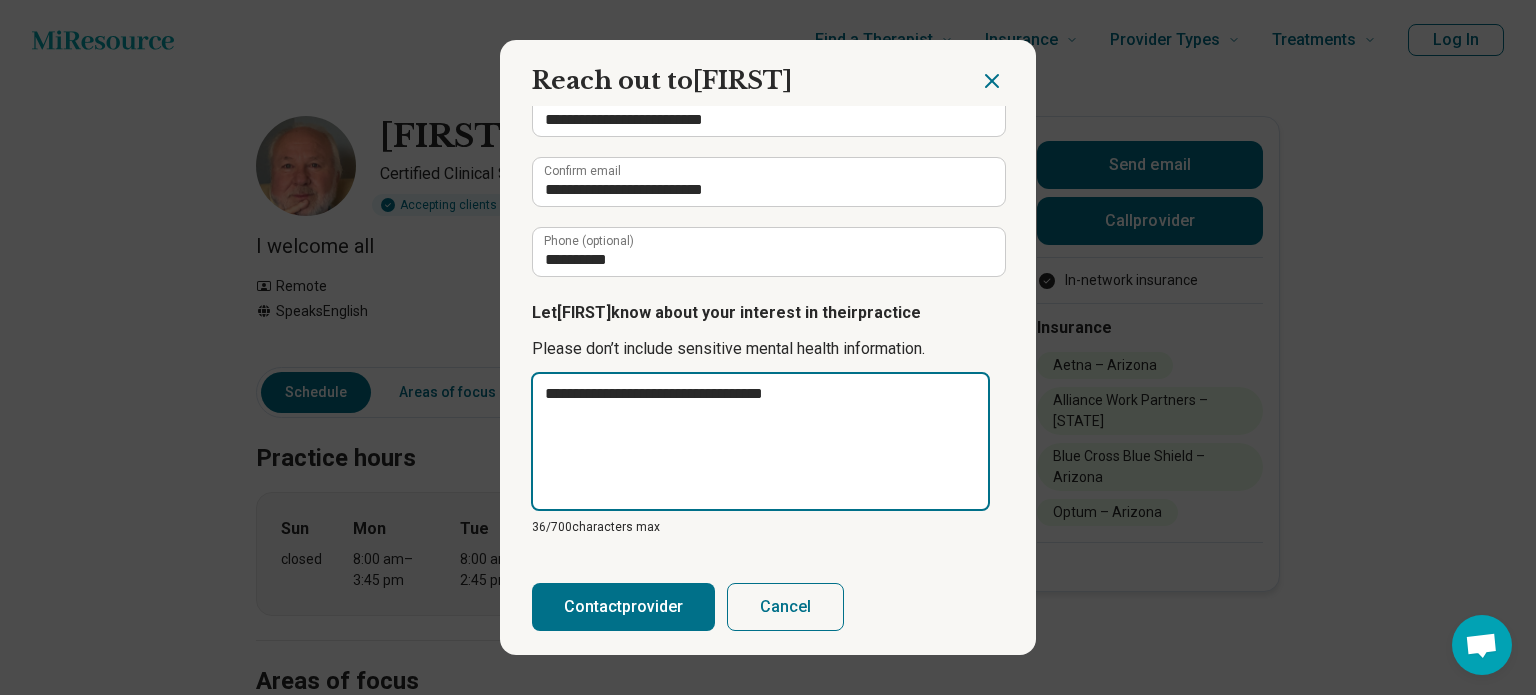 type on "**********" 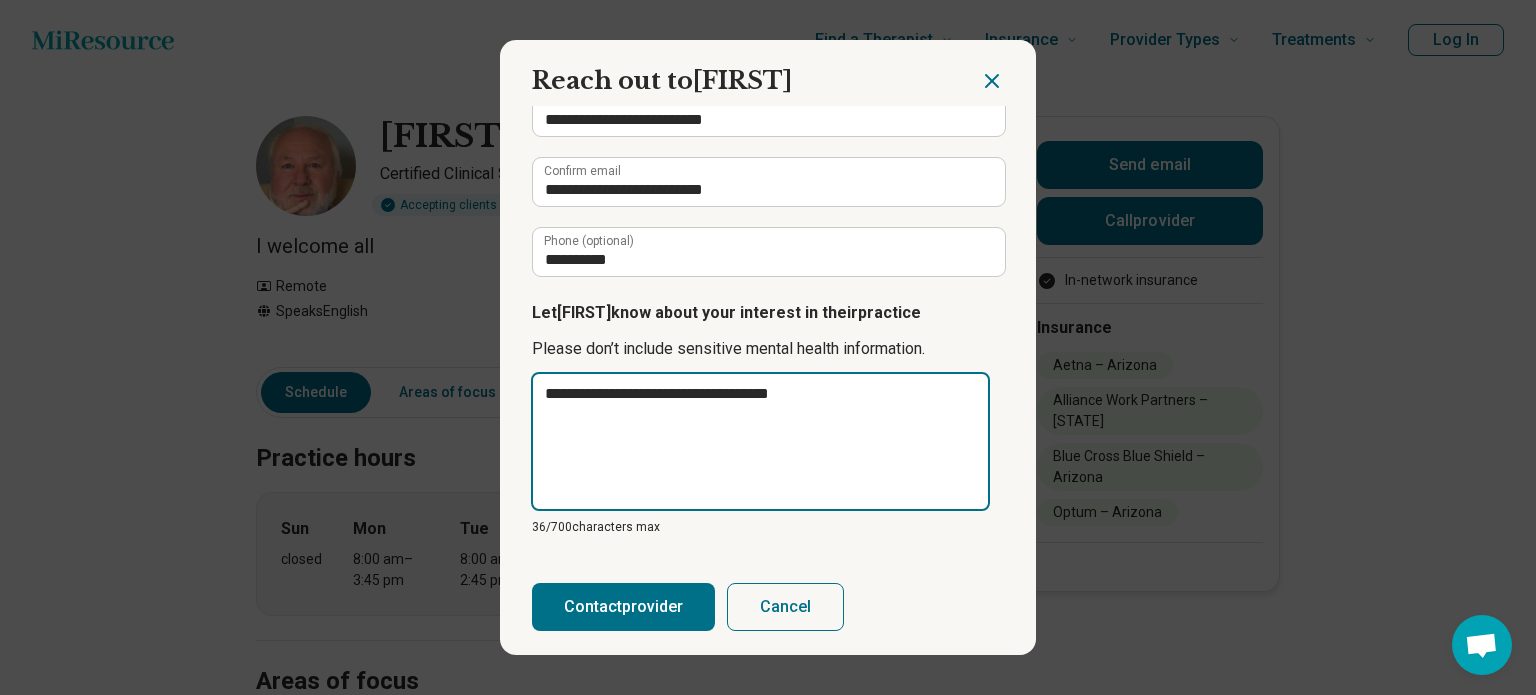 type on "*" 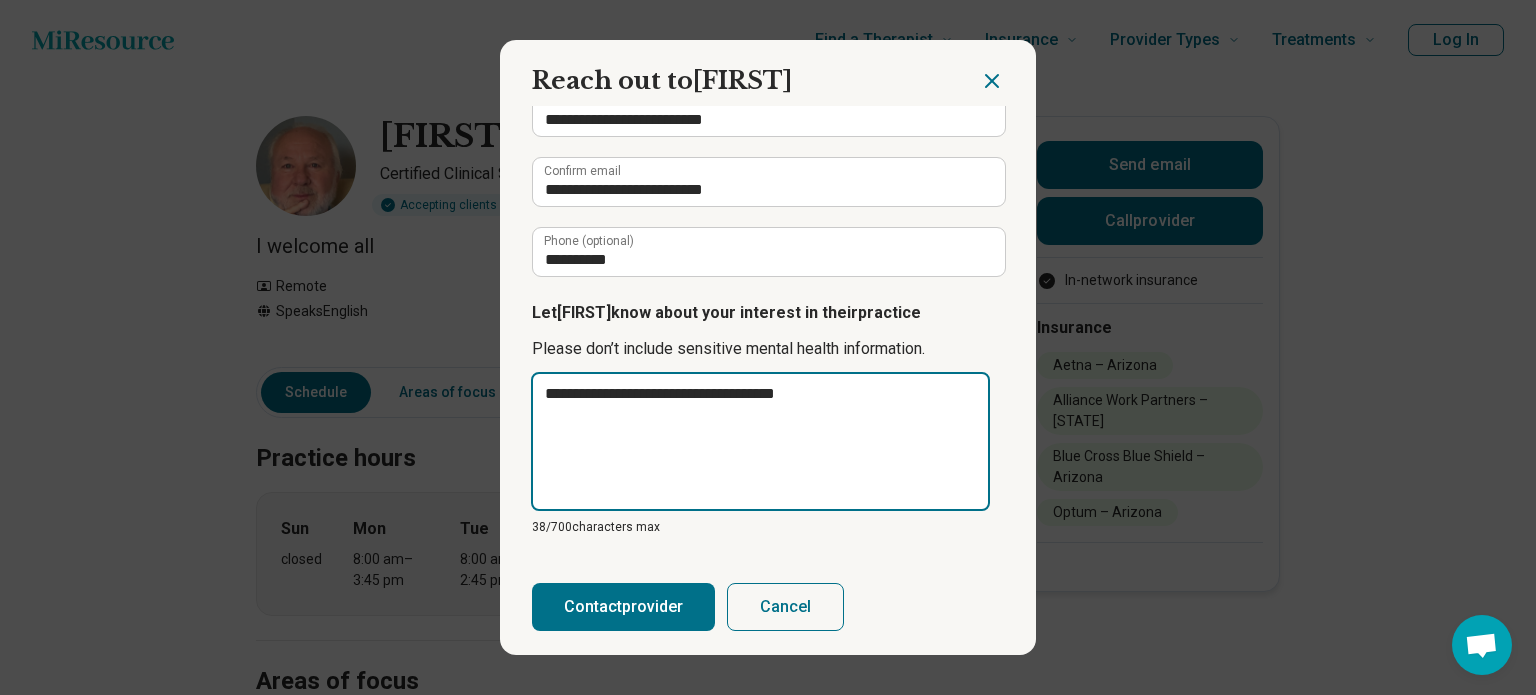 type on "**********" 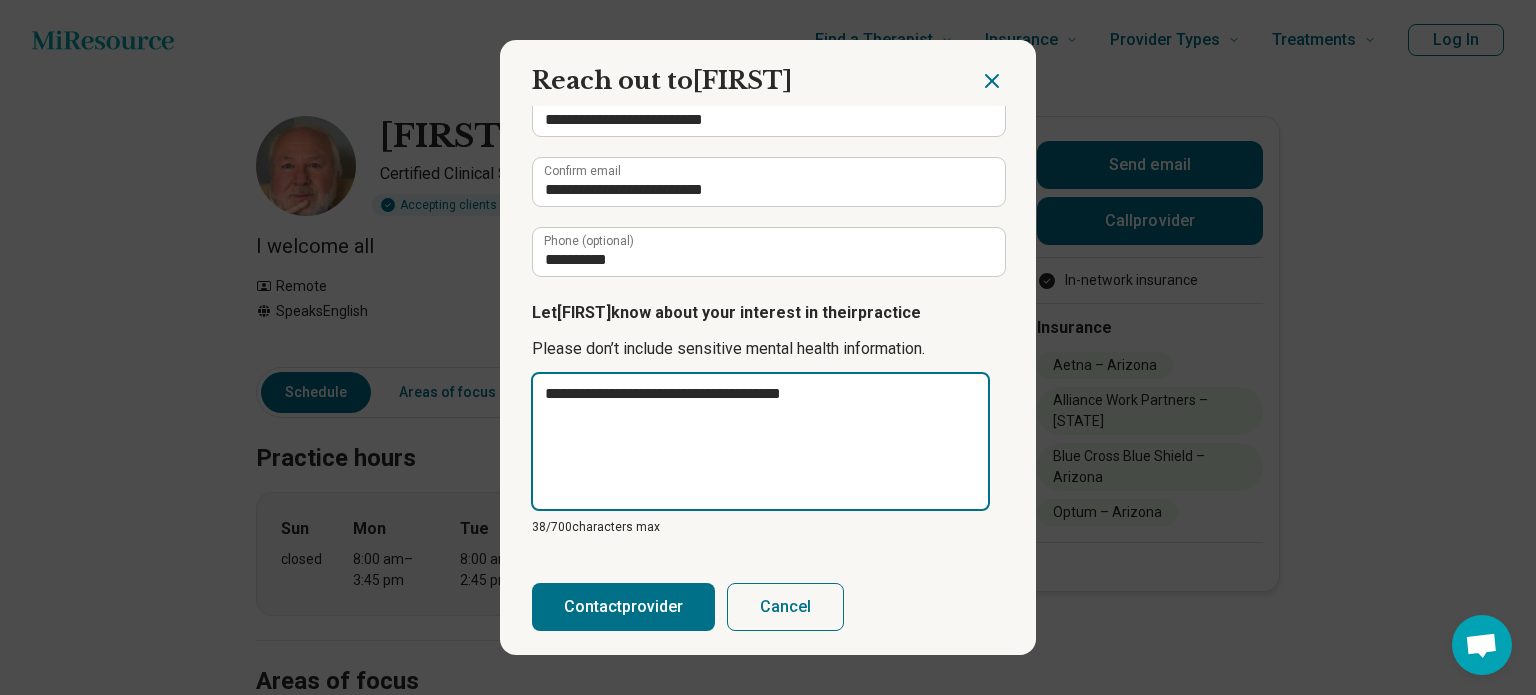 type on "*" 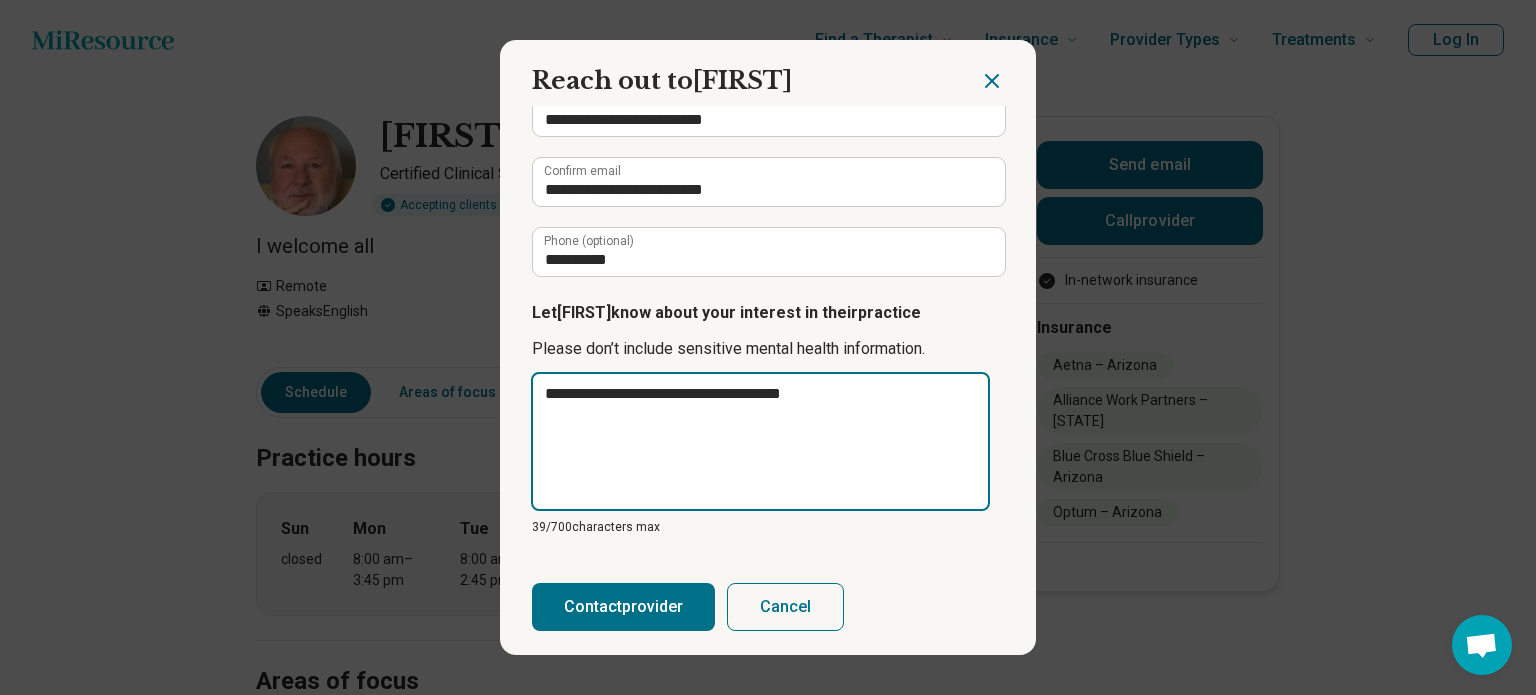 type on "**********" 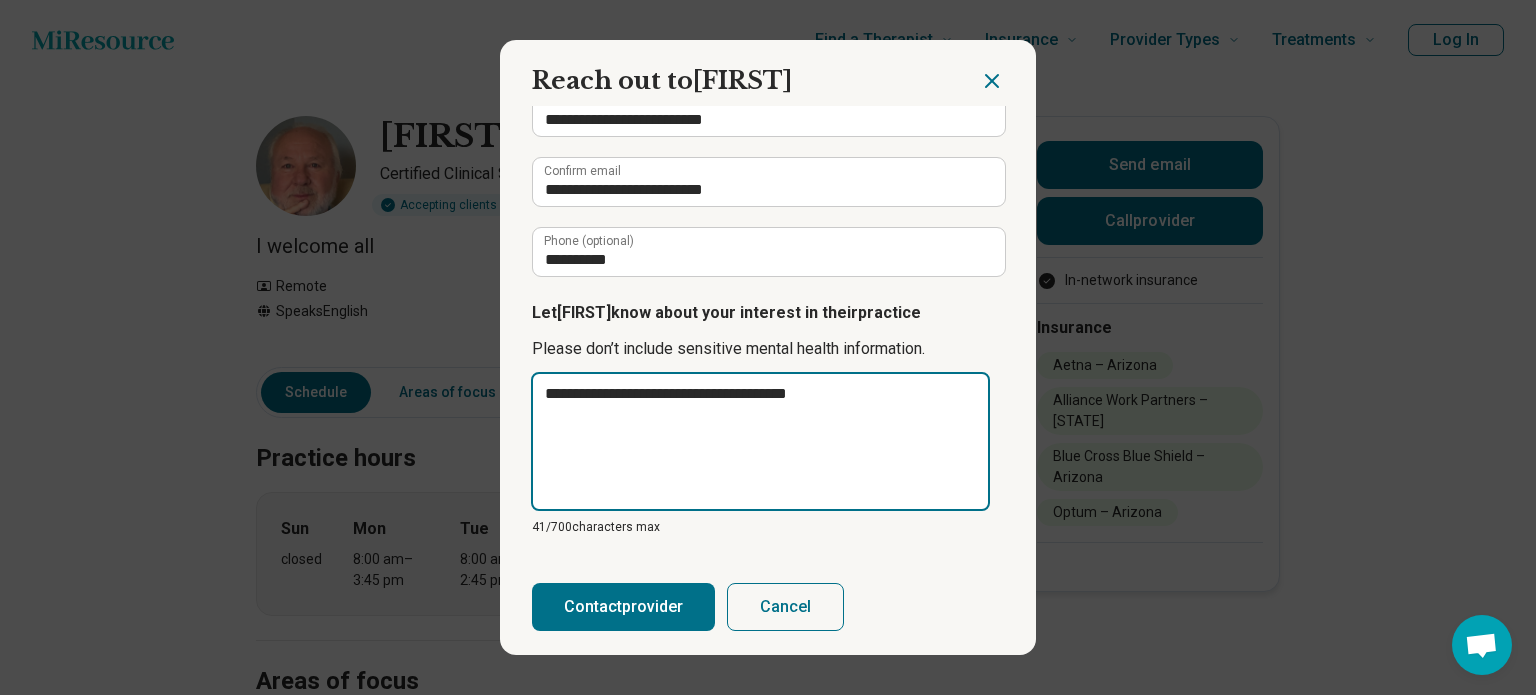 type on "**********" 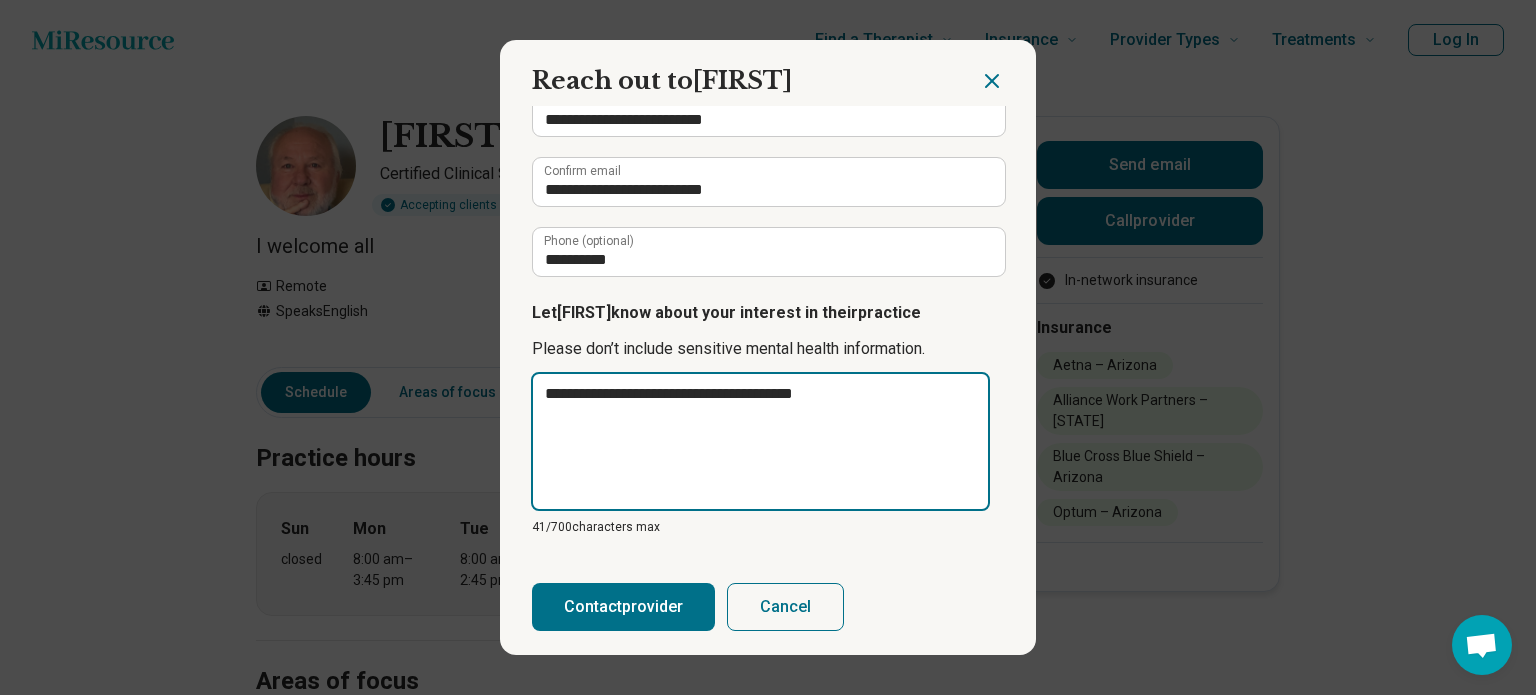 type on "**********" 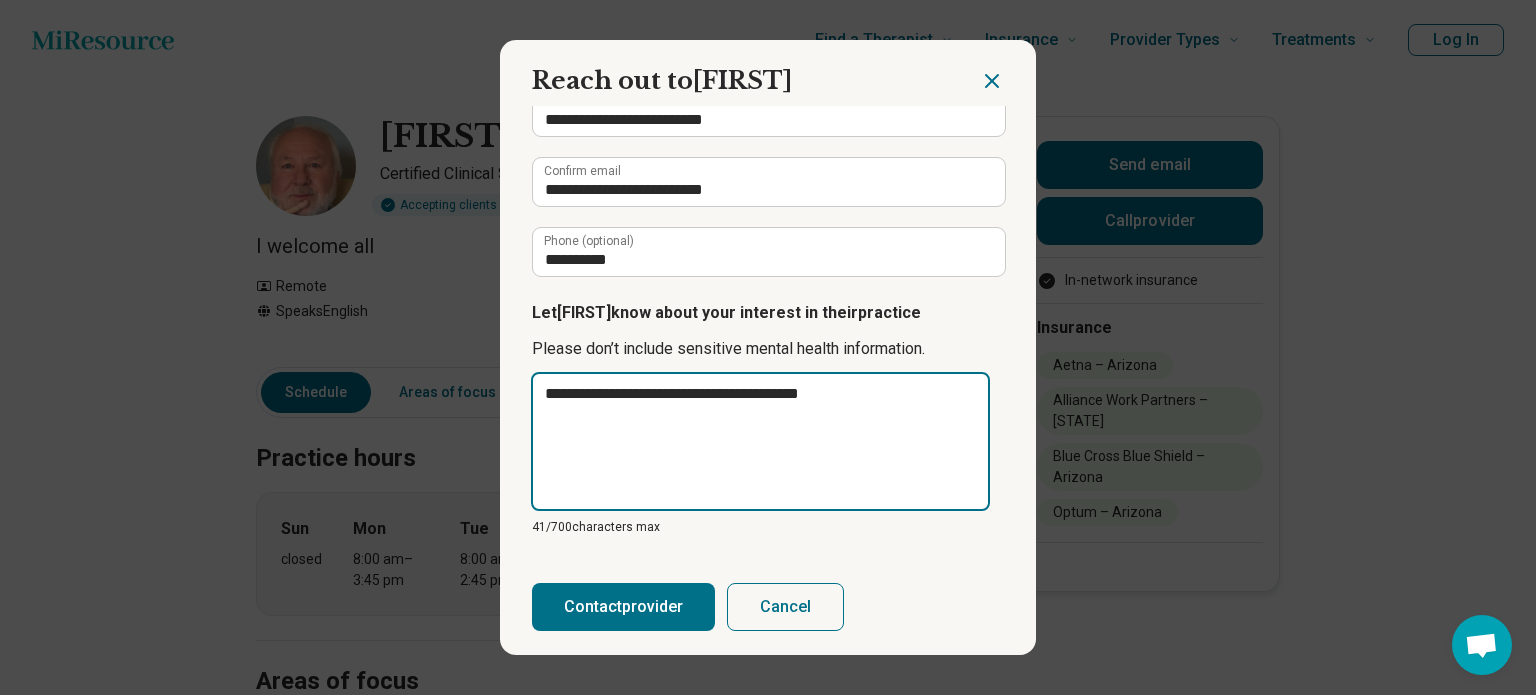 type on "**********" 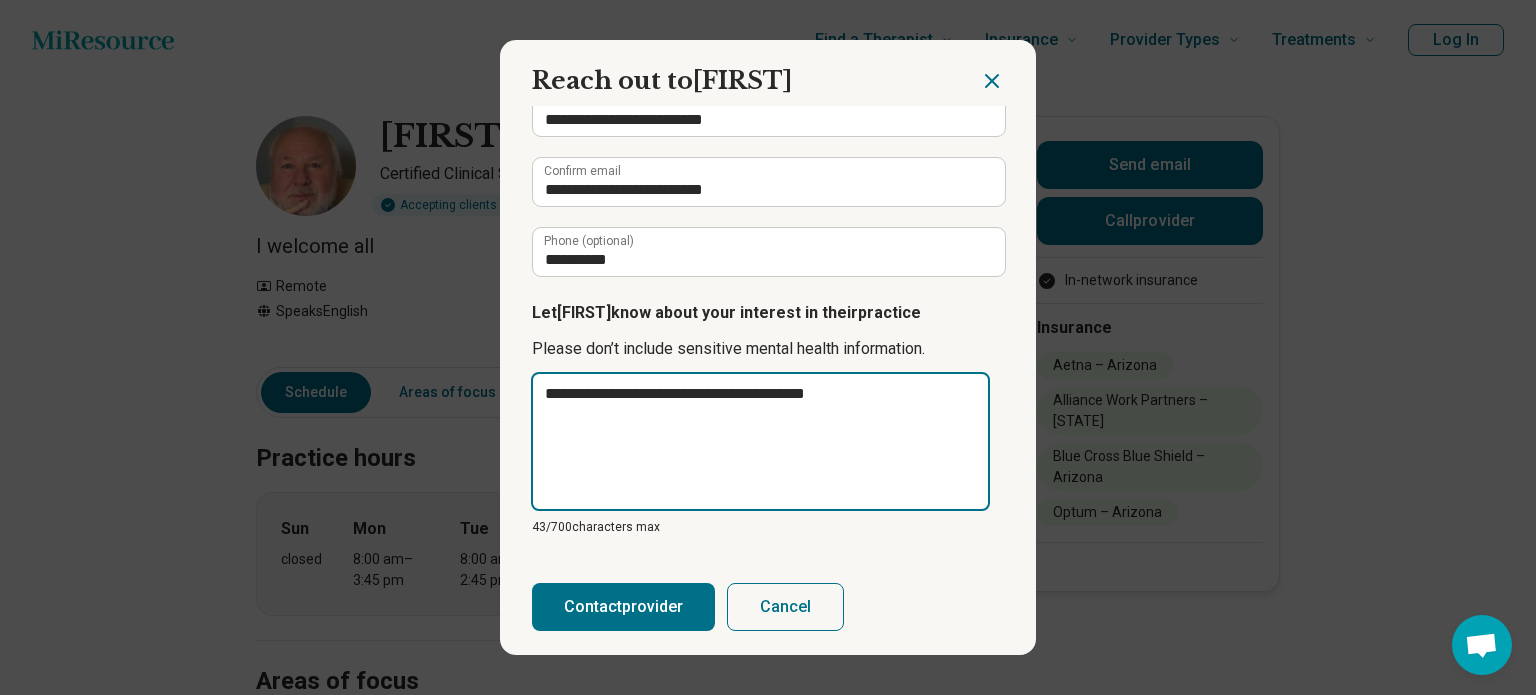 type on "**********" 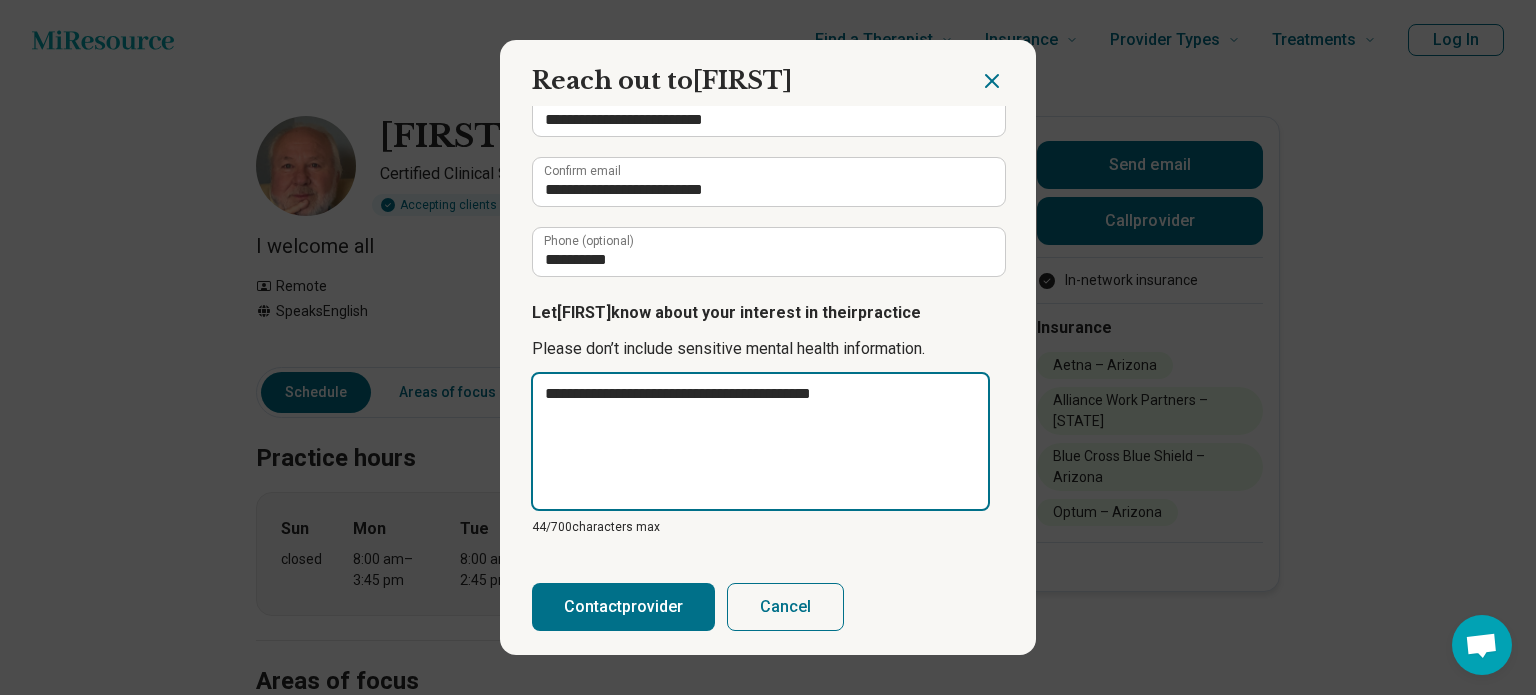 type on "**********" 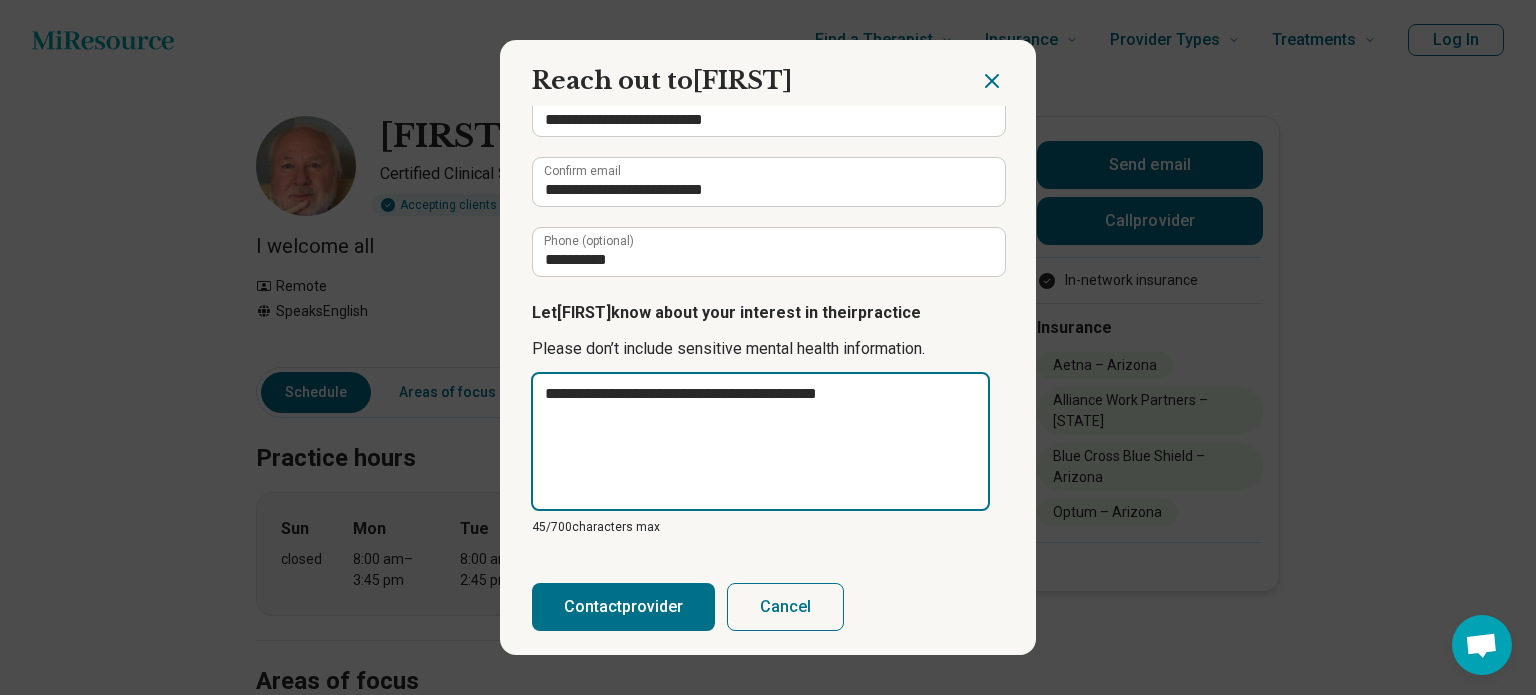 type on "**********" 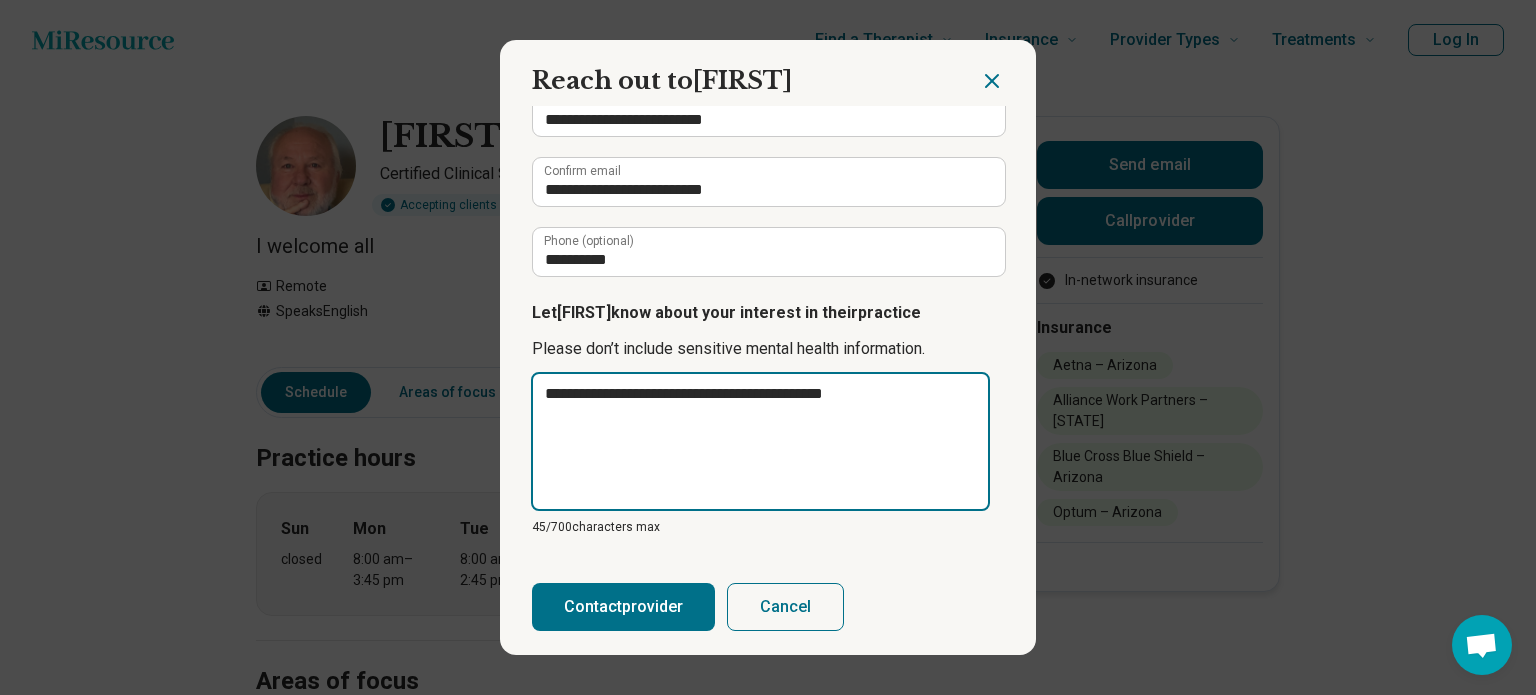 type on "*" 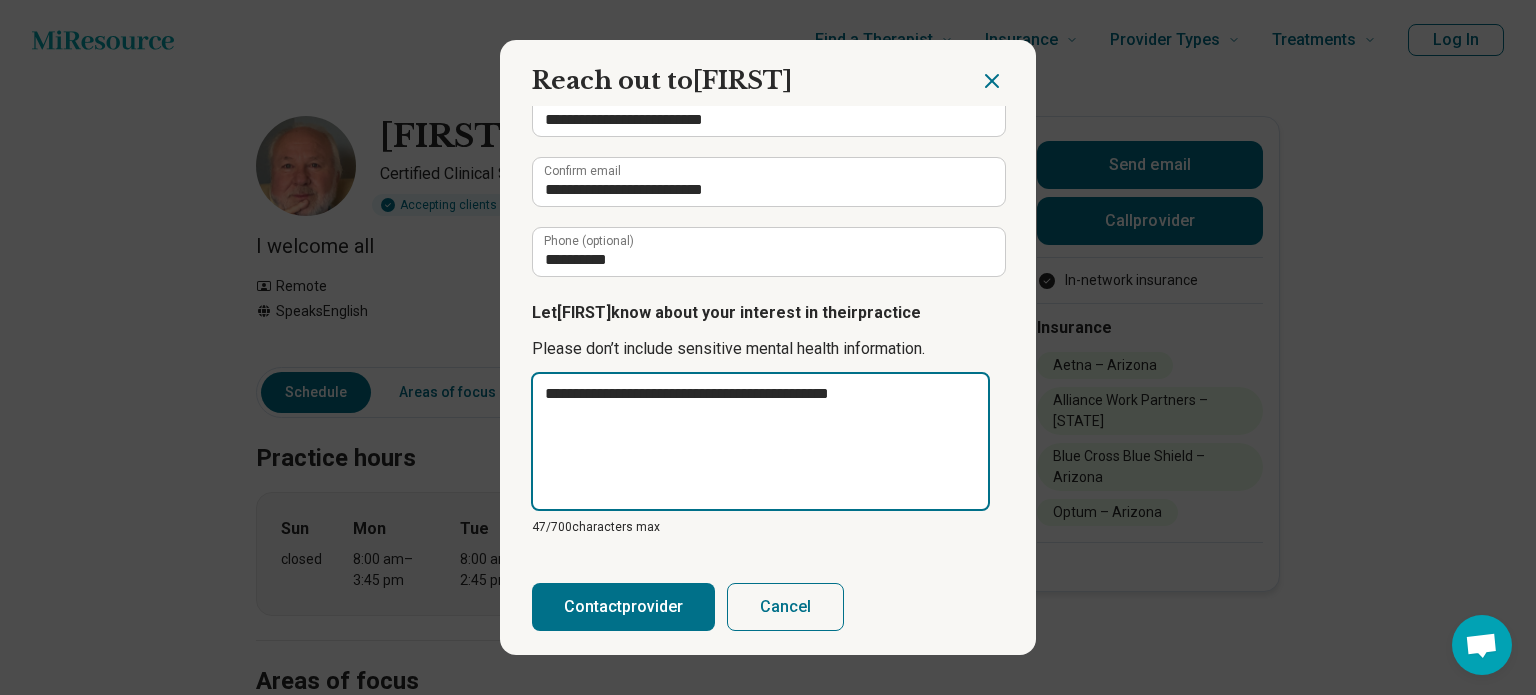 type on "**********" 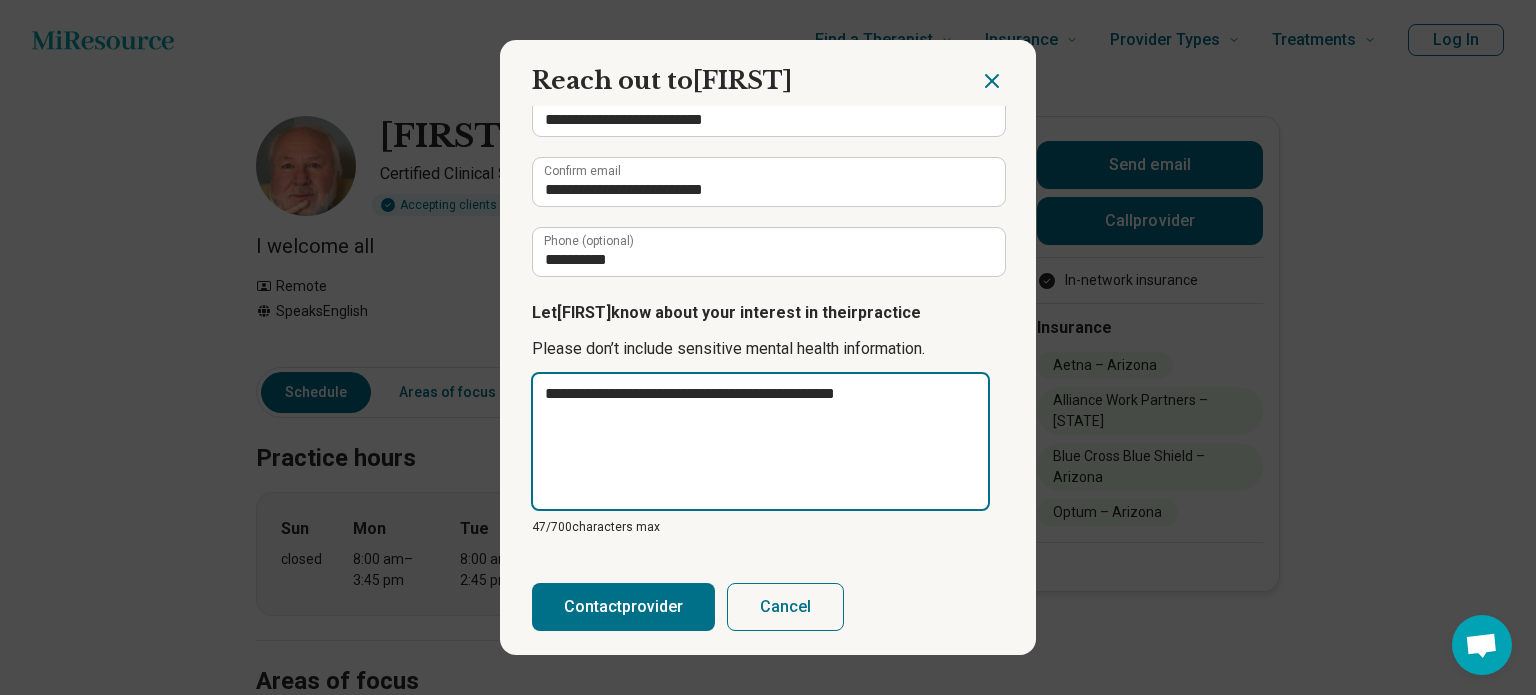 type on "**********" 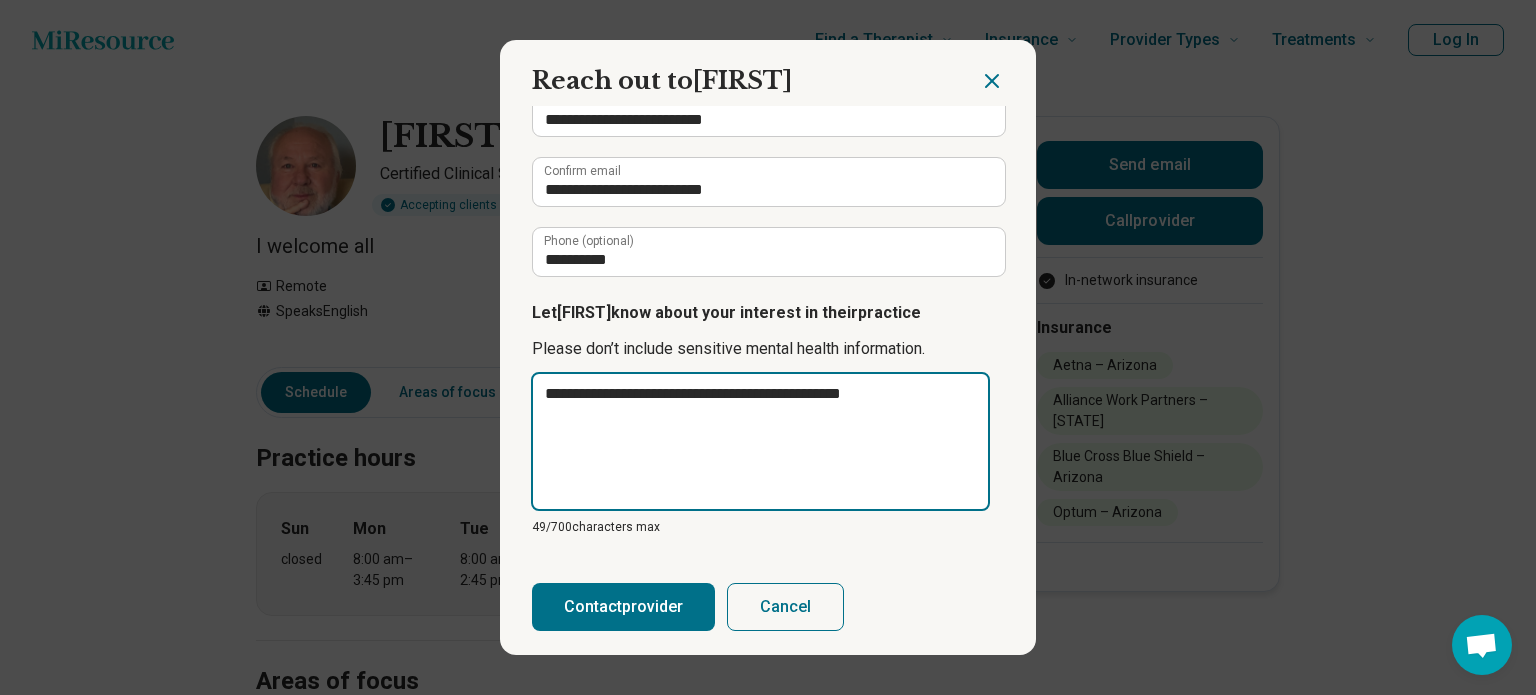 type on "**********" 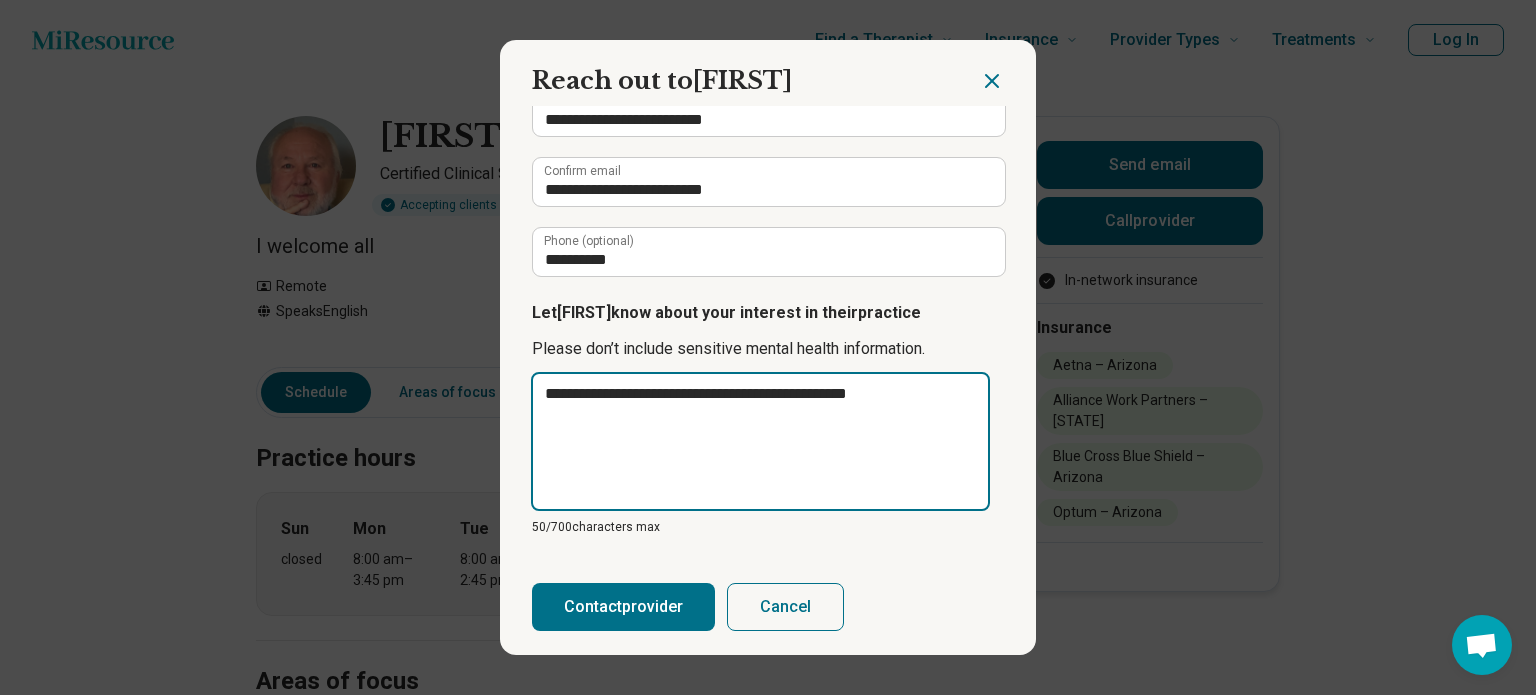 type on "**********" 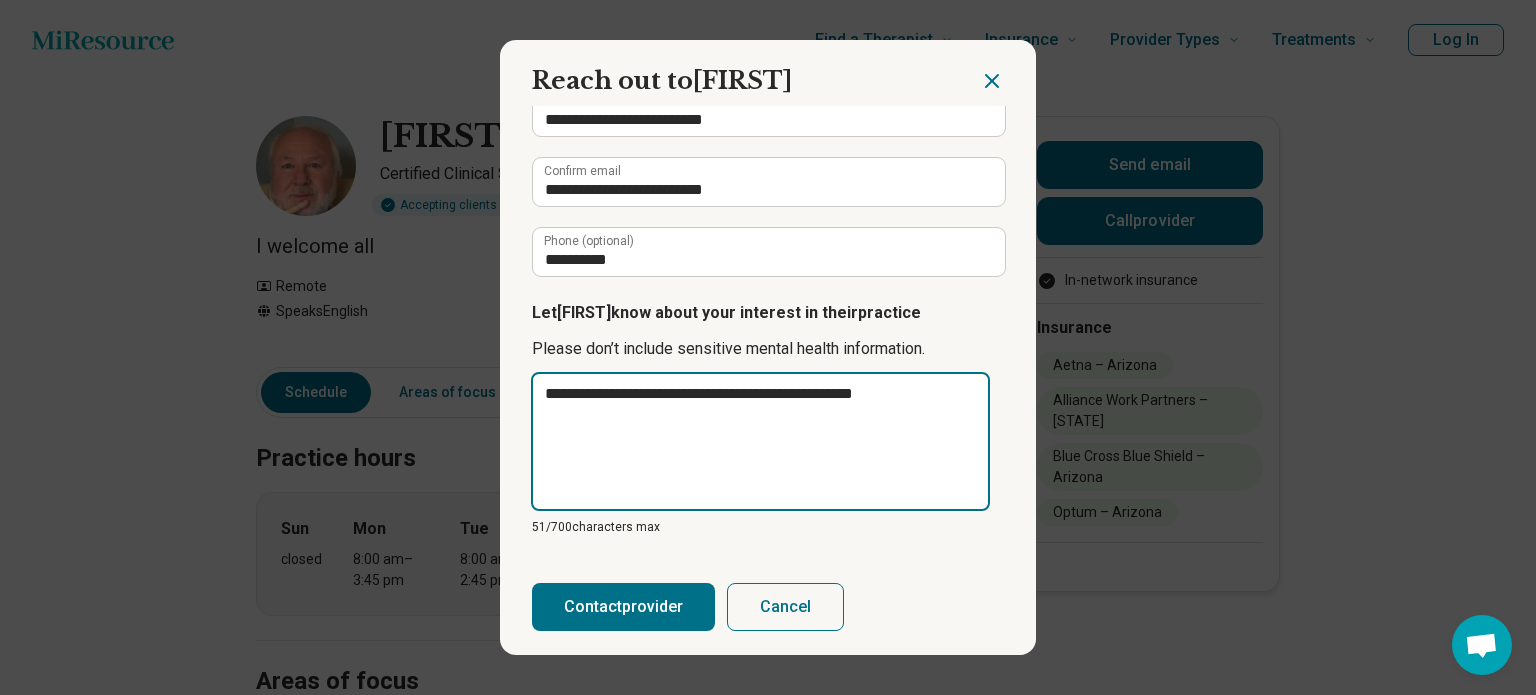type on "**********" 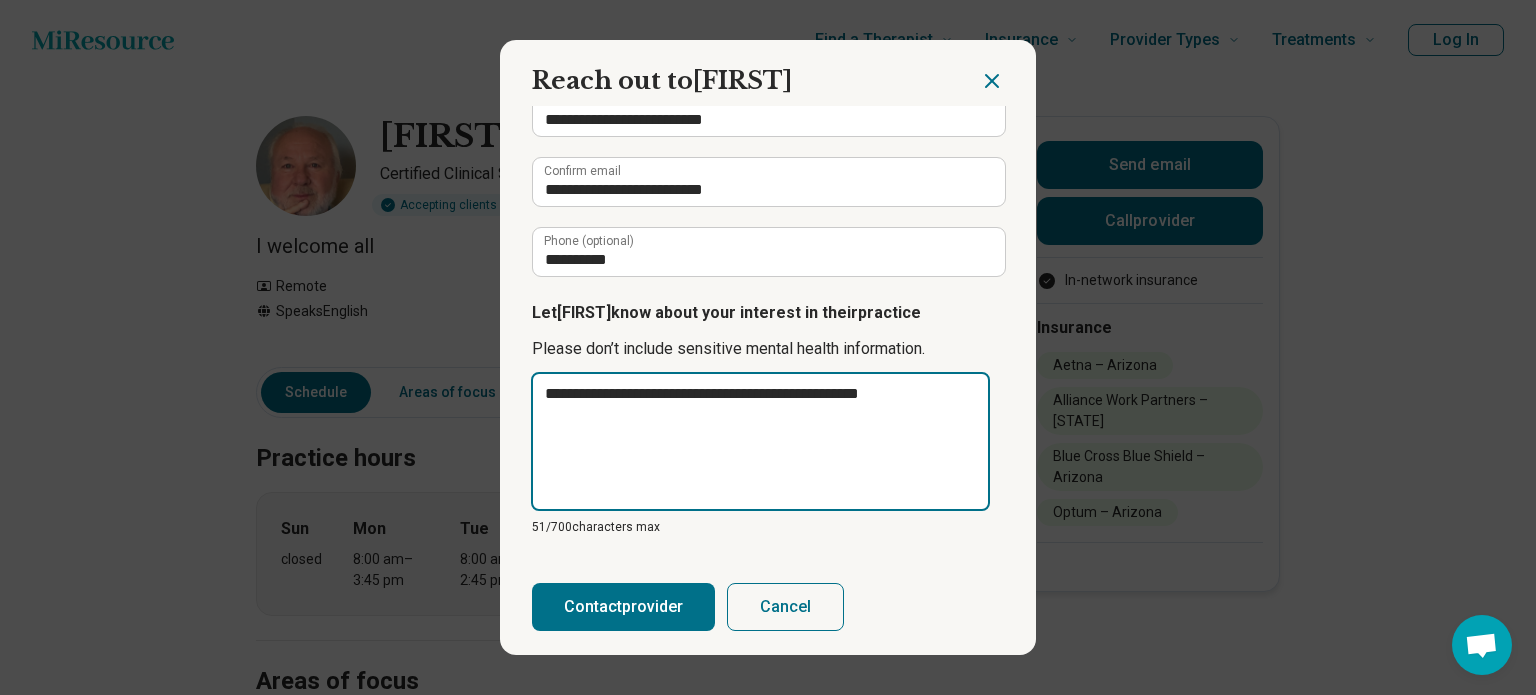 type on "*" 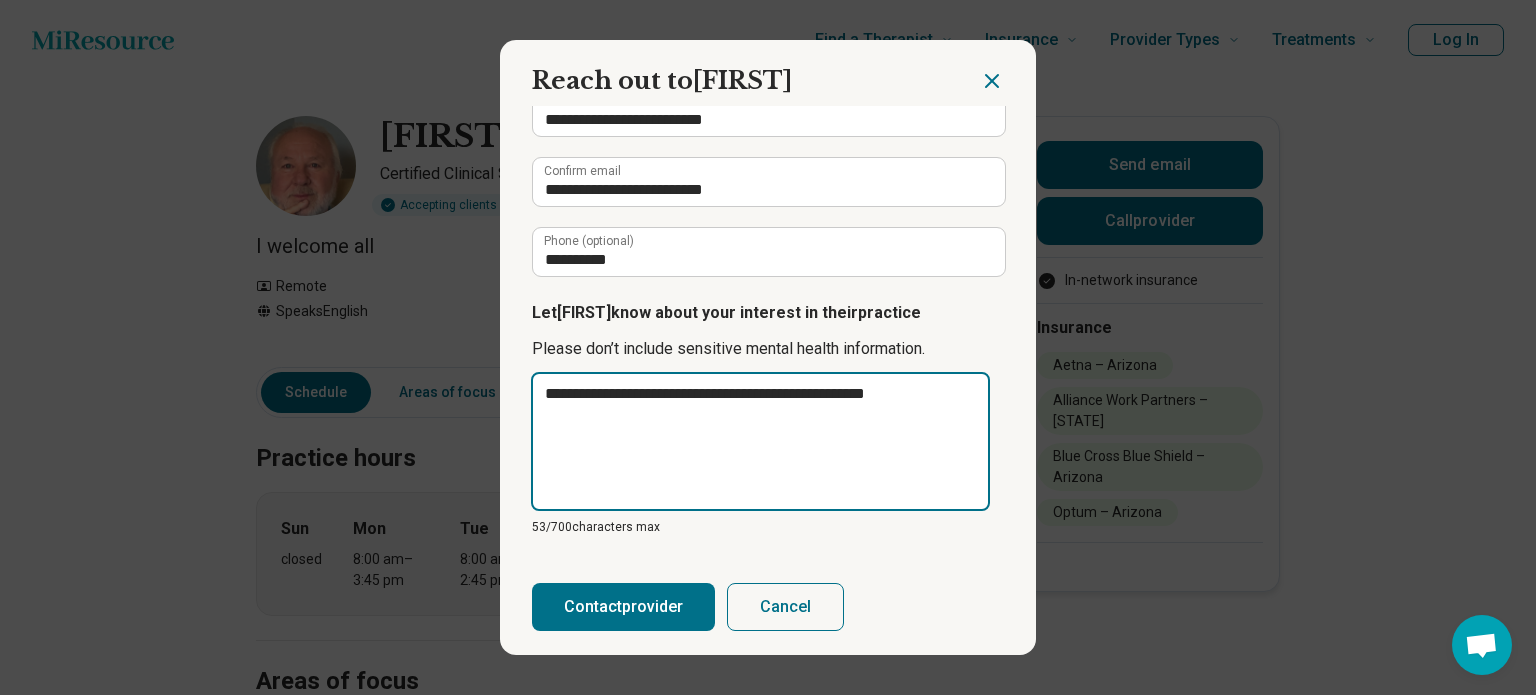 type on "**********" 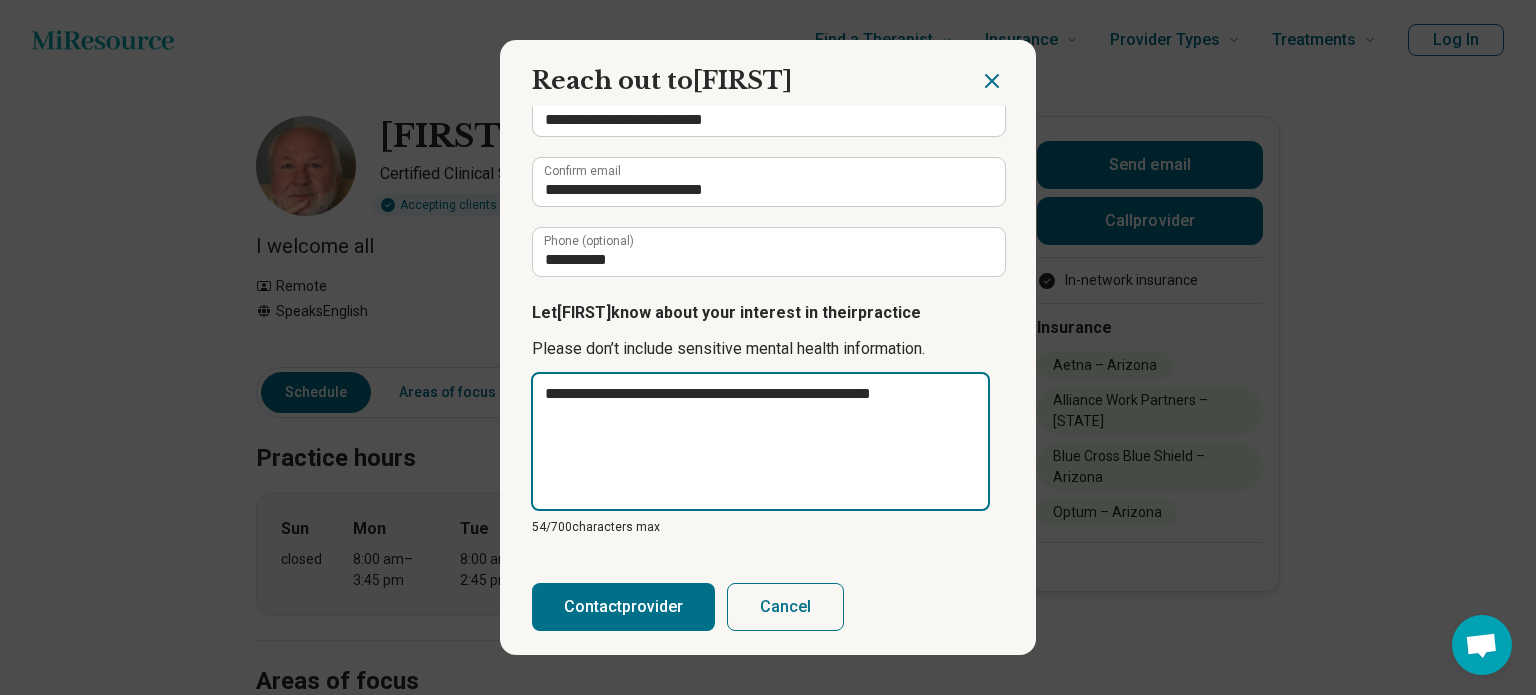 type on "**********" 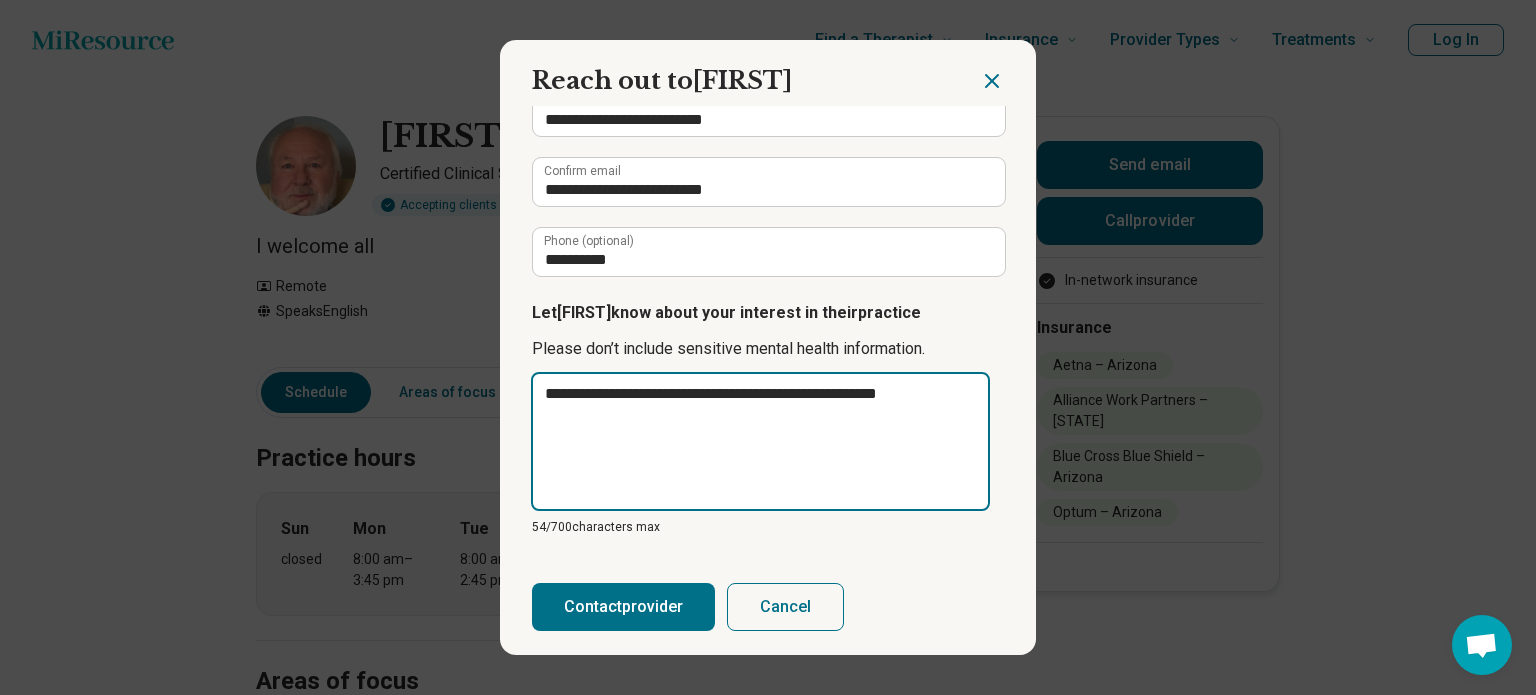 type on "*" 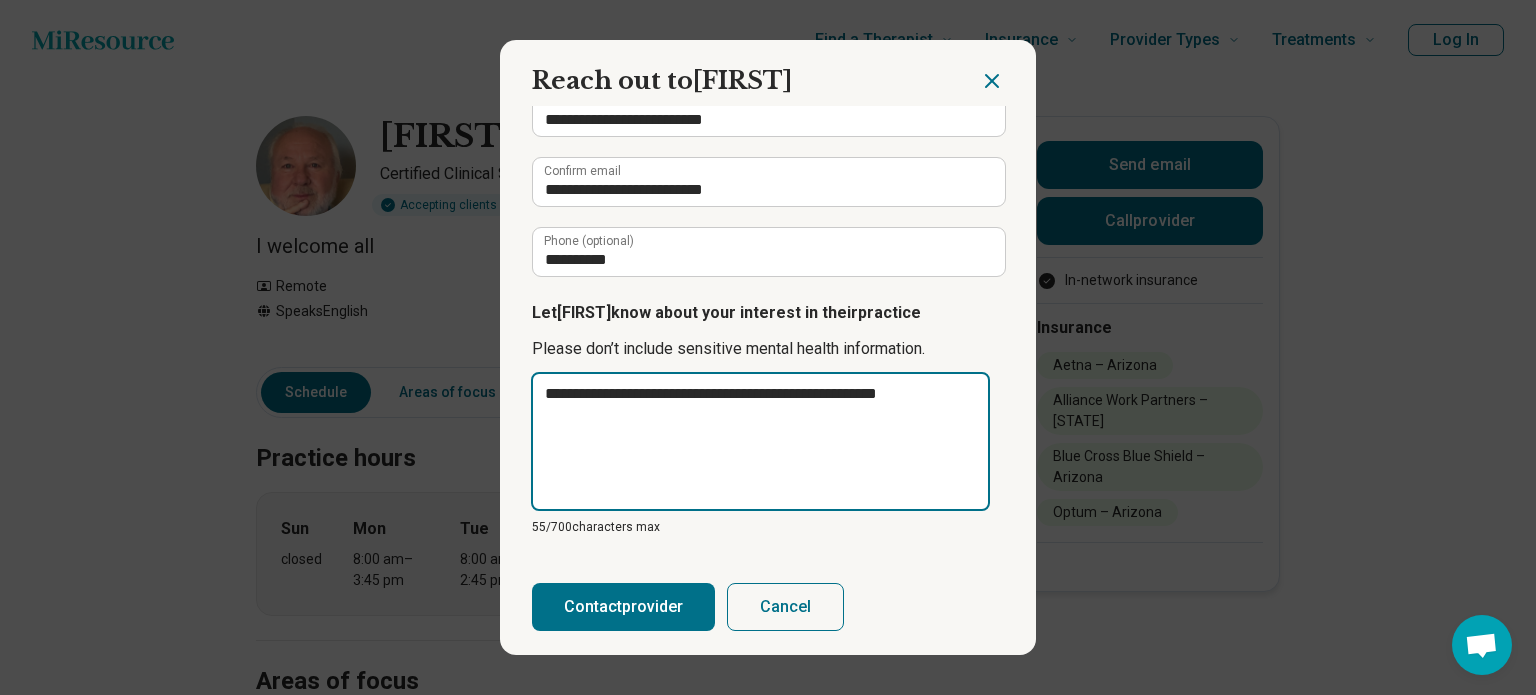 type on "**********" 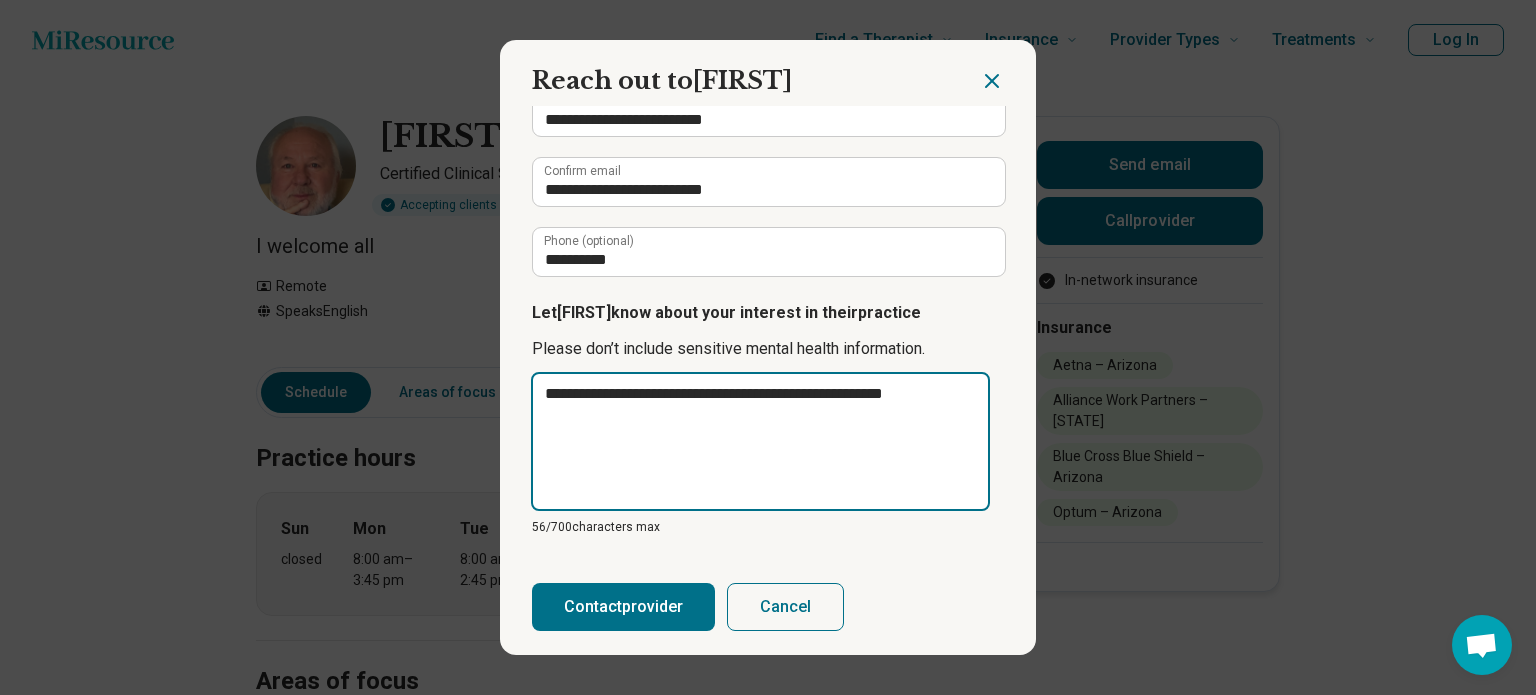 type on "**********" 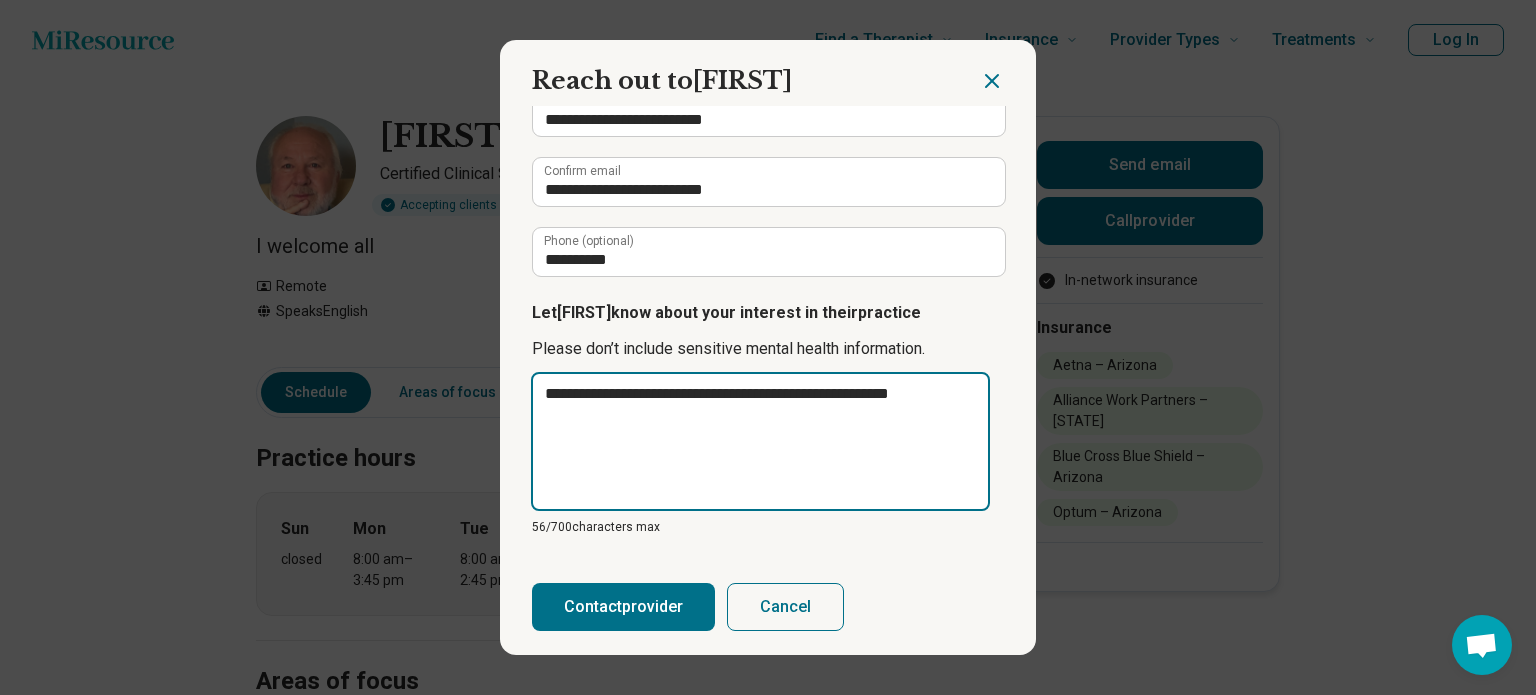 type on "*" 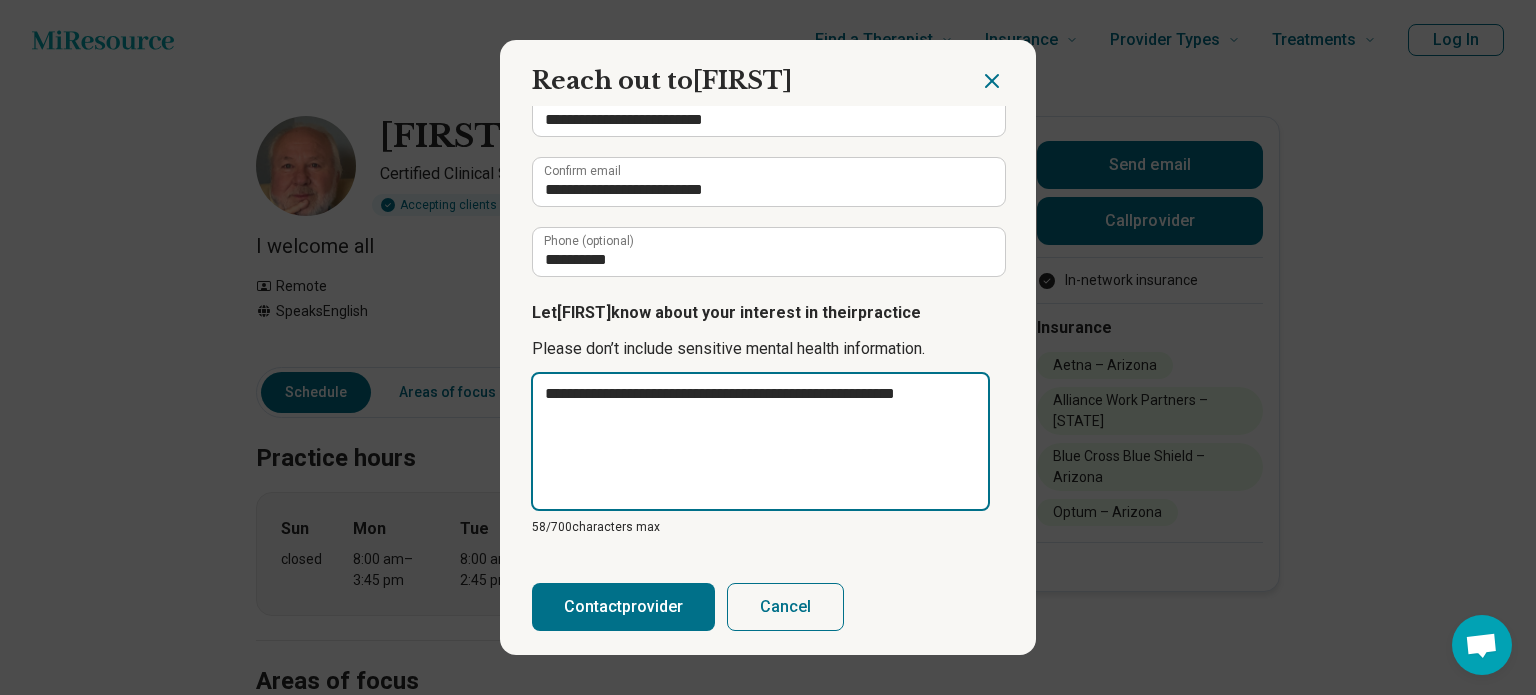 type on "**********" 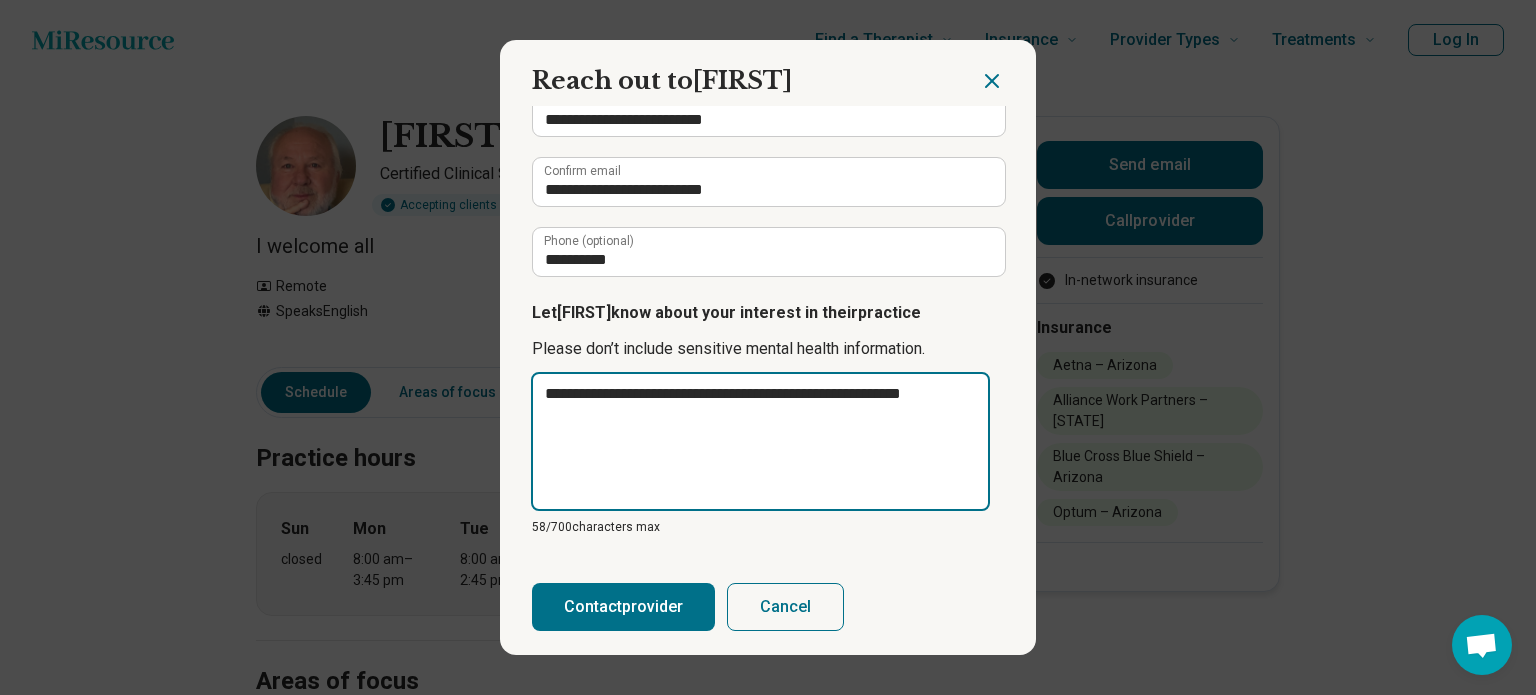 type on "*" 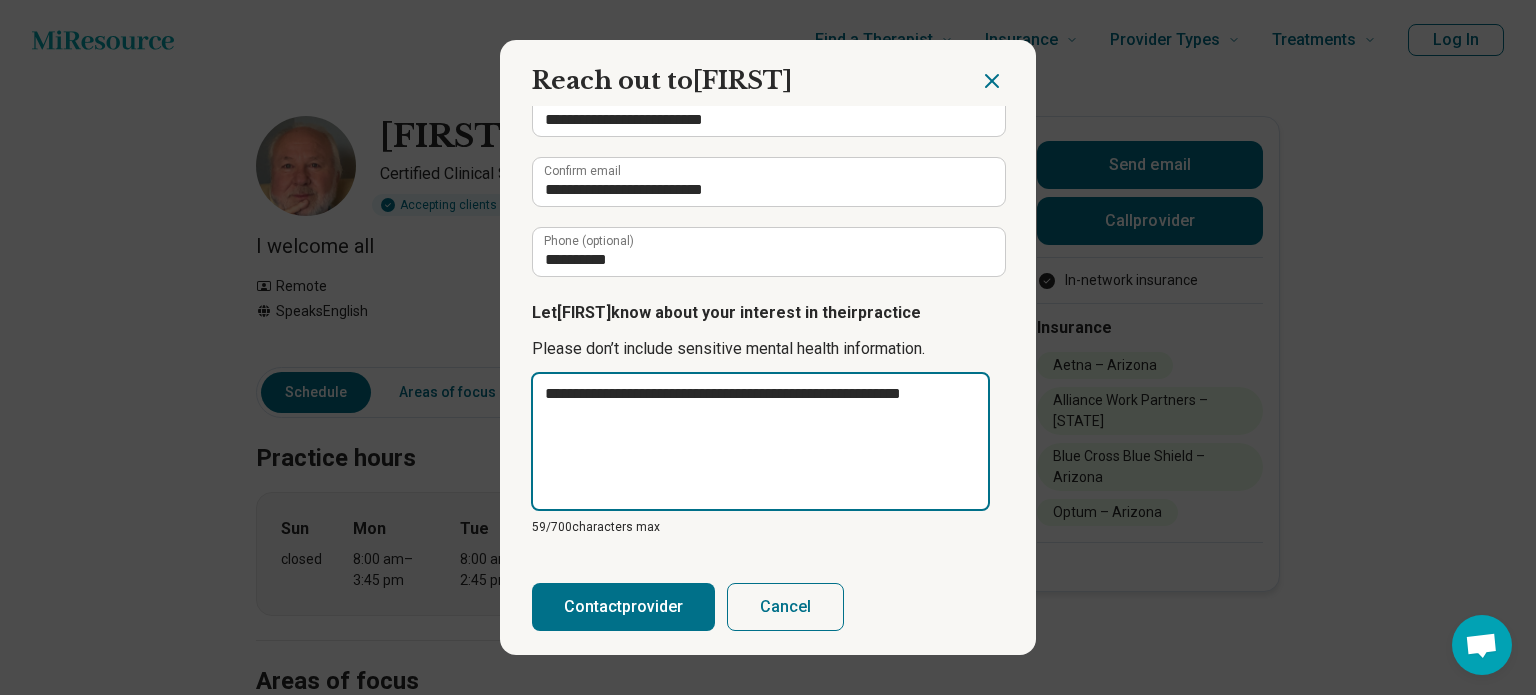 type on "**********" 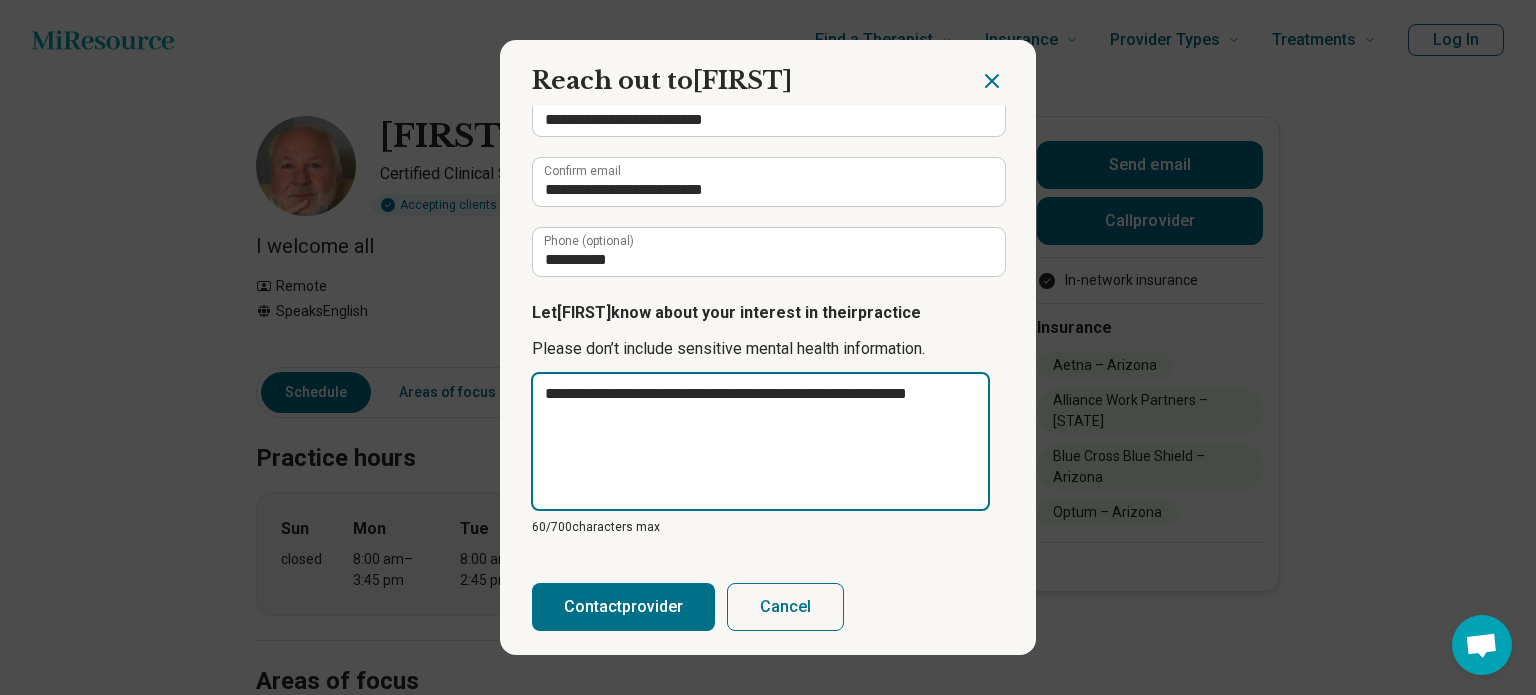 type on "**********" 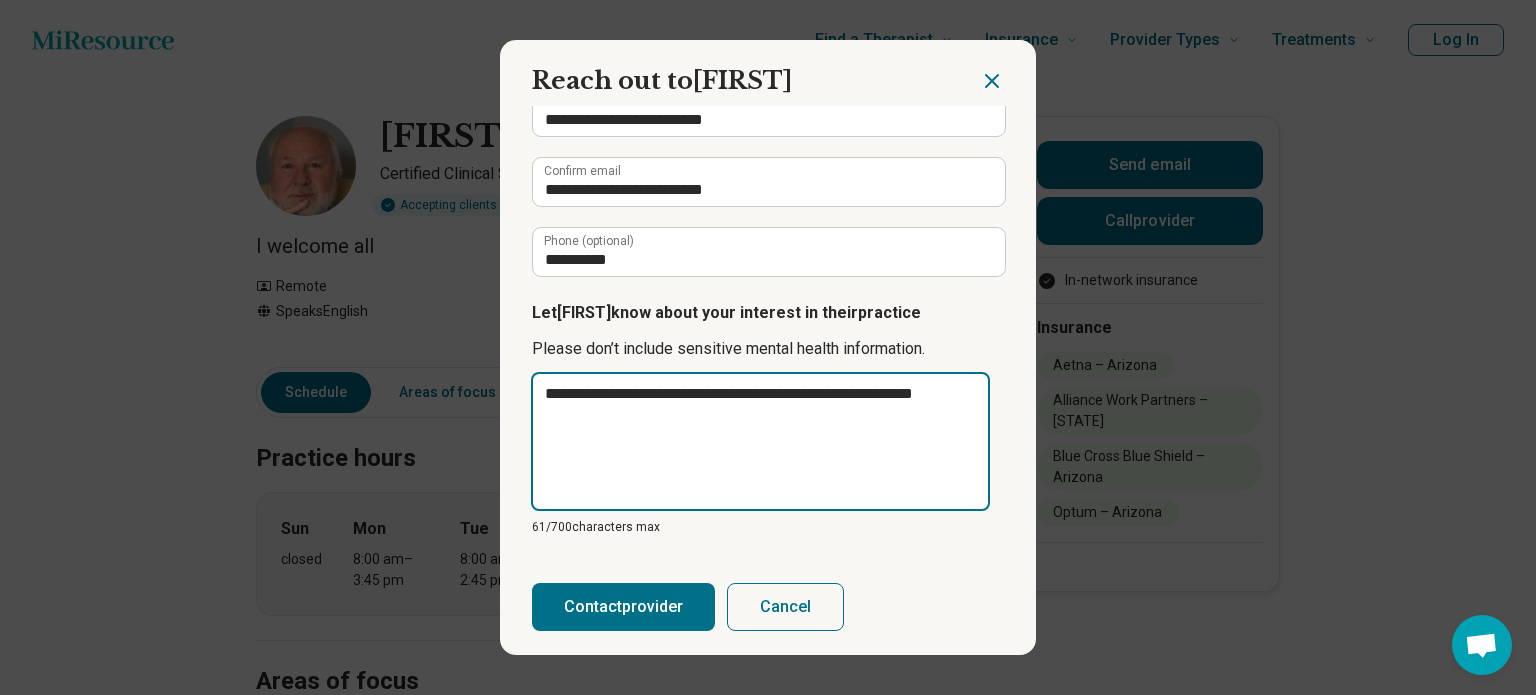 type on "**********" 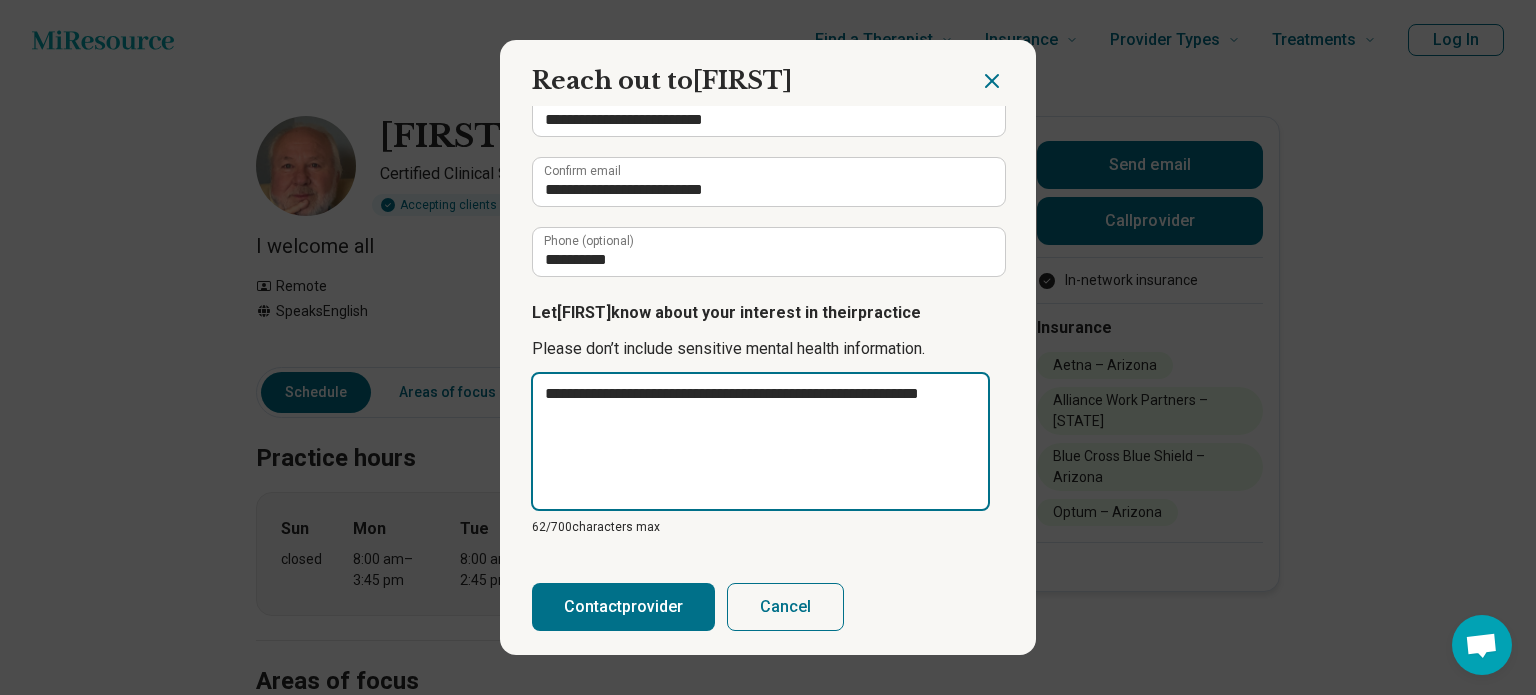 type on "**********" 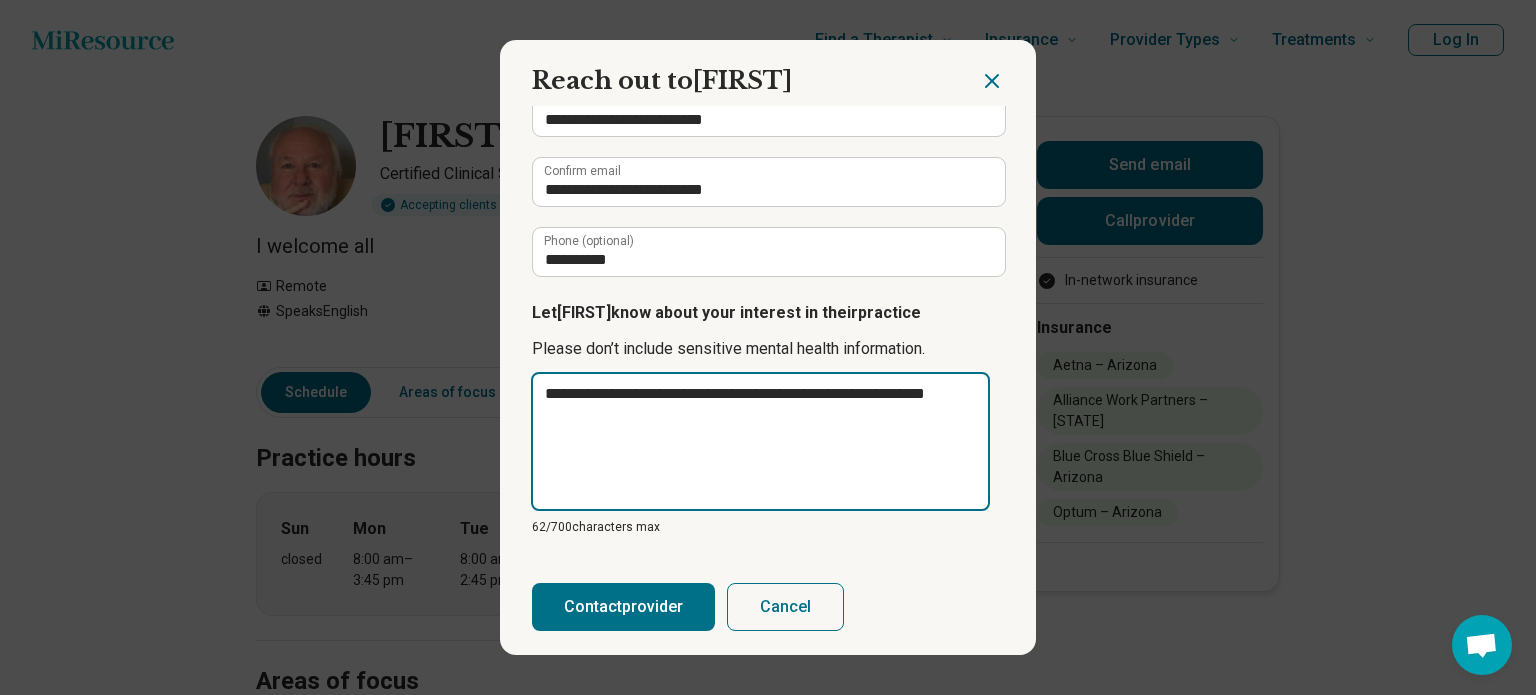 type on "**********" 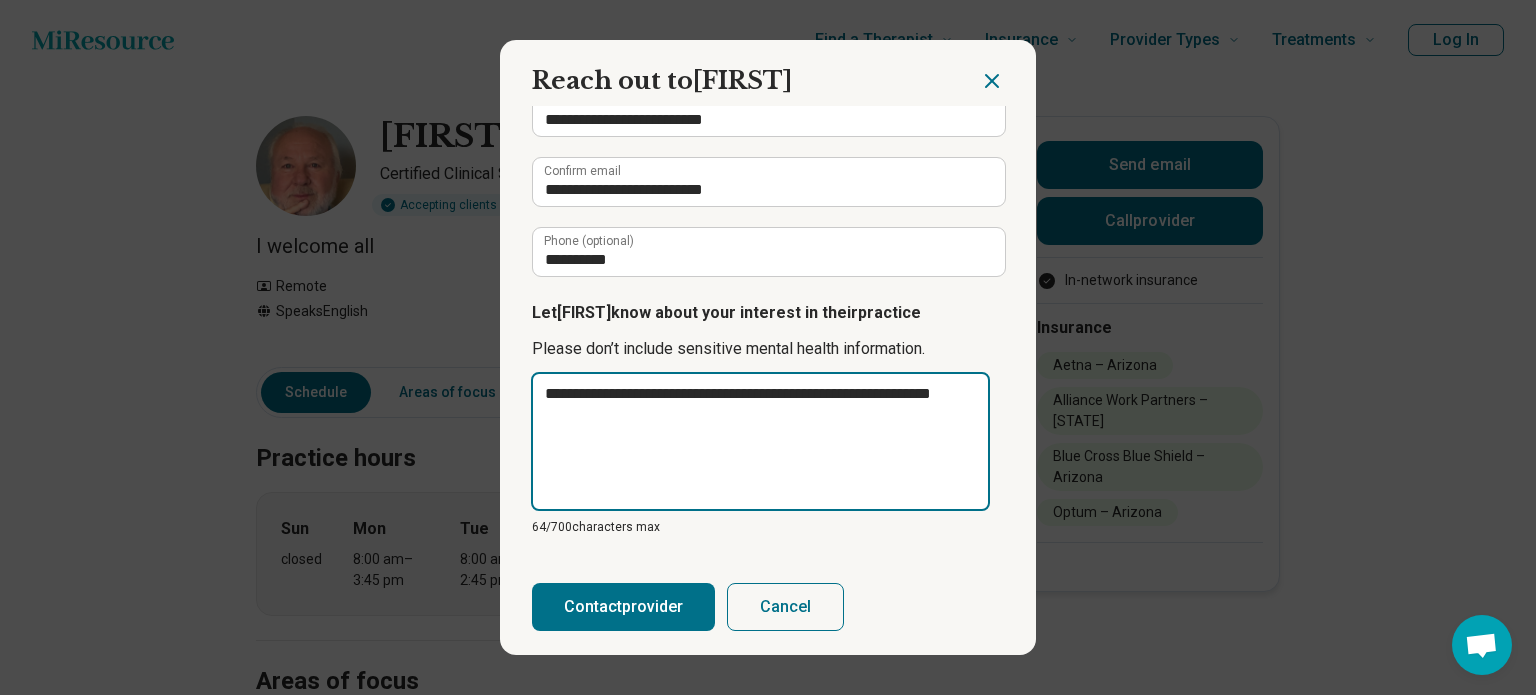 type on "**********" 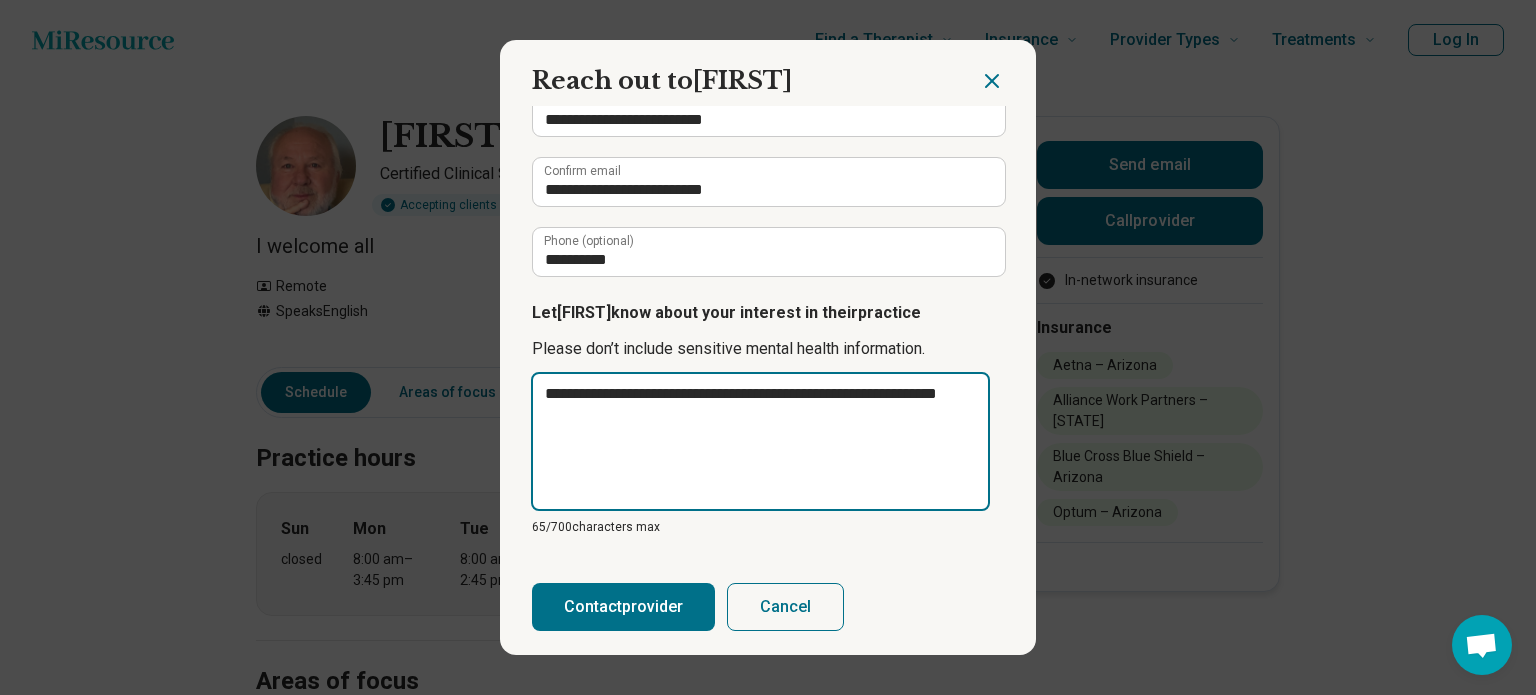 type on "**********" 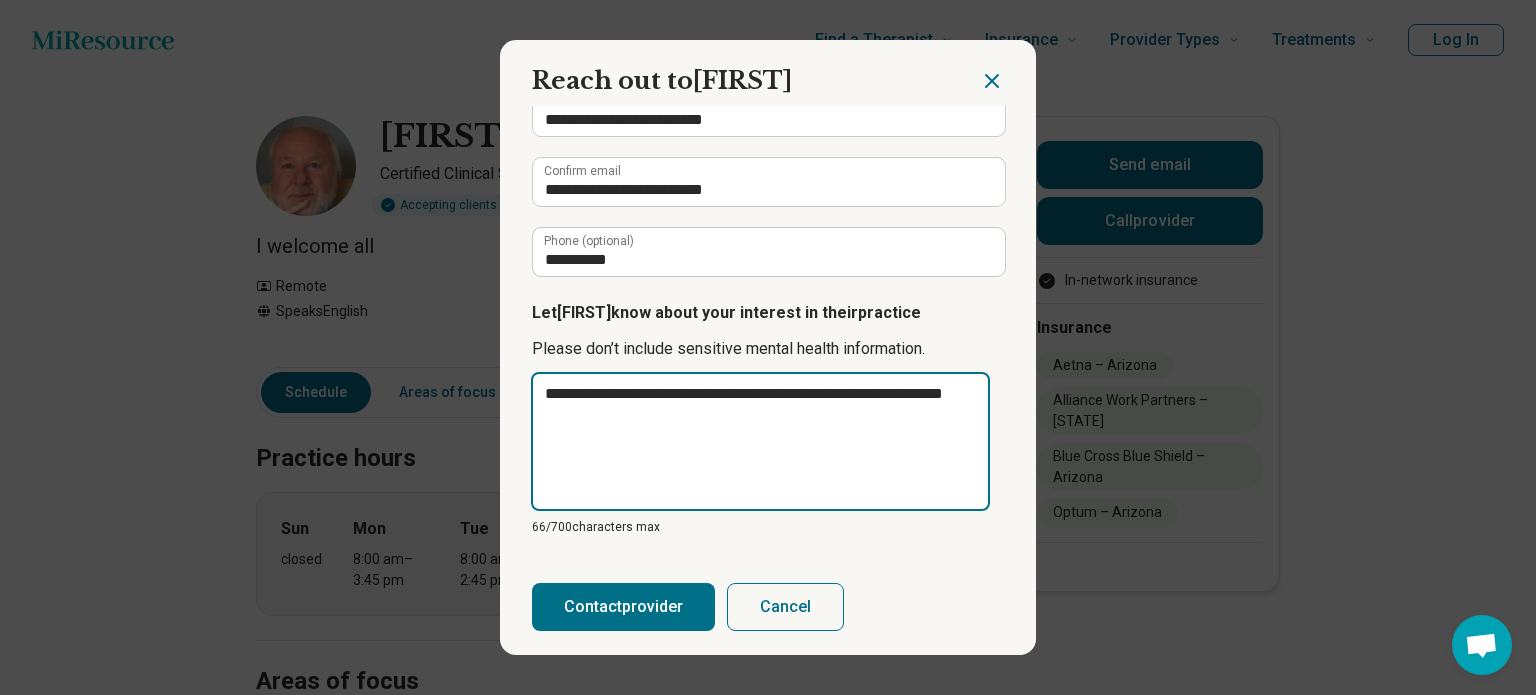 type on "**********" 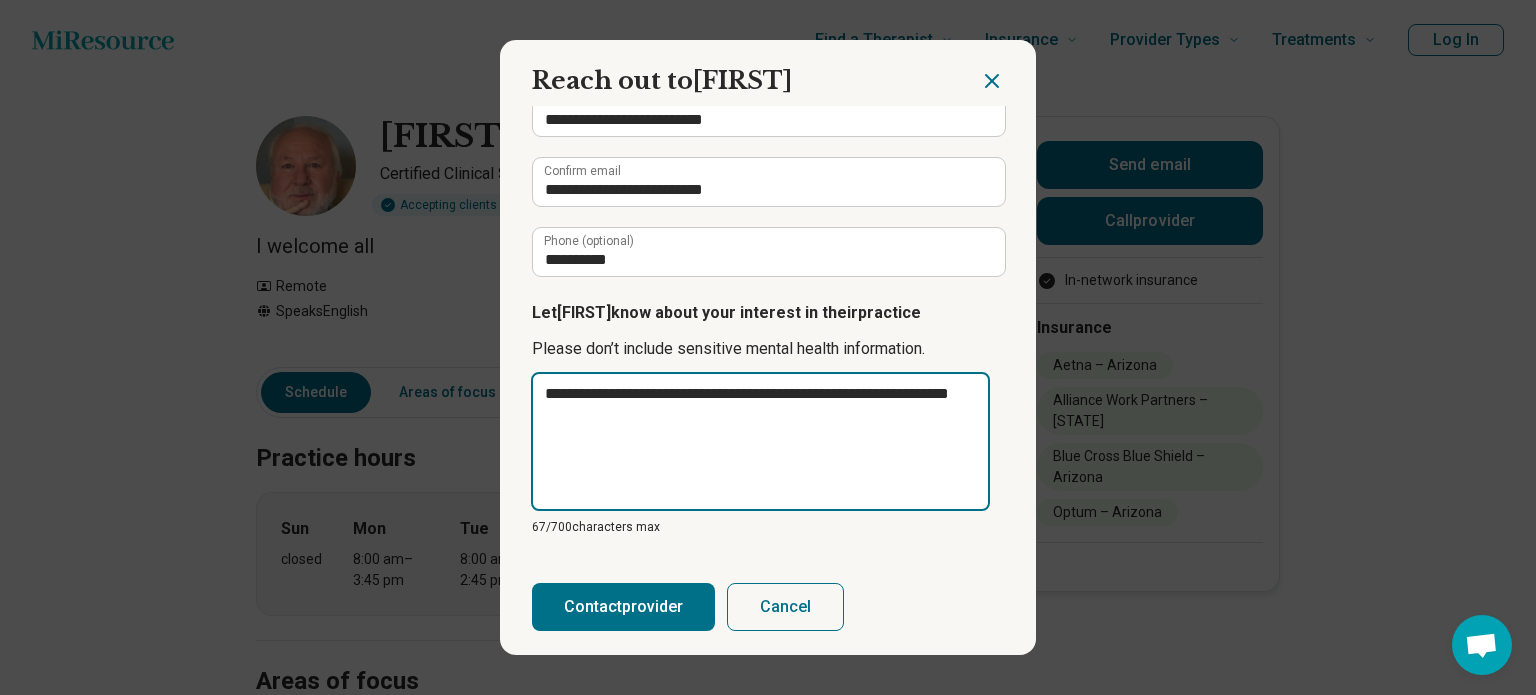 type on "**********" 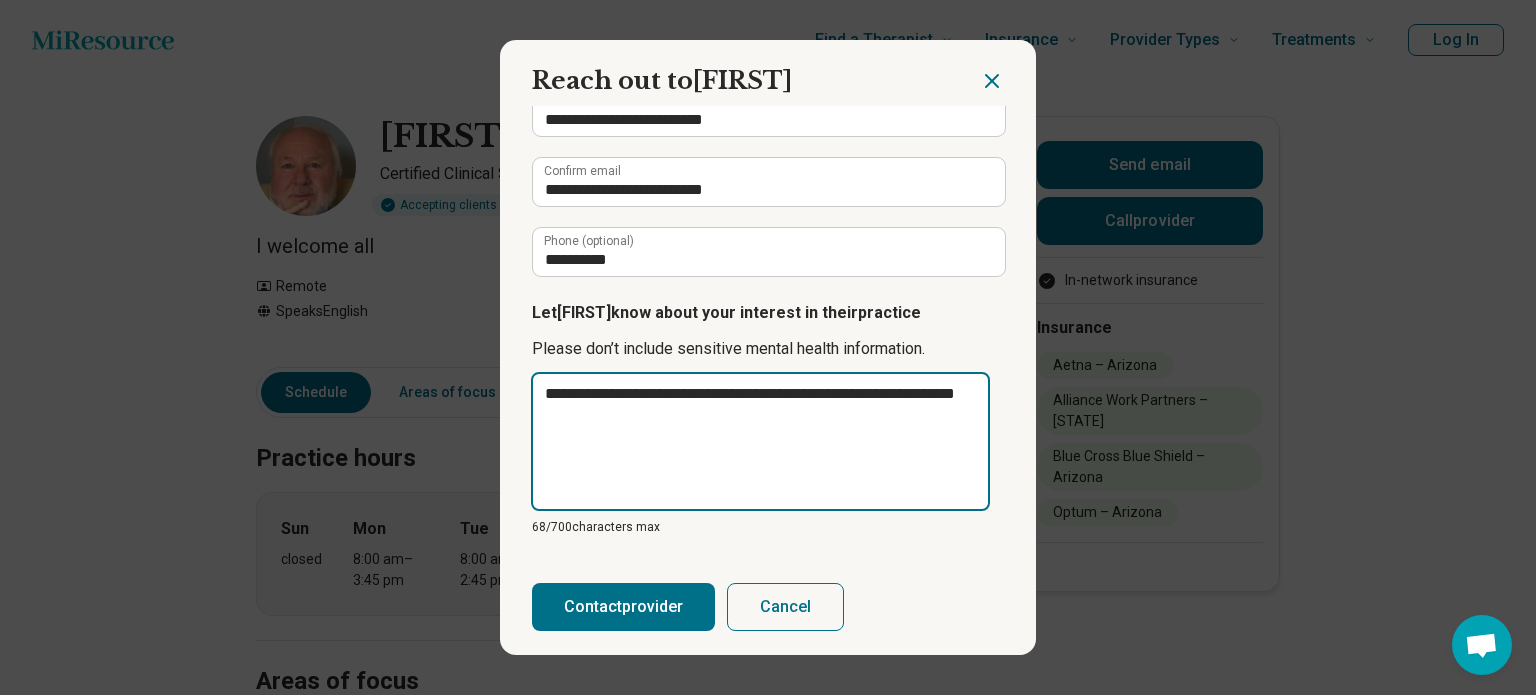 type on "**********" 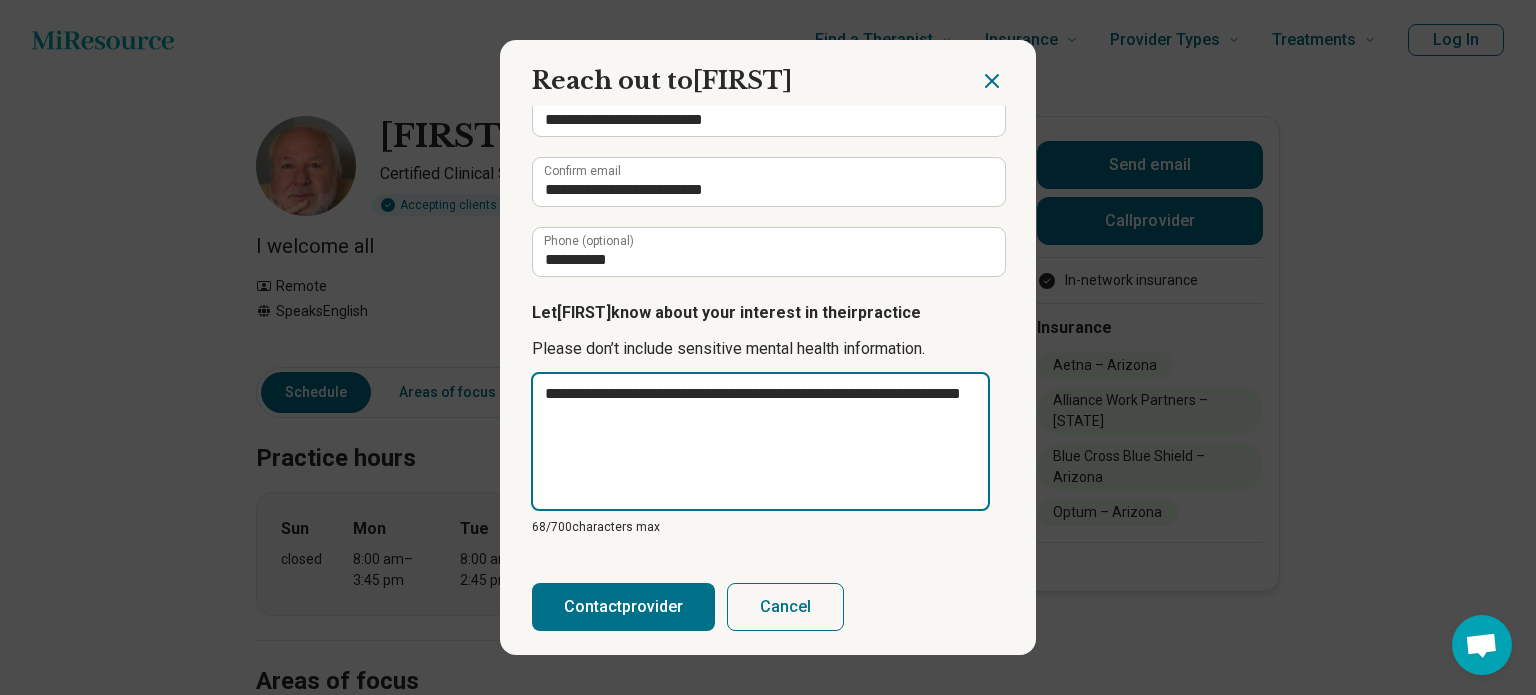 type on "**********" 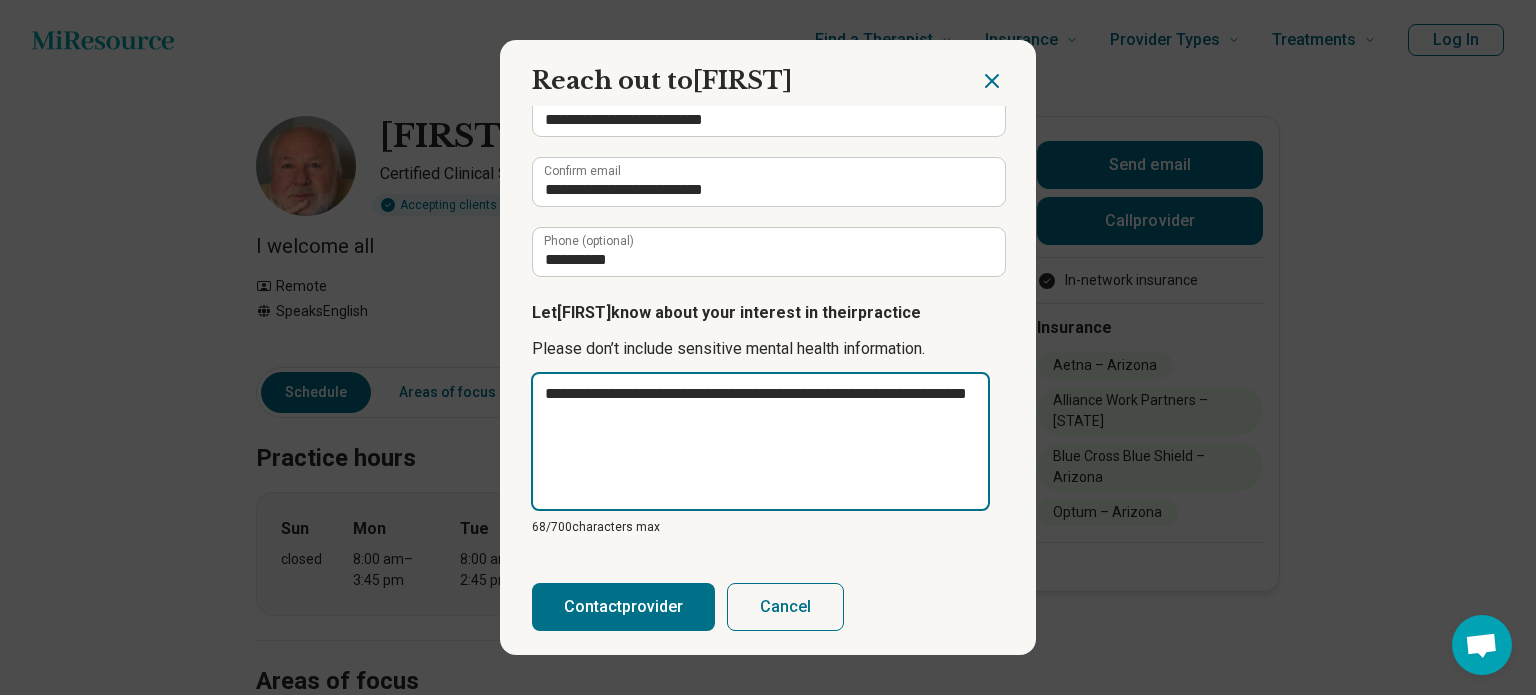 type on "*" 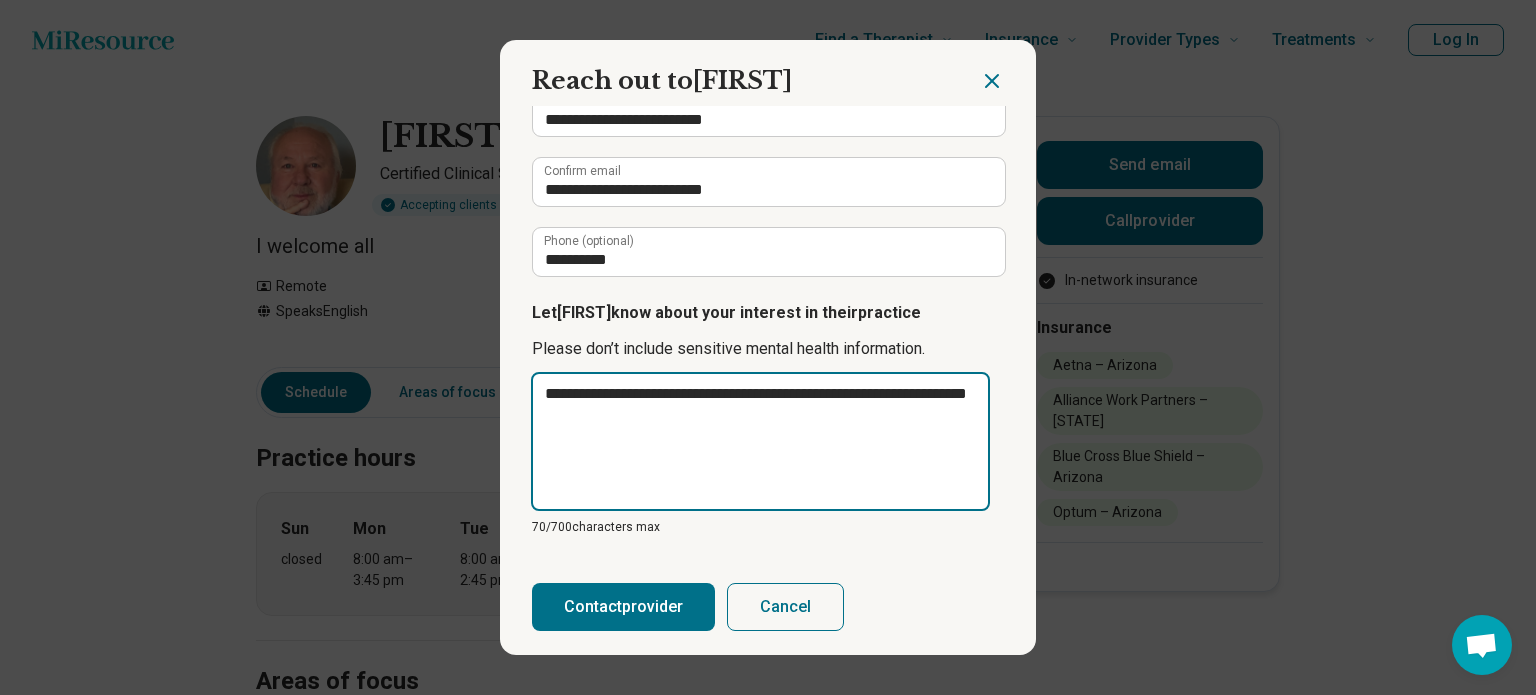 type on "**********" 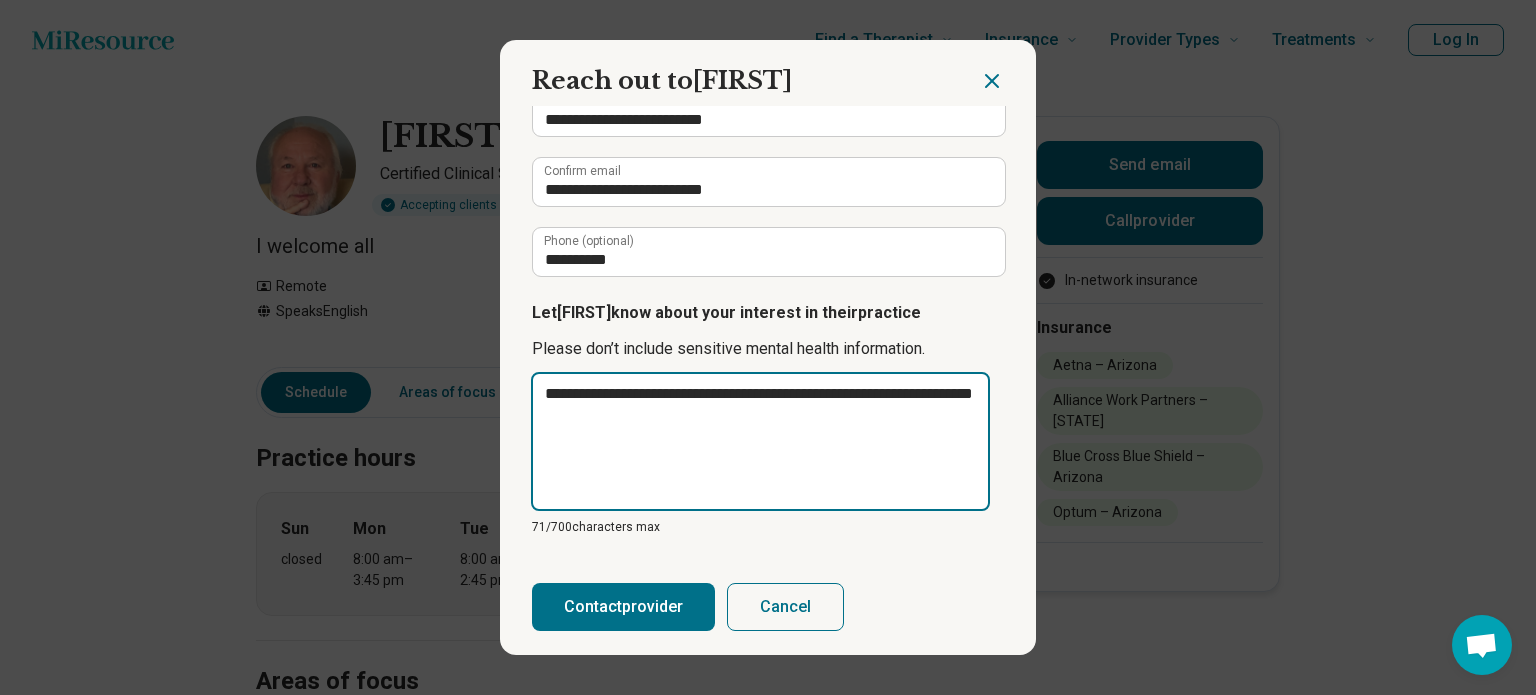 type on "**********" 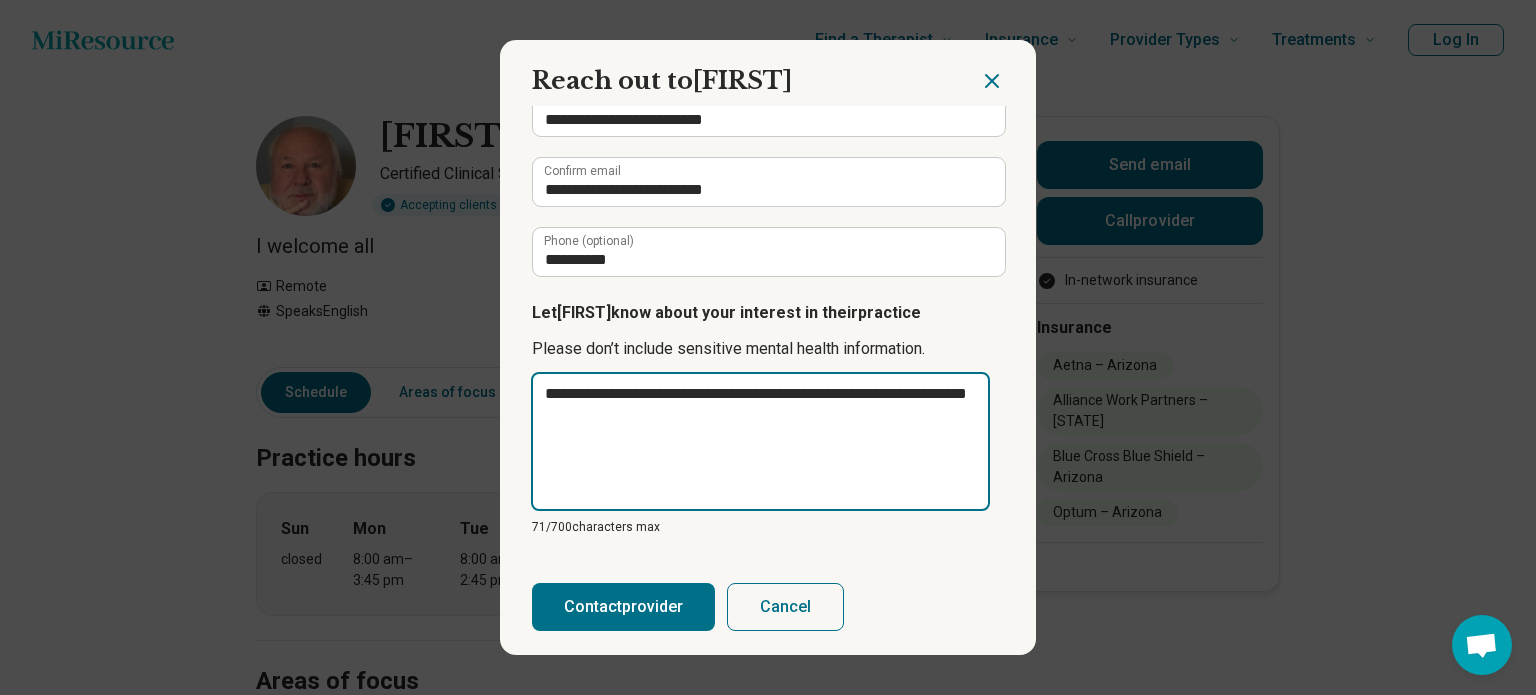 type on "**********" 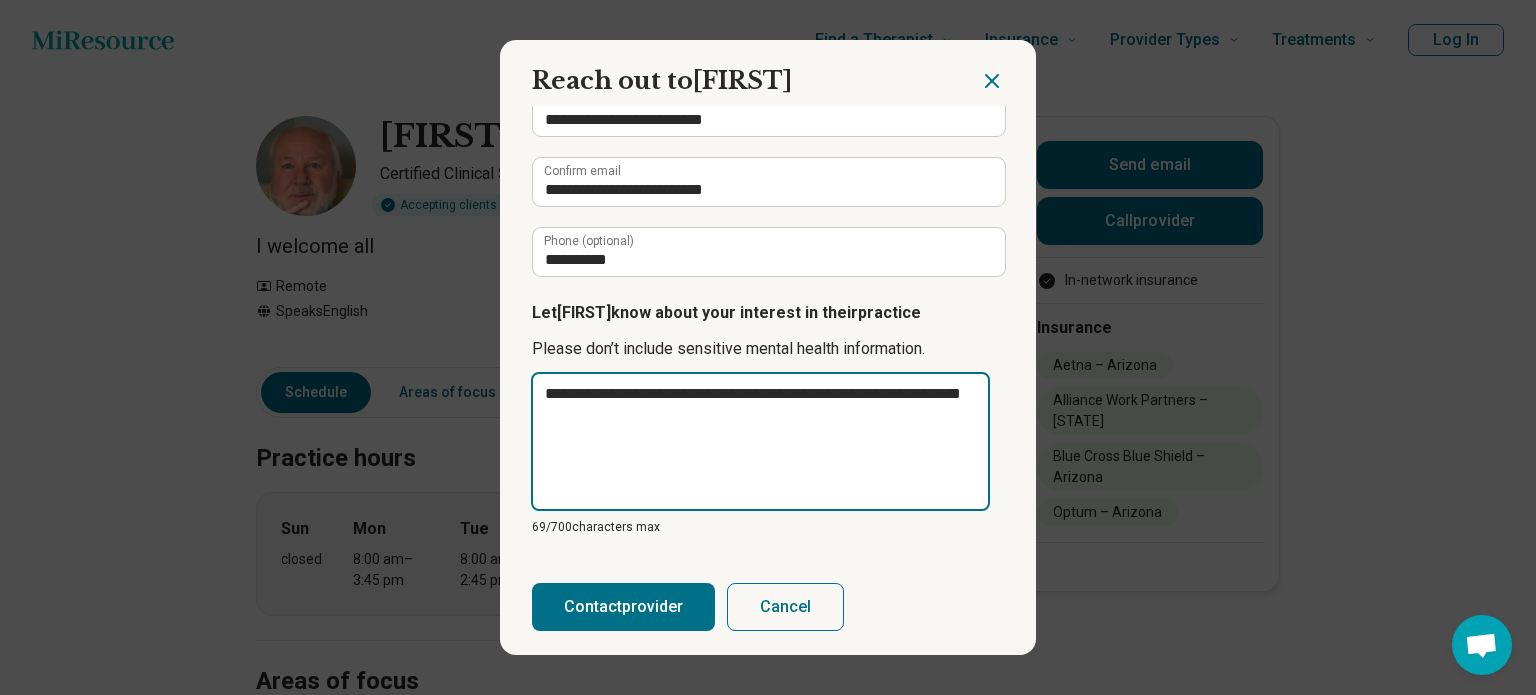 type on "**********" 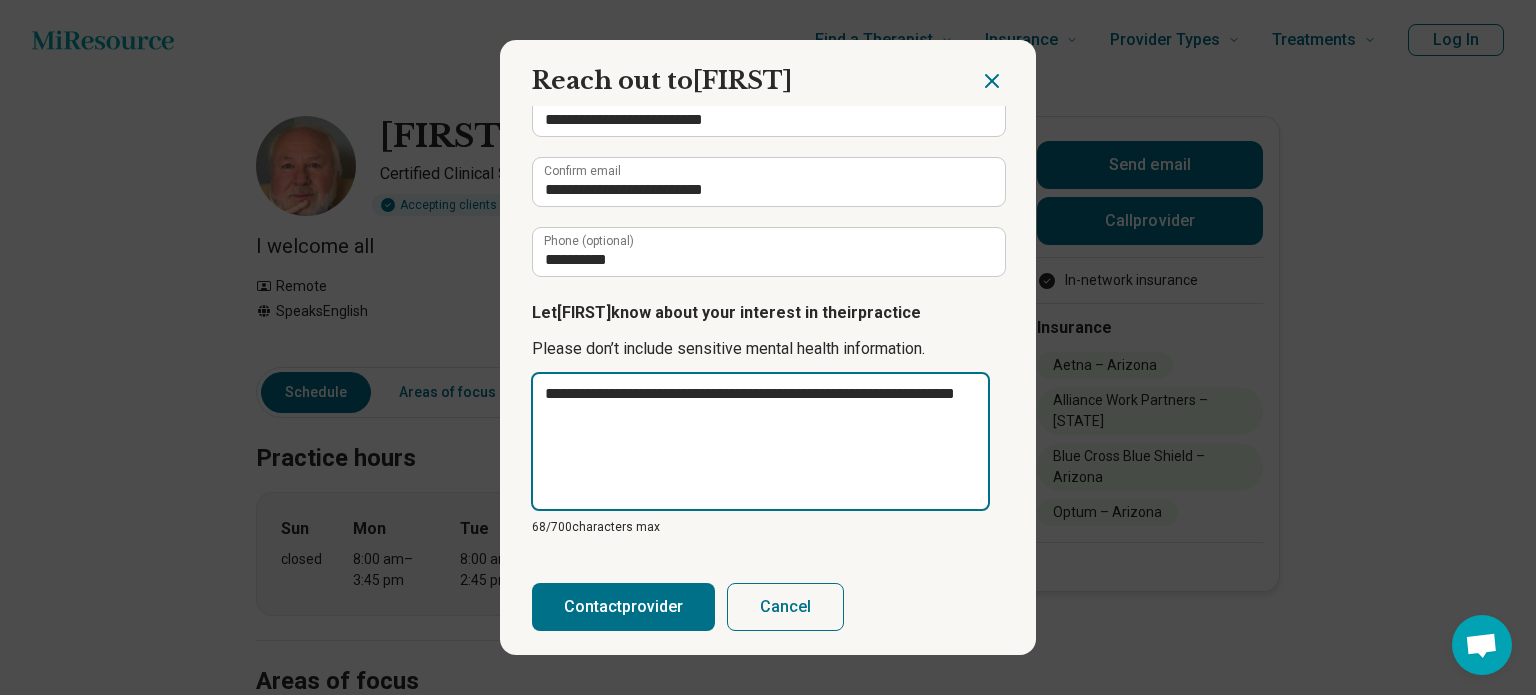 type 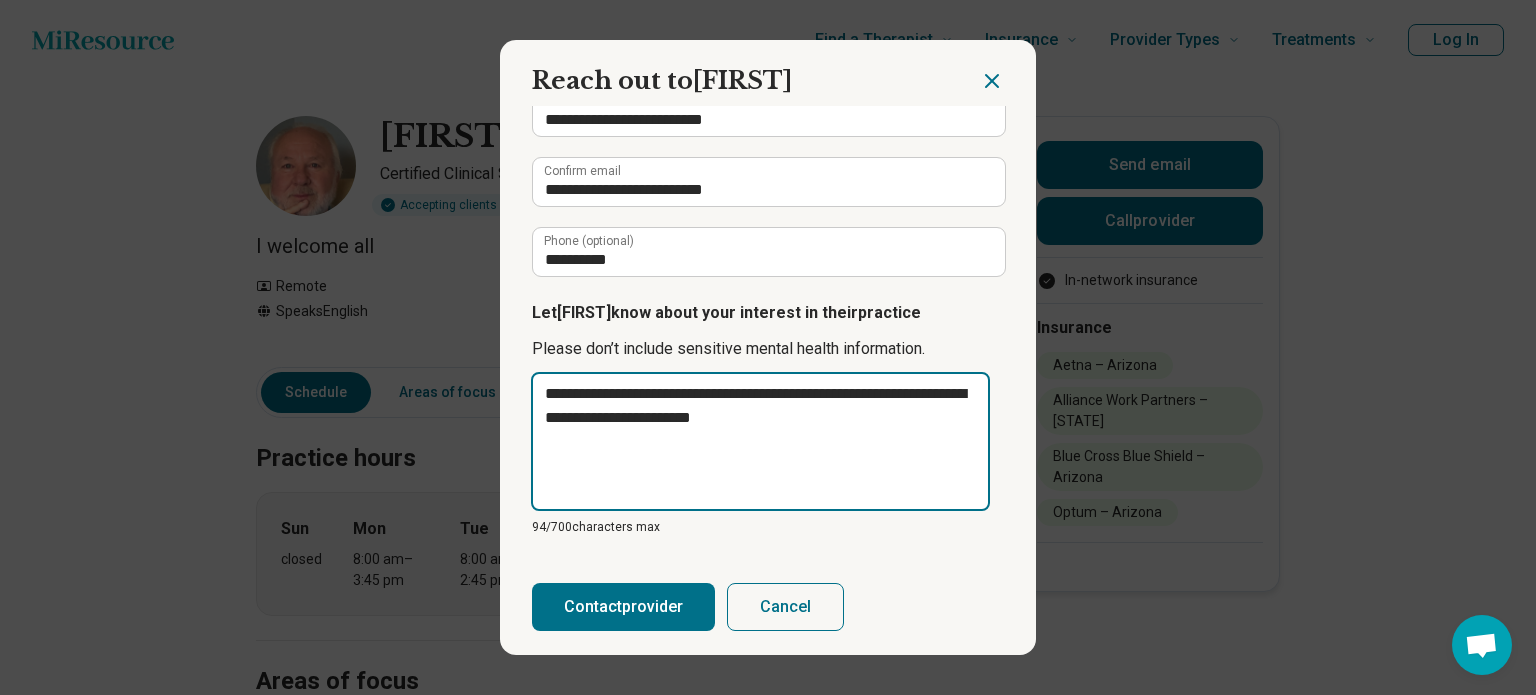 click on "**********" at bounding box center [760, 441] 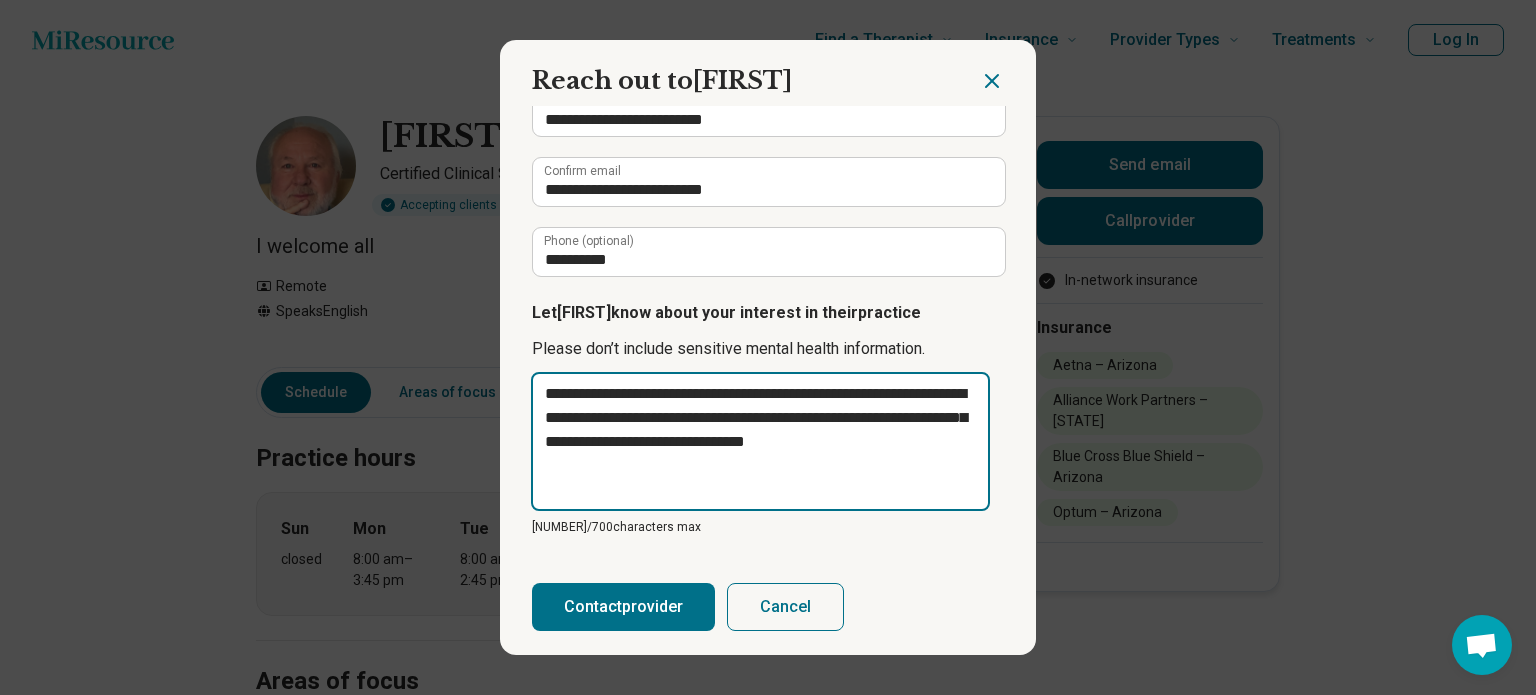 click on "**********" at bounding box center [760, 441] 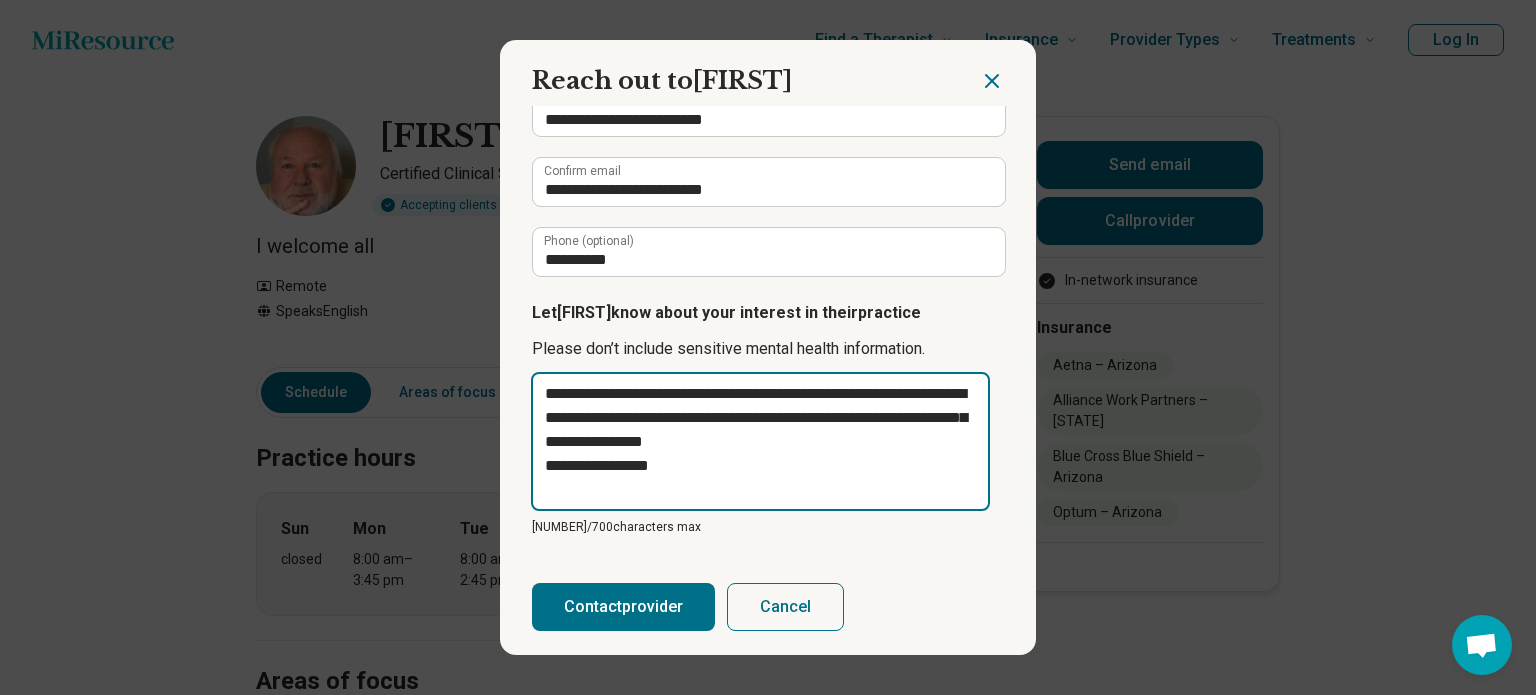 click on "**********" at bounding box center [760, 441] 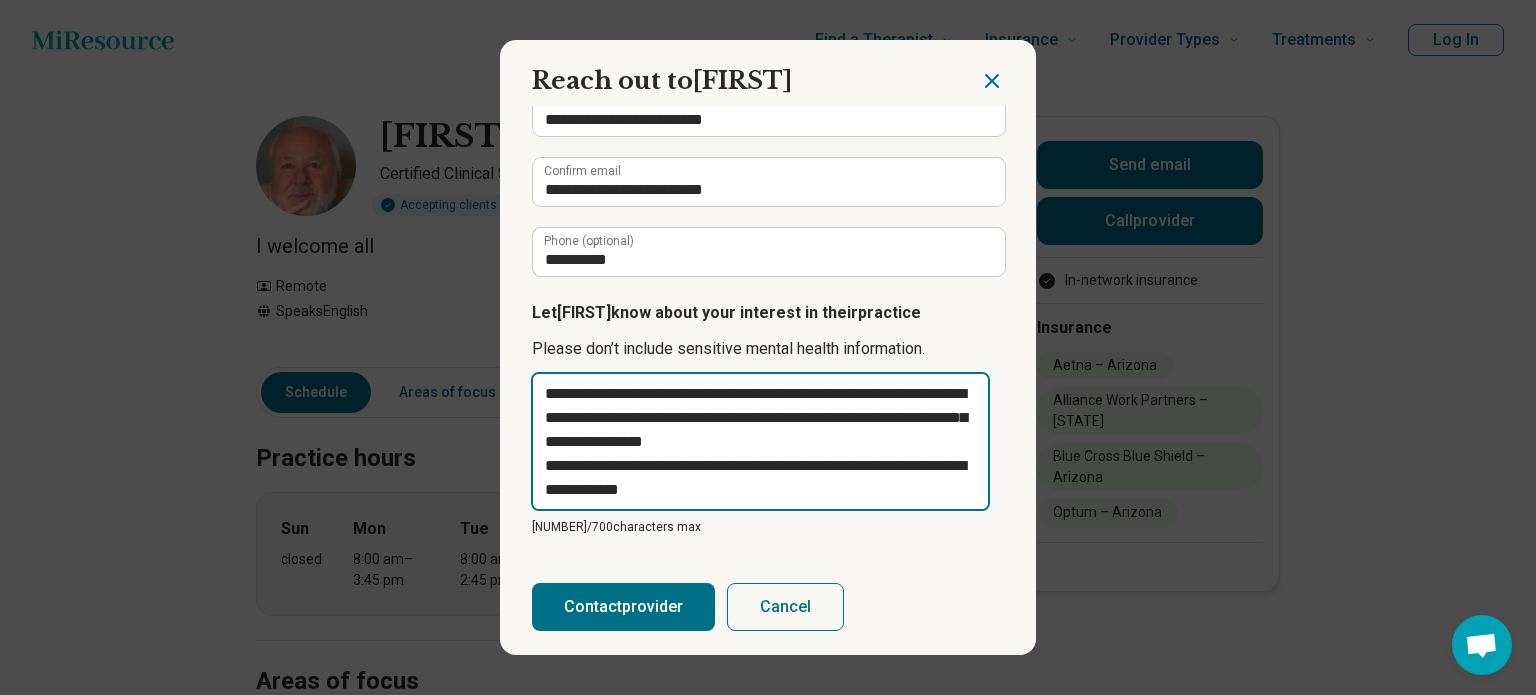click on "**********" at bounding box center [760, 441] 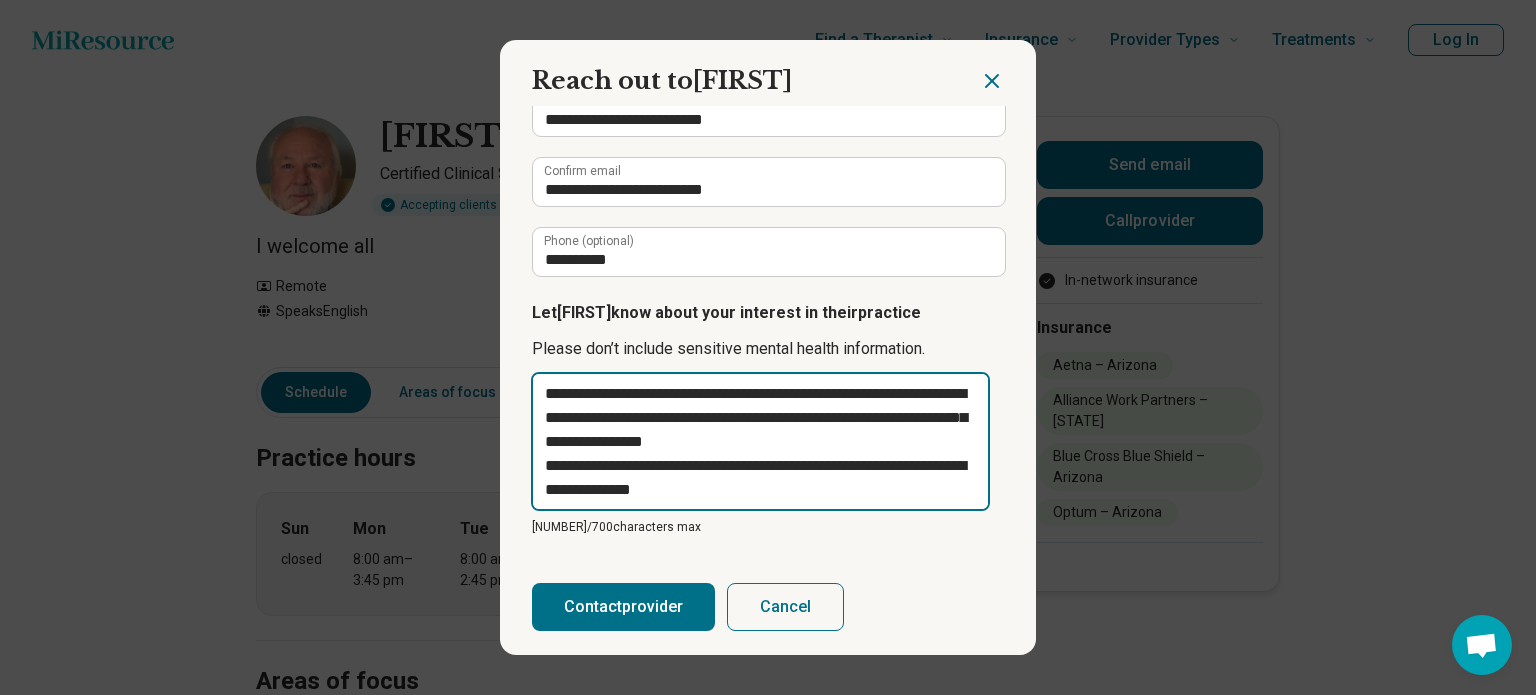 click on "**********" at bounding box center [760, 441] 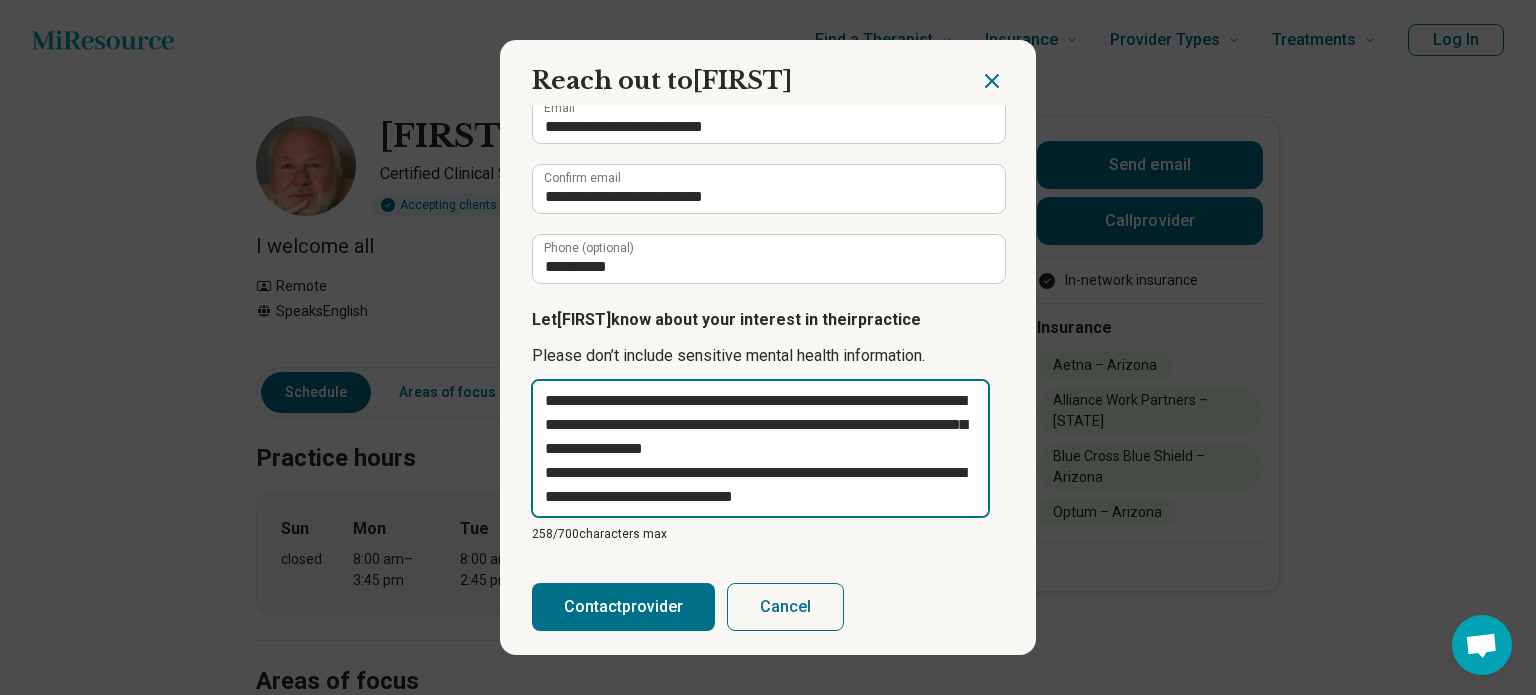 scroll, scrollTop: 209, scrollLeft: 0, axis: vertical 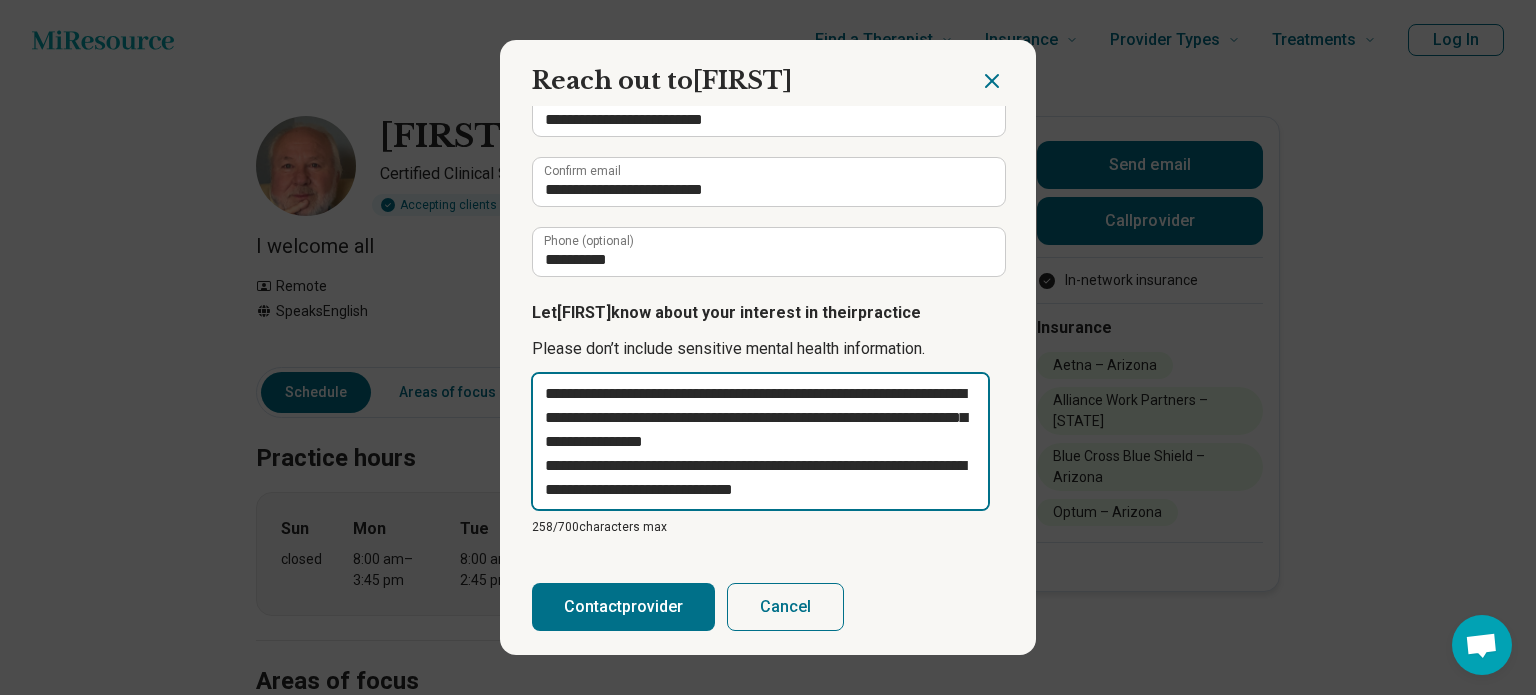 click on "**********" at bounding box center (760, 441) 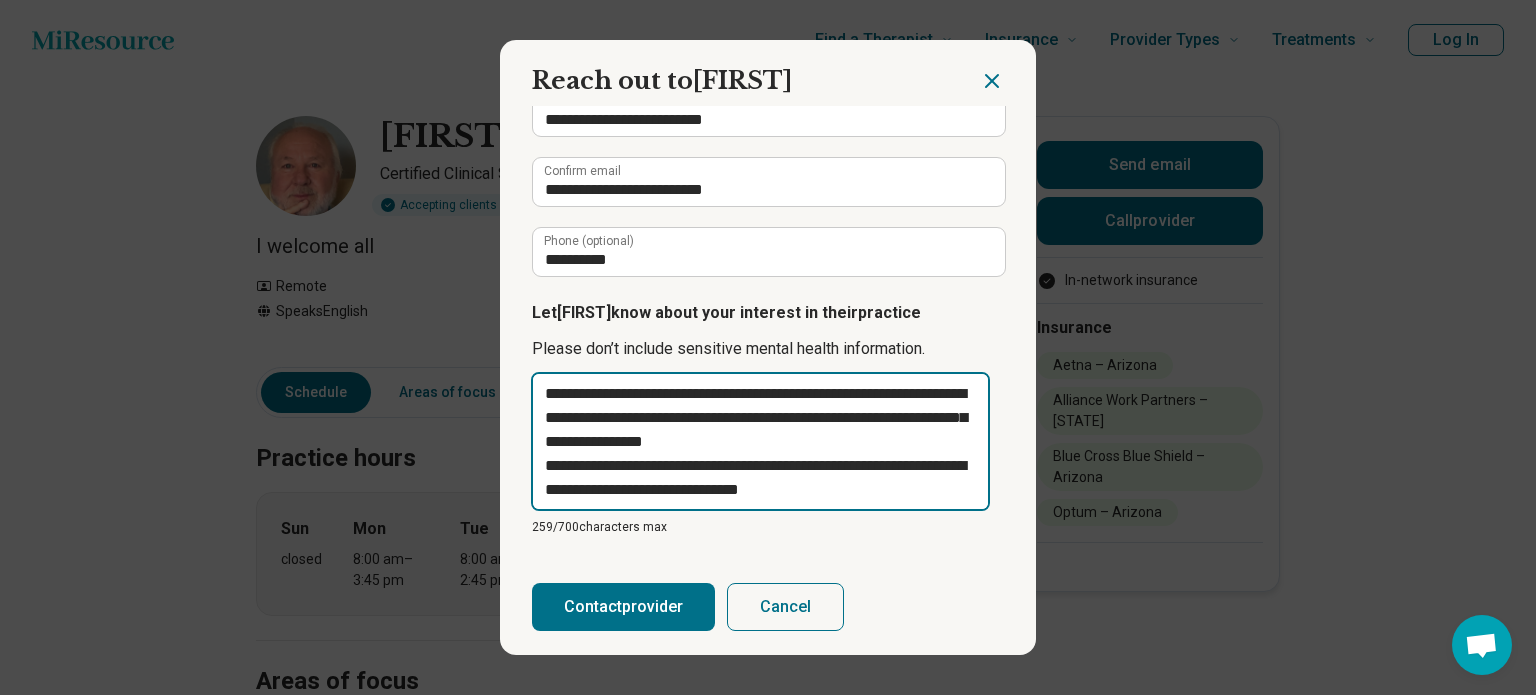 click on "**********" at bounding box center [760, 441] 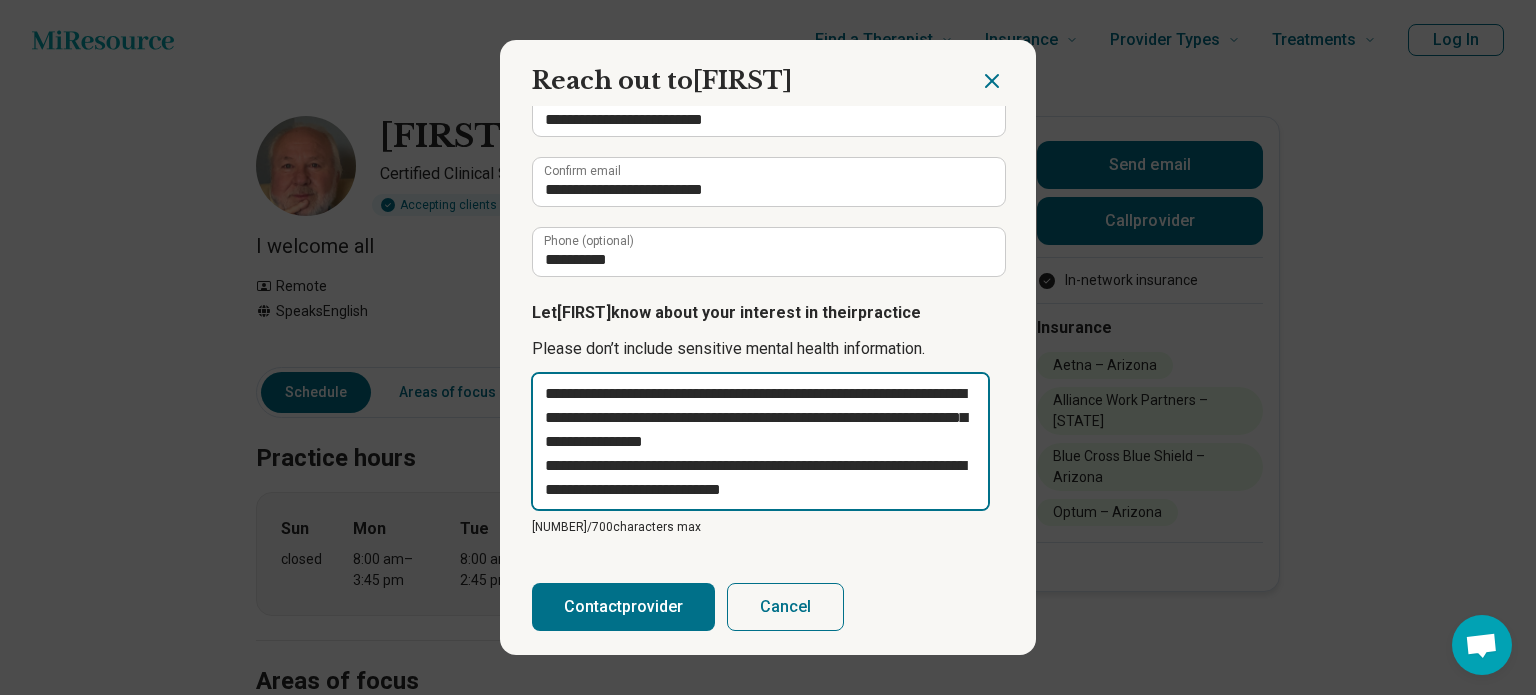 click on "**********" at bounding box center (760, 441) 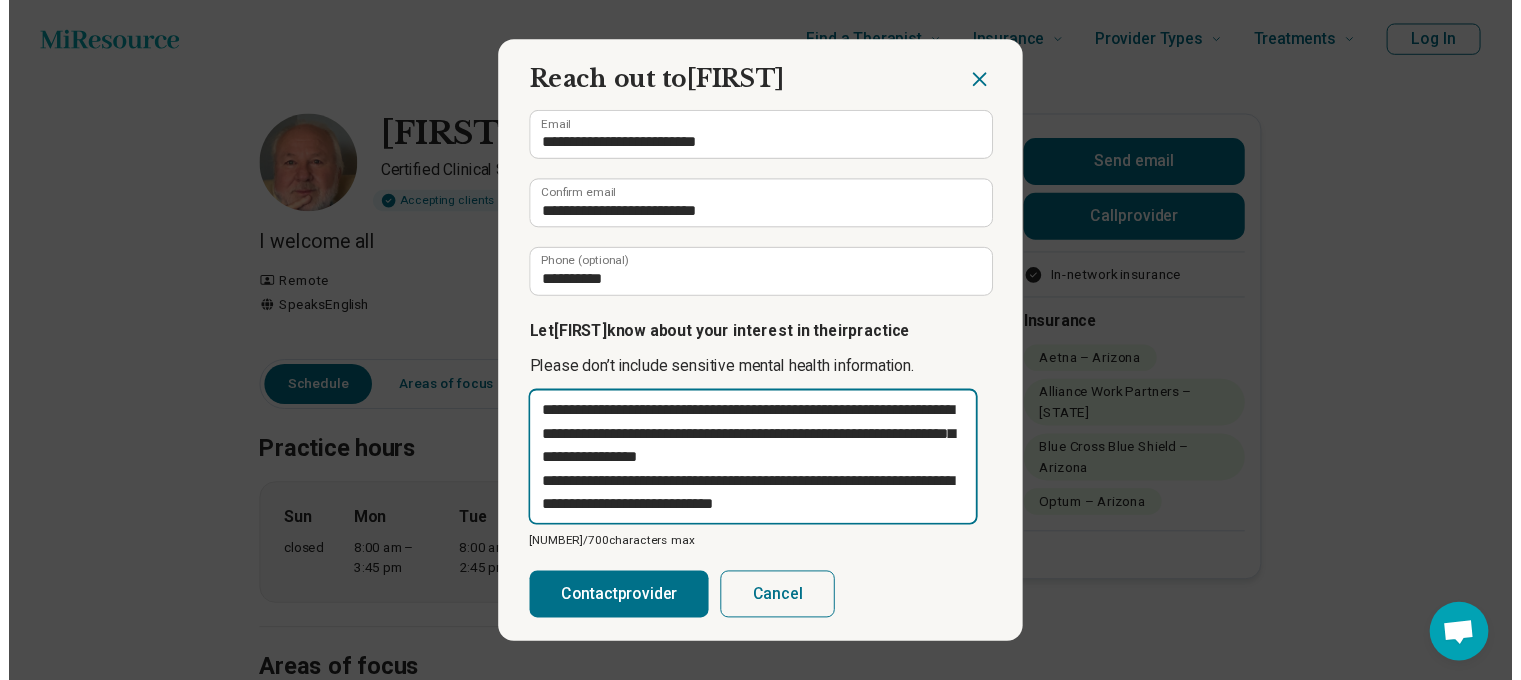 scroll, scrollTop: 209, scrollLeft: 0, axis: vertical 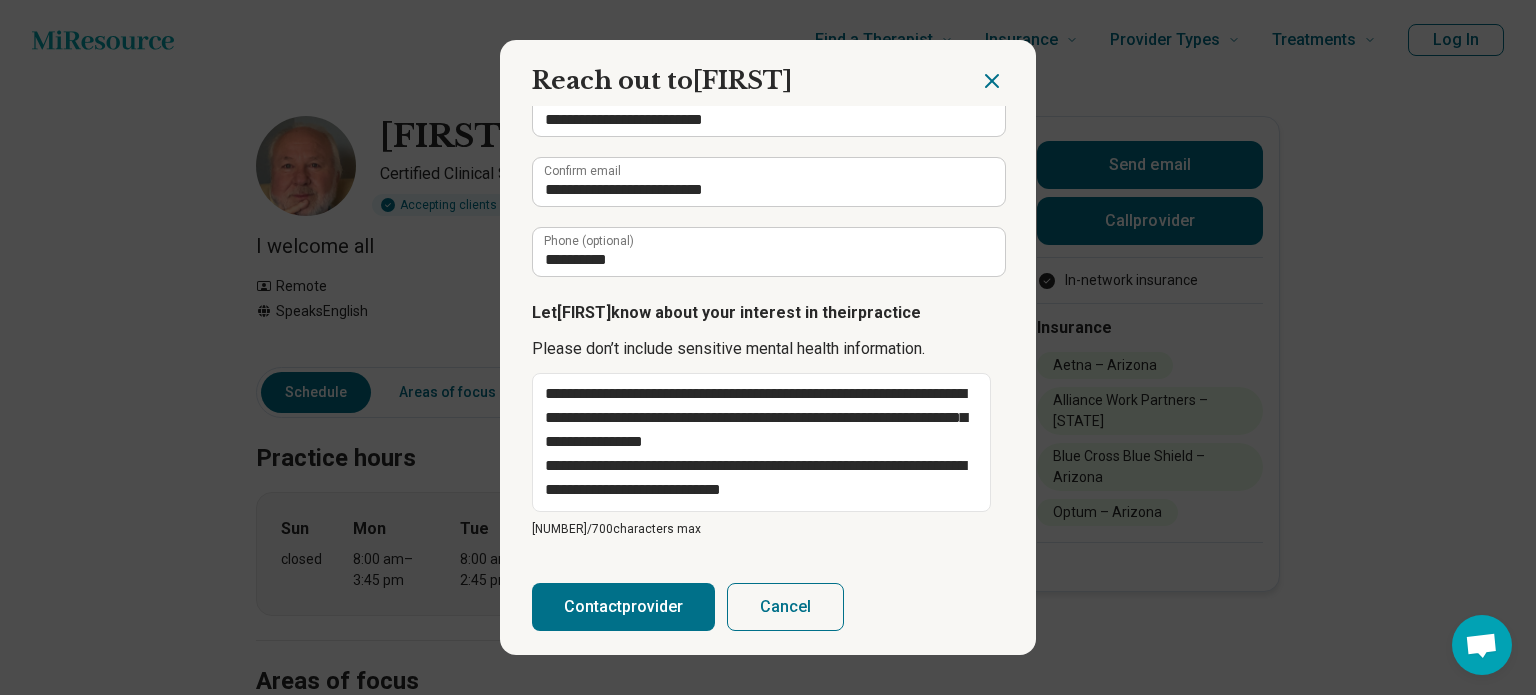 click on "Contact  provider" at bounding box center [623, 607] 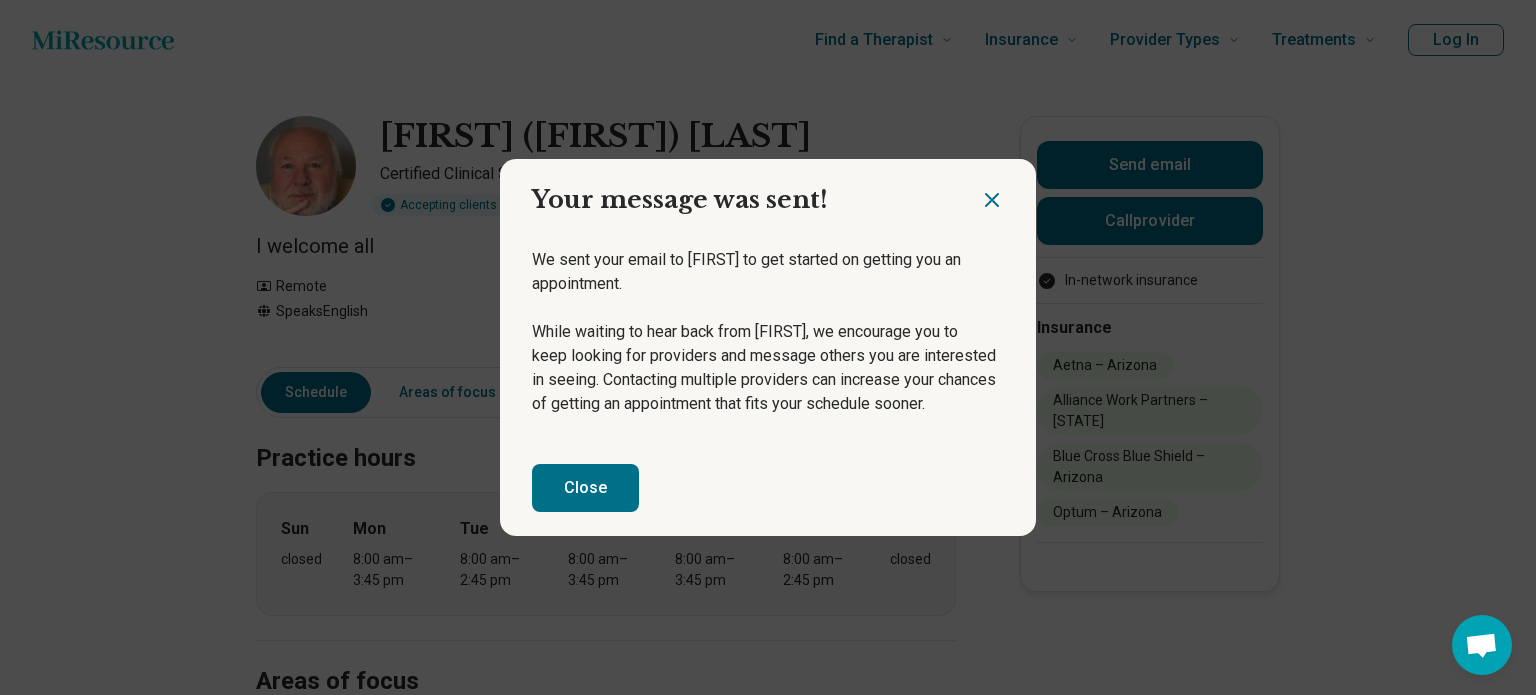 click on "Close" at bounding box center (585, 488) 